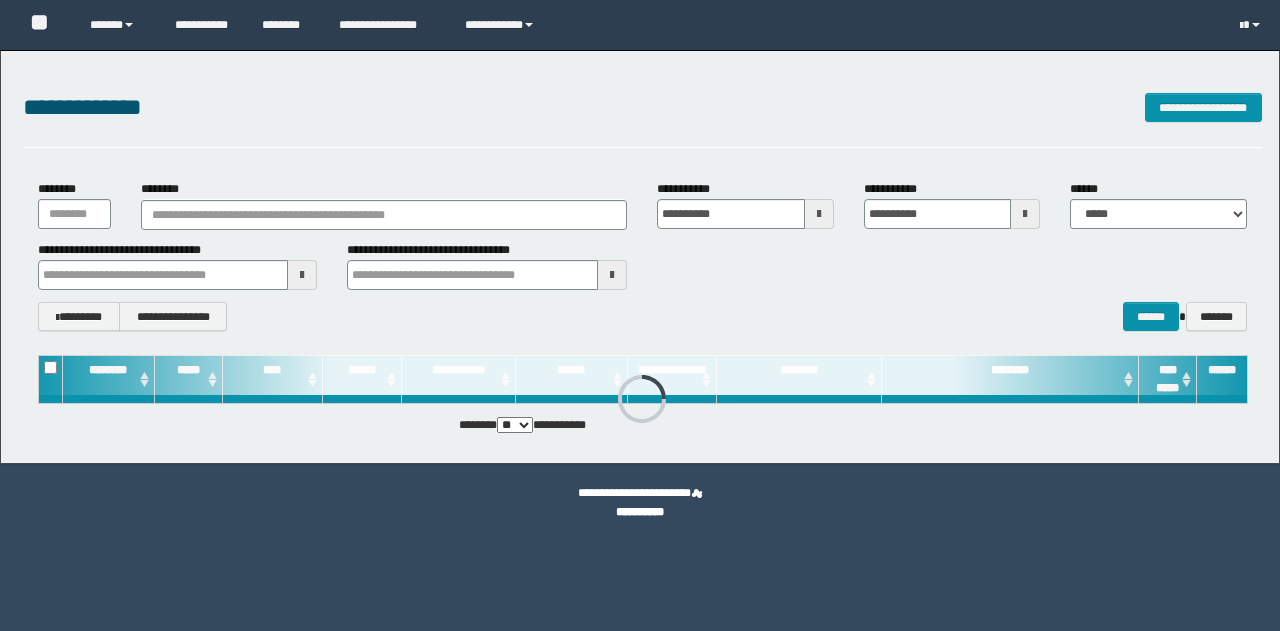scroll, scrollTop: 0, scrollLeft: 0, axis: both 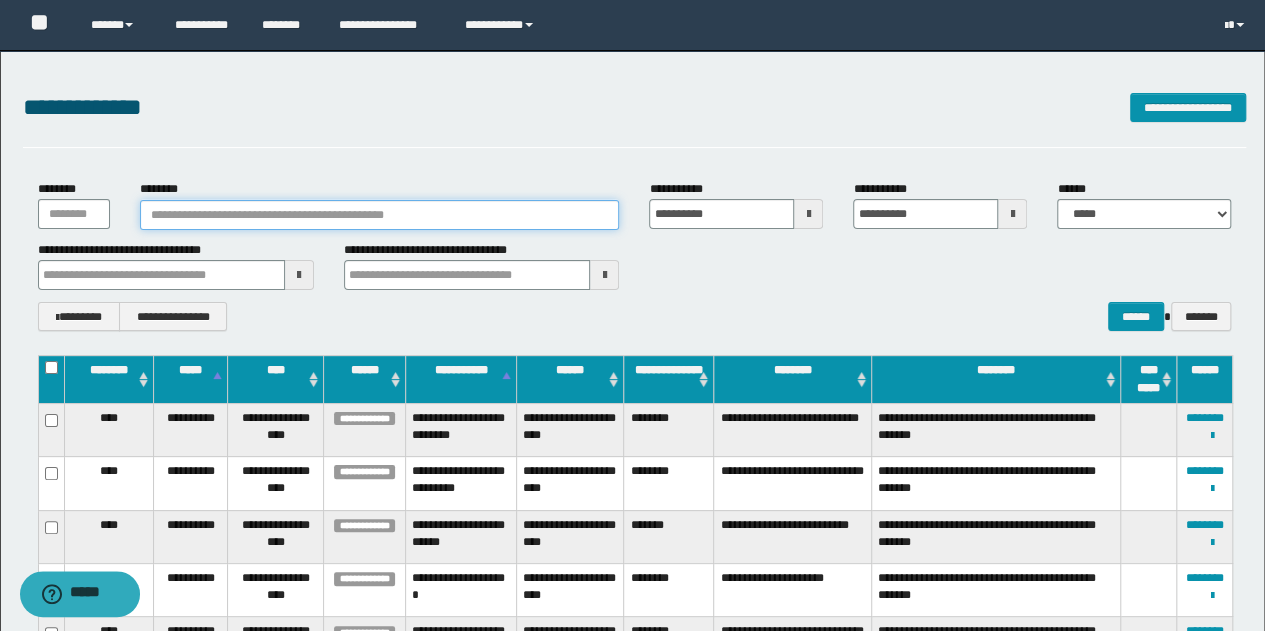 click on "********" at bounding box center (380, 215) 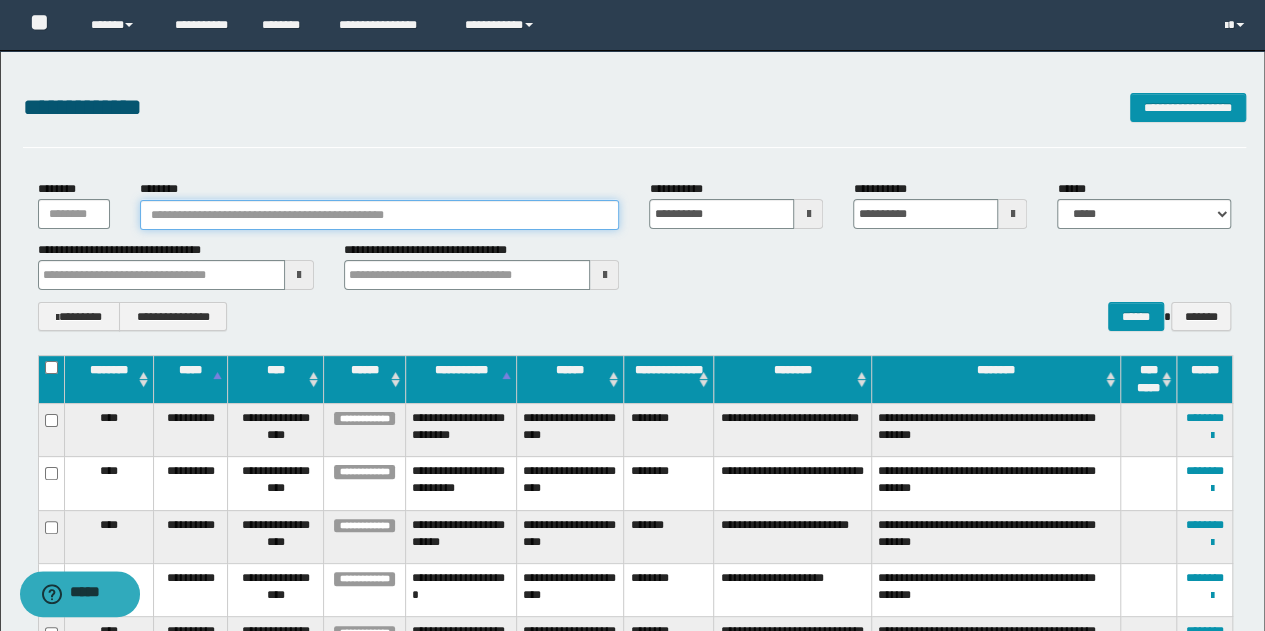 paste on "********" 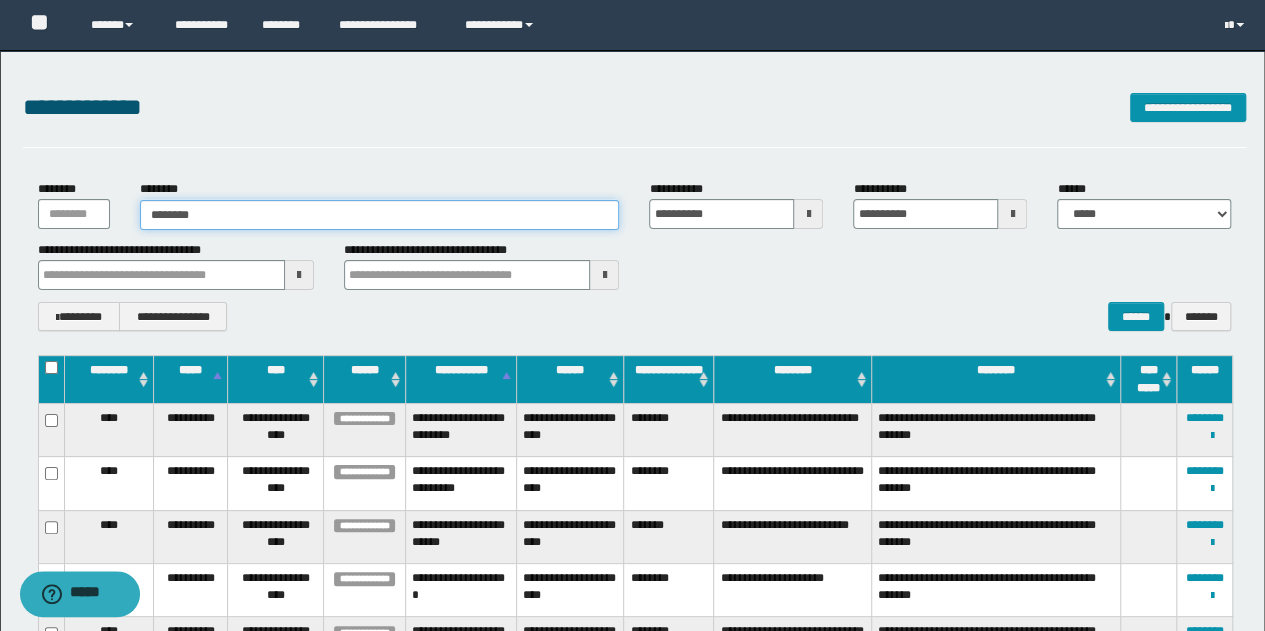 type on "********" 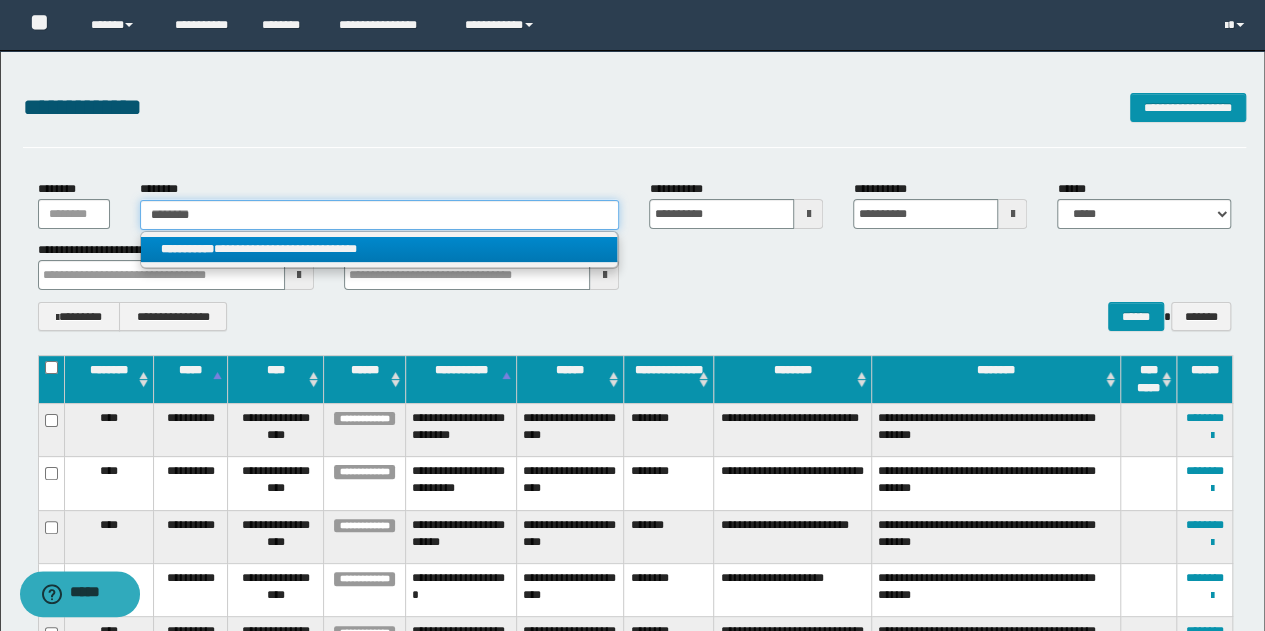 type on "********" 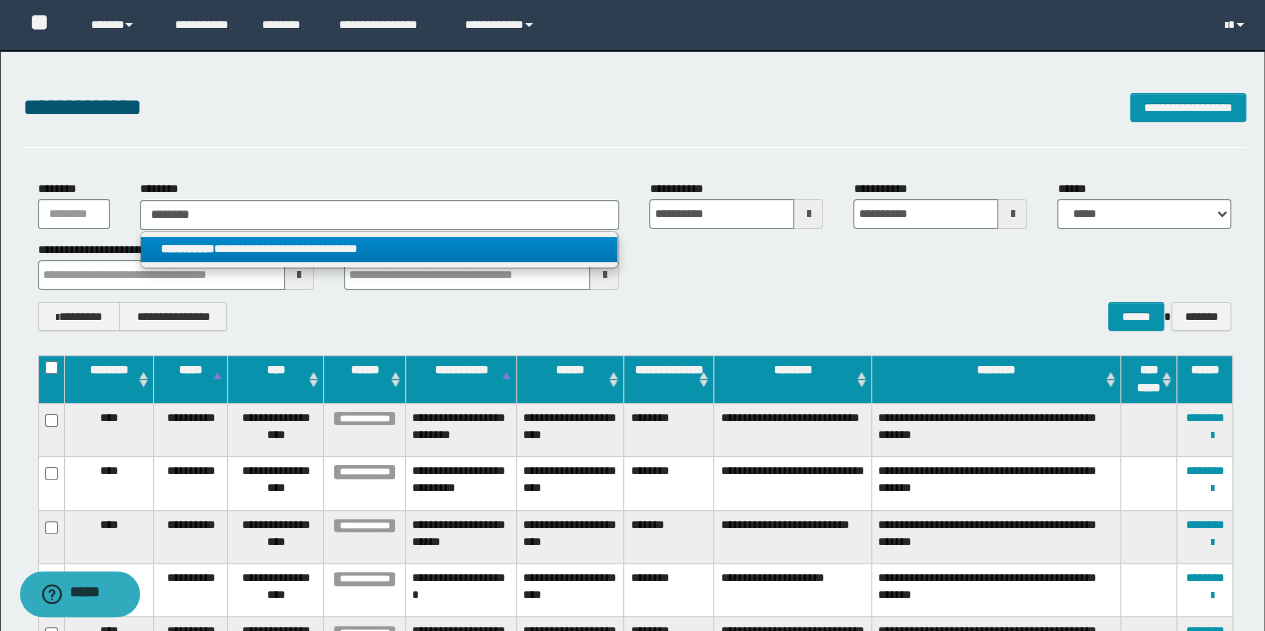 click on "**********" at bounding box center (379, 249) 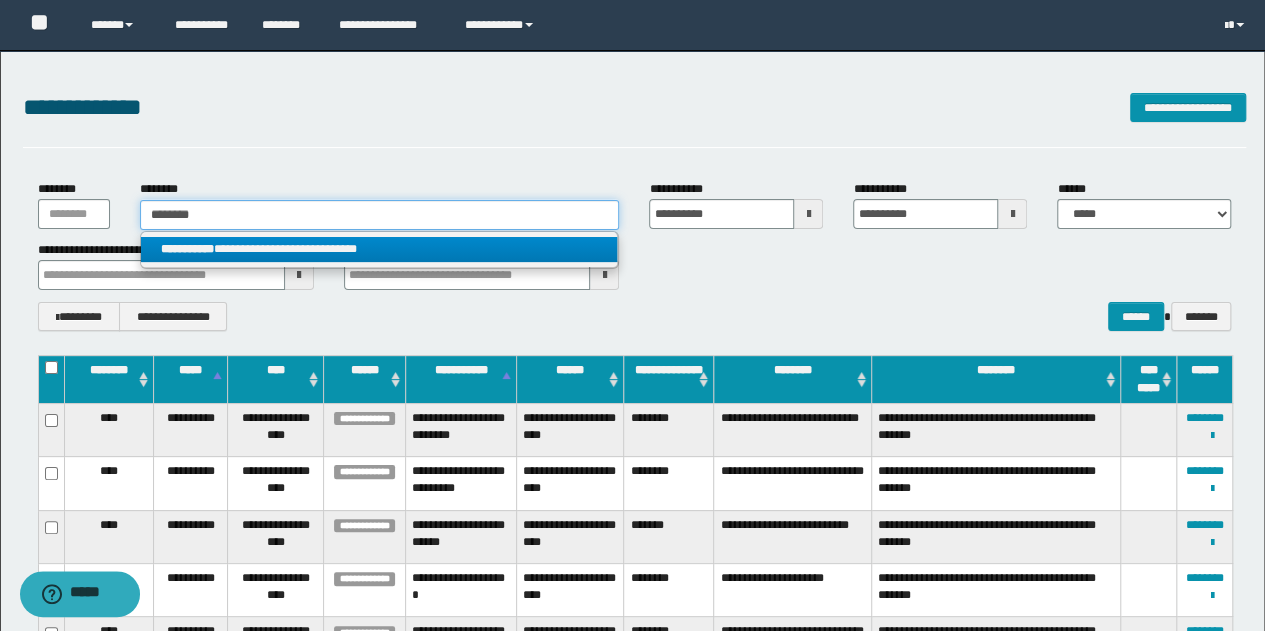 type 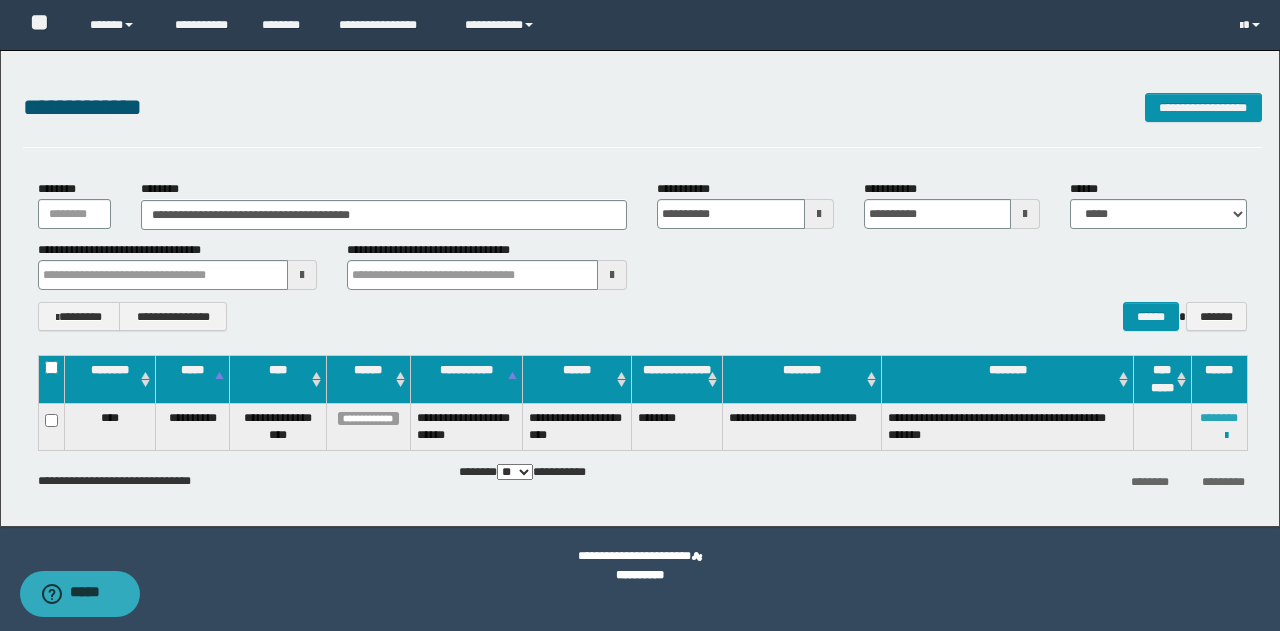 click on "********" at bounding box center [1219, 418] 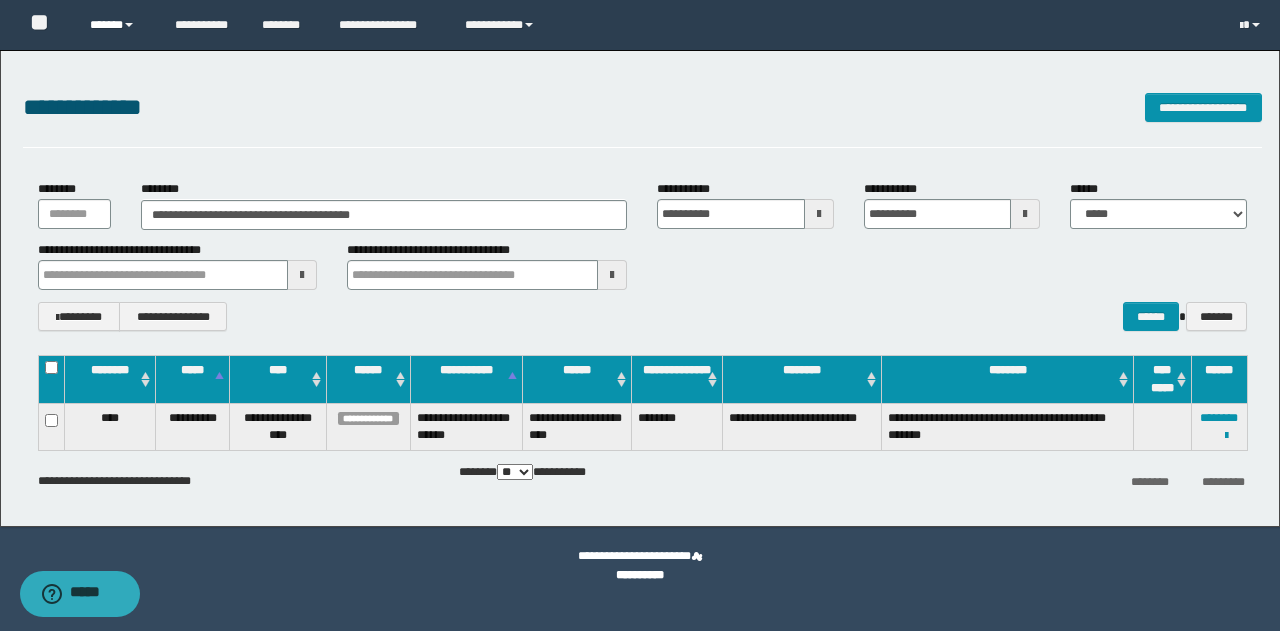click on "******" at bounding box center (117, 25) 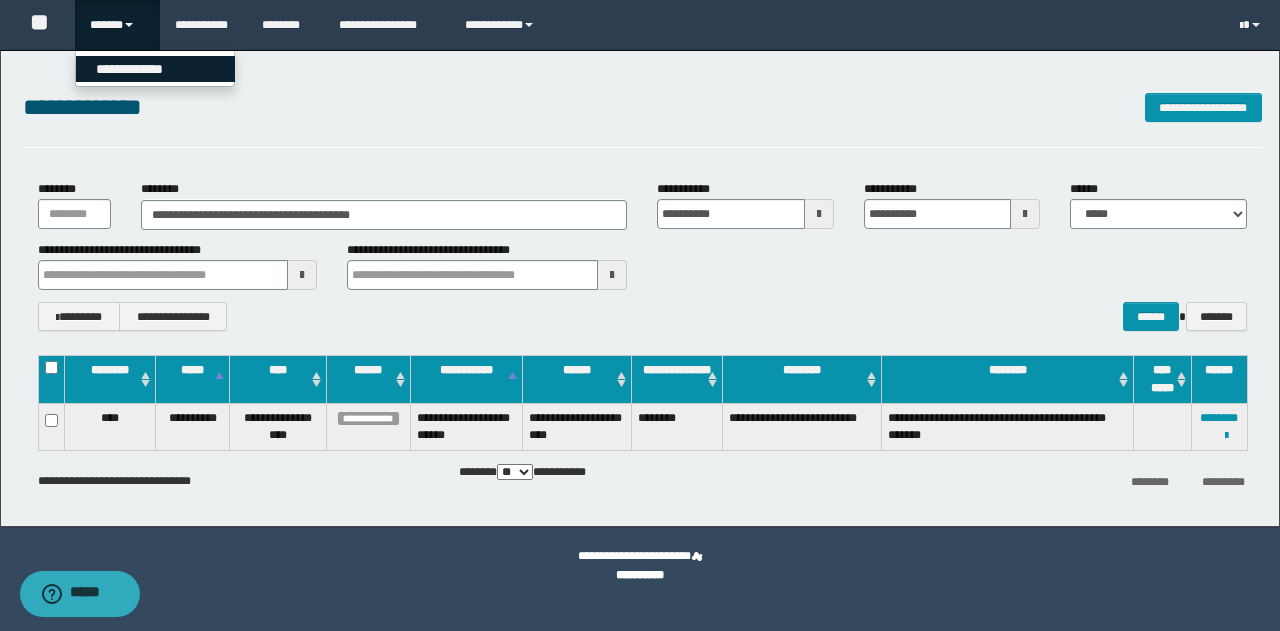 click on "**********" at bounding box center [155, 69] 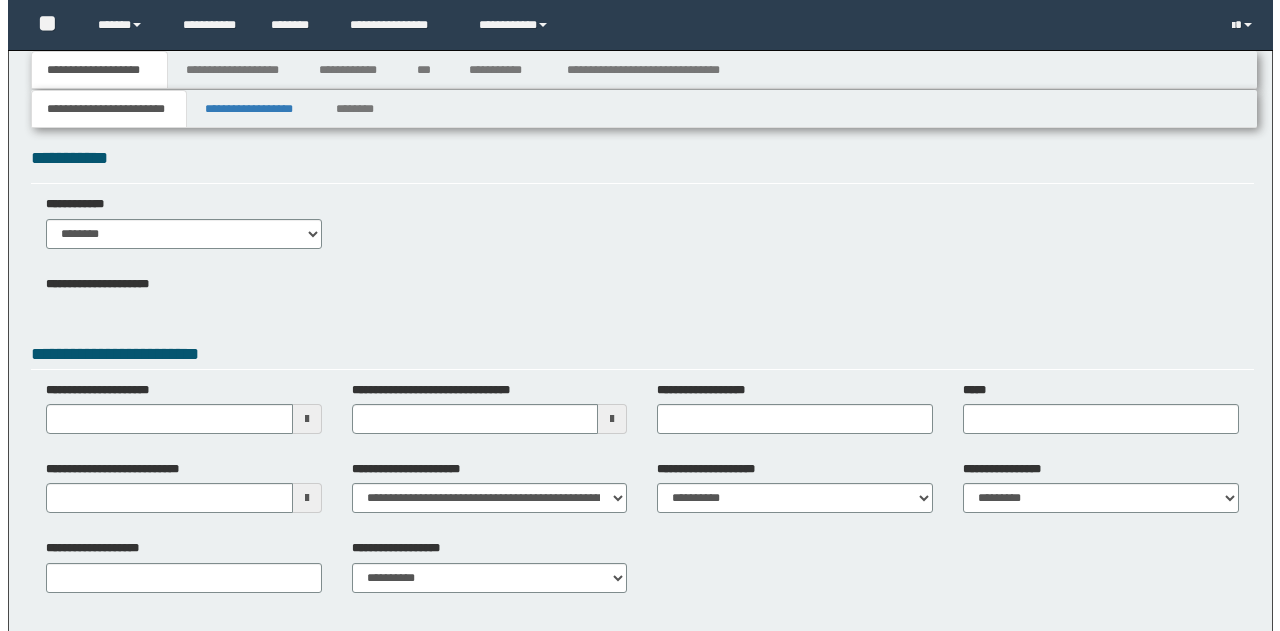scroll, scrollTop: 0, scrollLeft: 0, axis: both 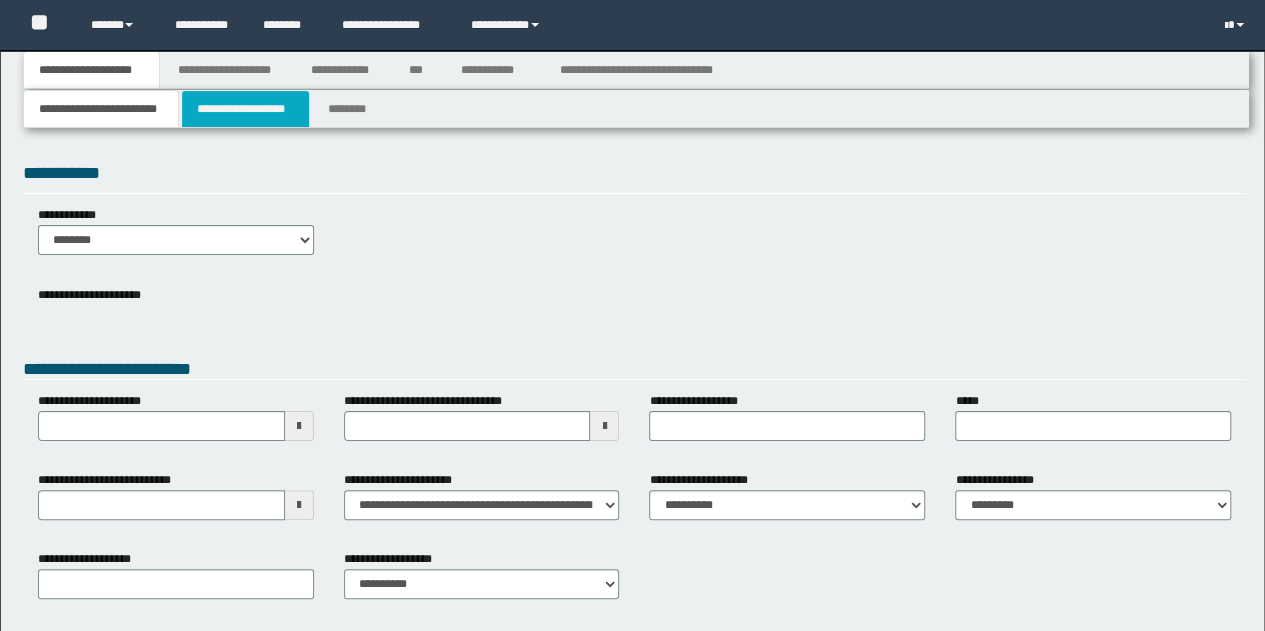 type 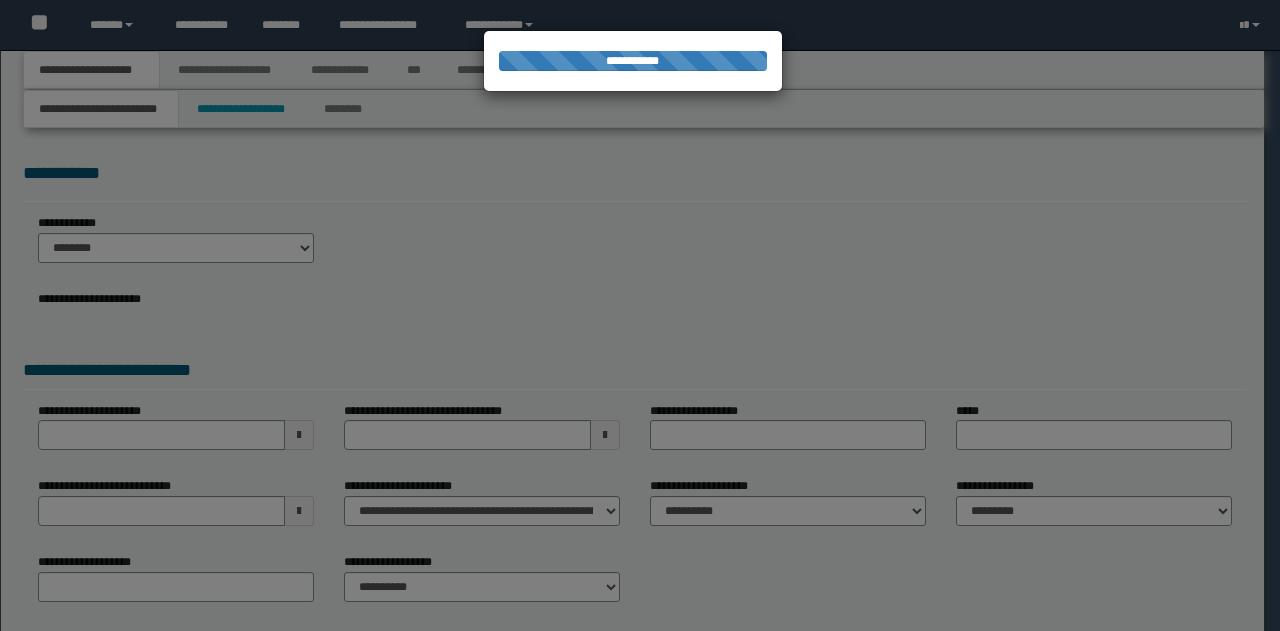 scroll, scrollTop: 0, scrollLeft: 0, axis: both 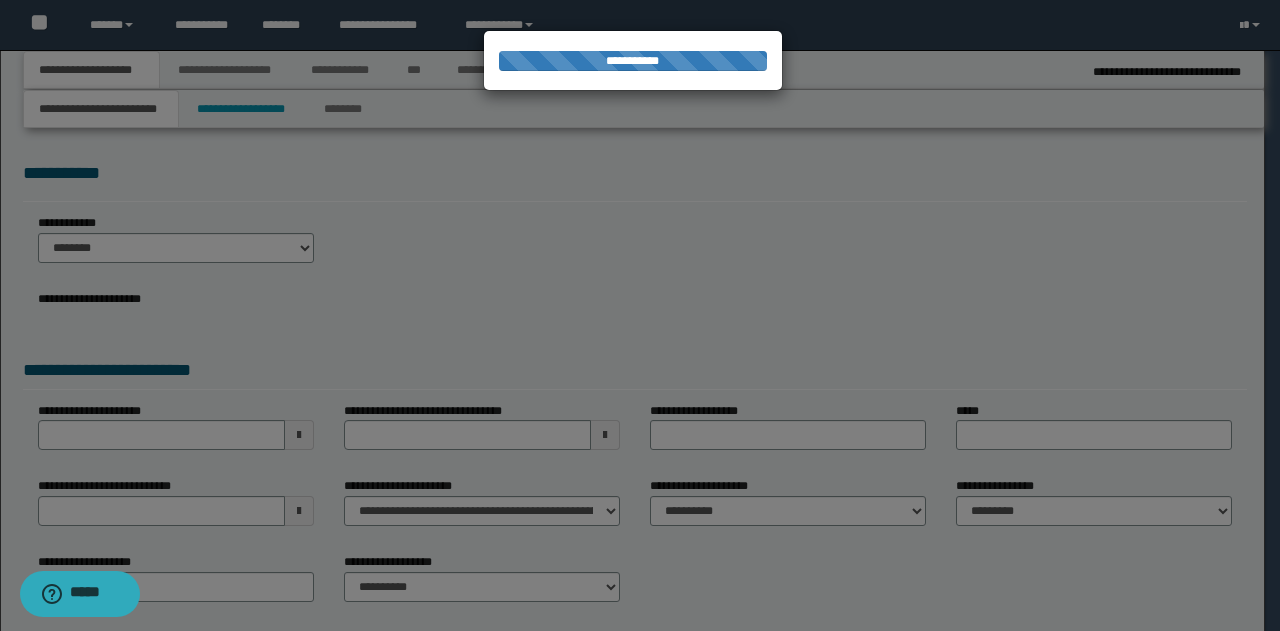 type on "**********" 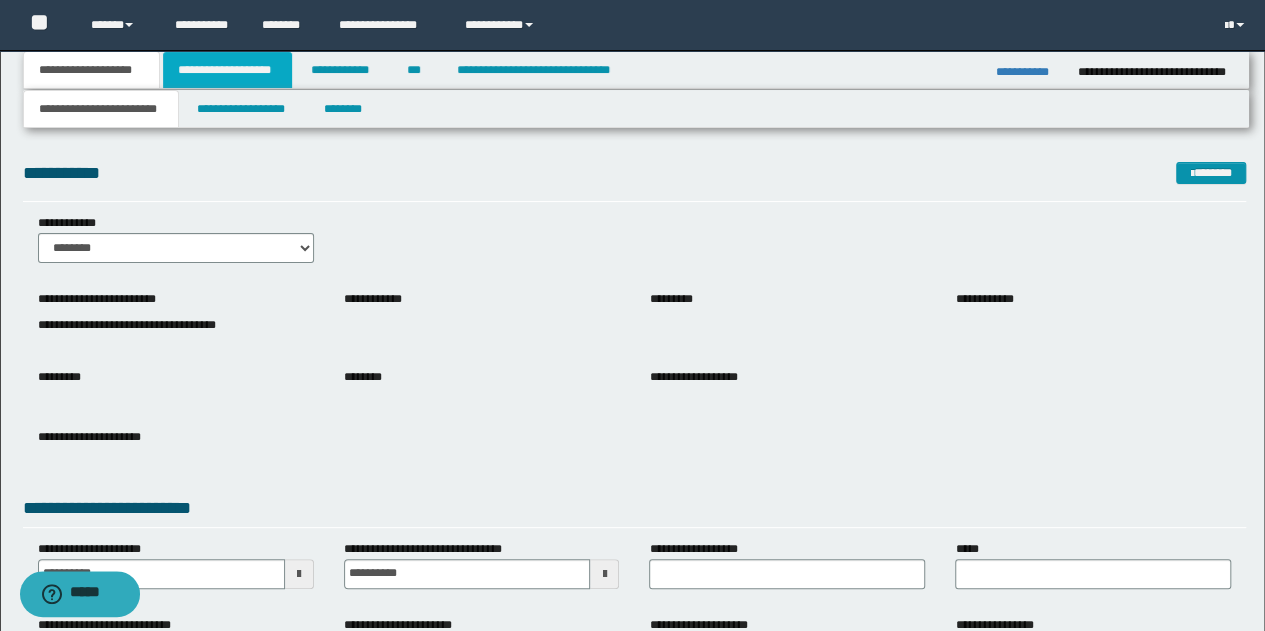 click on "**********" at bounding box center [227, 70] 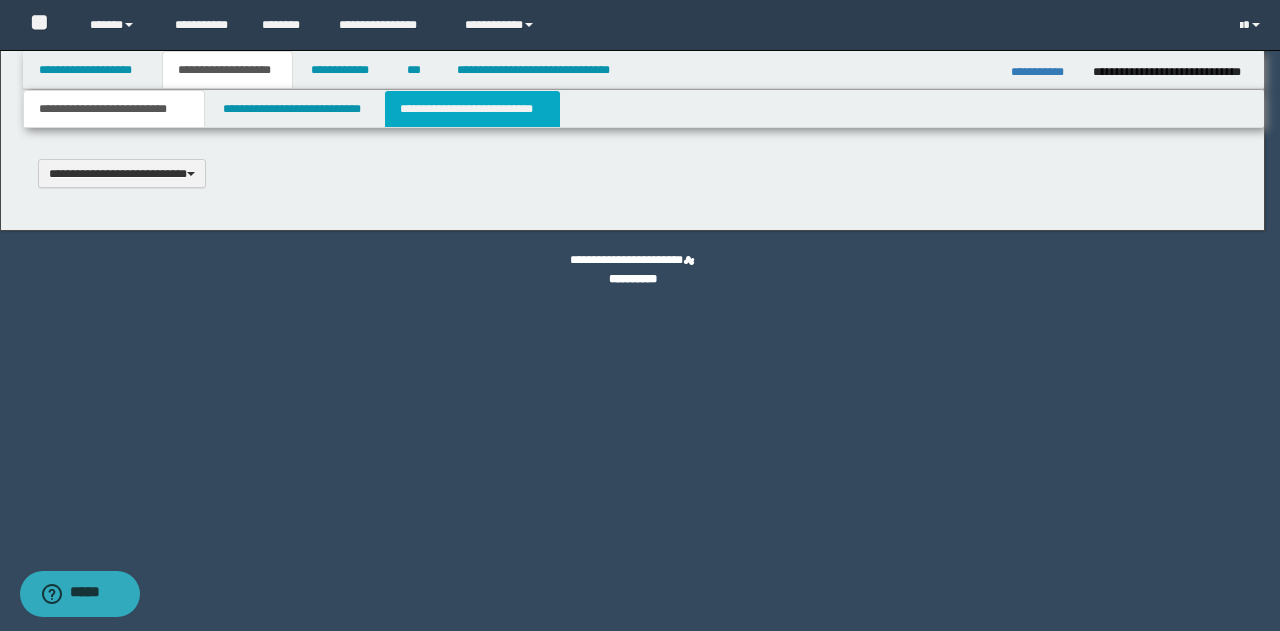 scroll, scrollTop: 0, scrollLeft: 0, axis: both 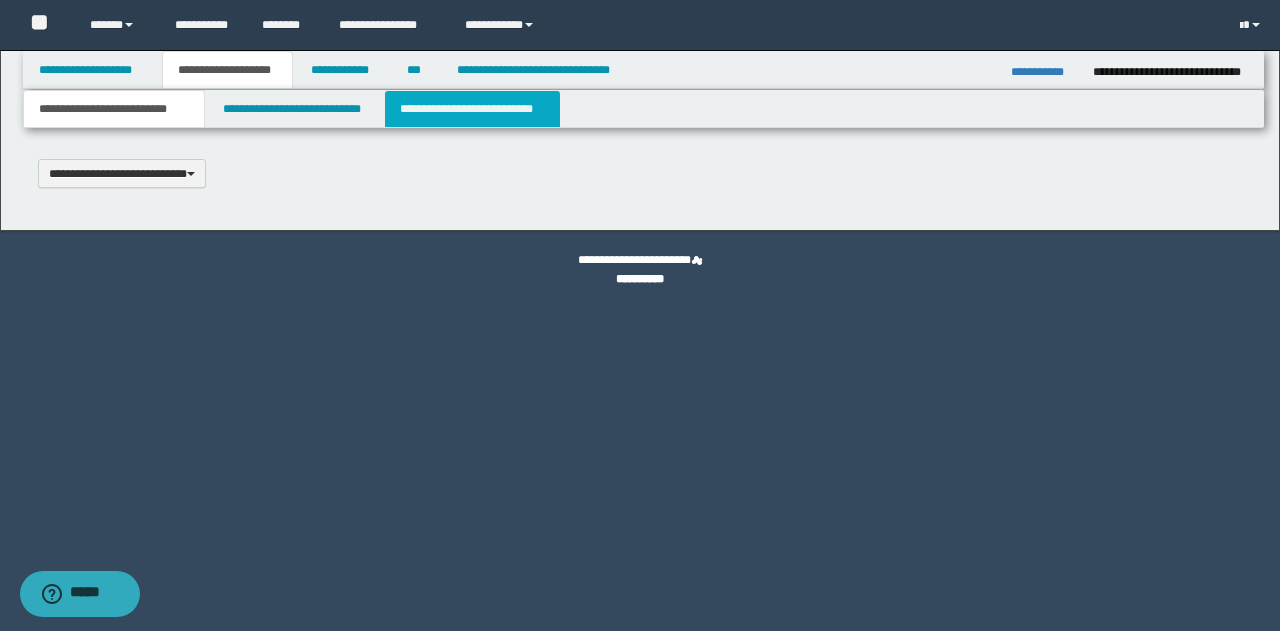click on "**********" at bounding box center [472, 109] 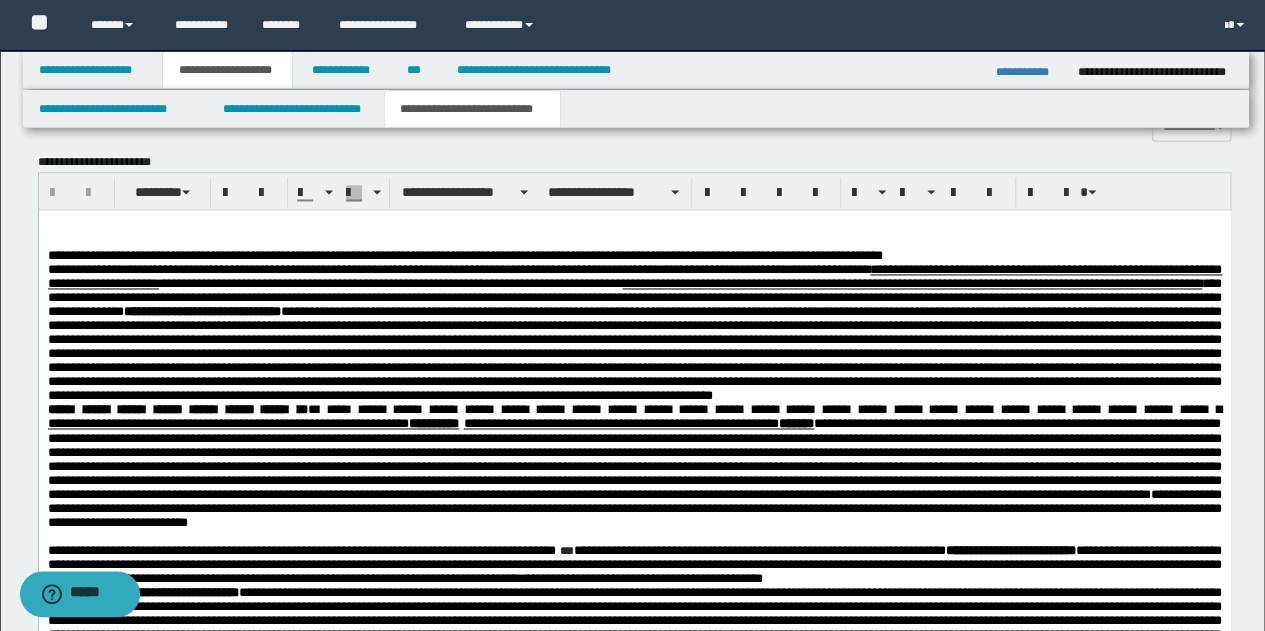 scroll, scrollTop: 1500, scrollLeft: 0, axis: vertical 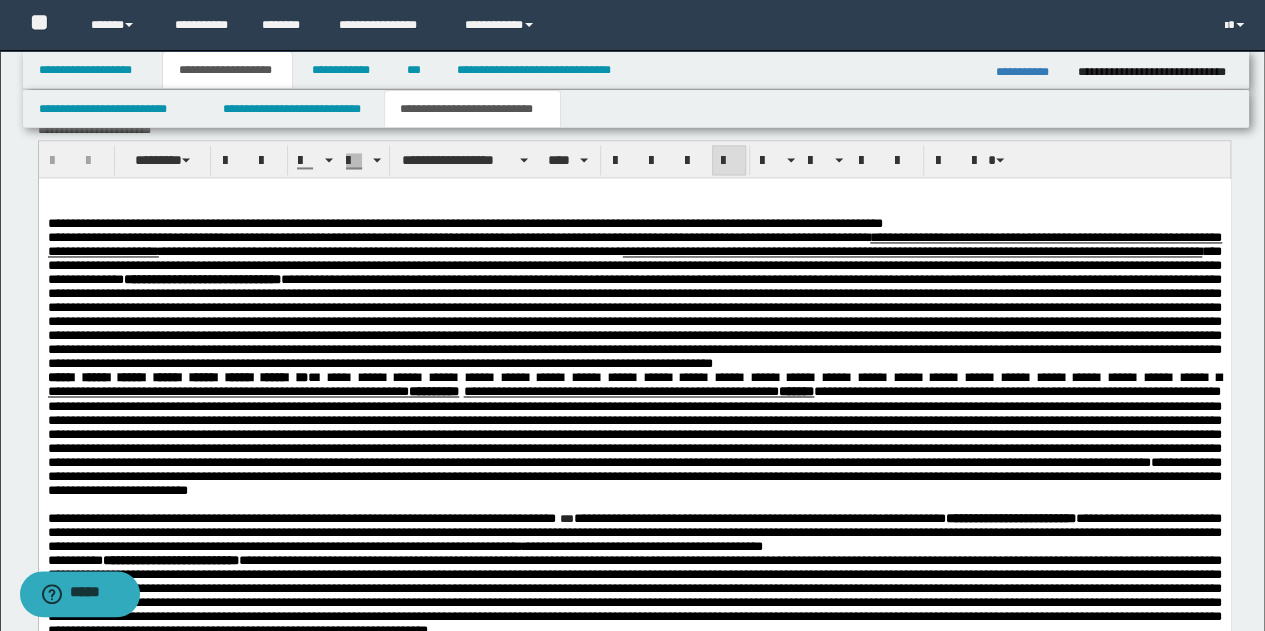 click on "**********" at bounding box center [634, 258] 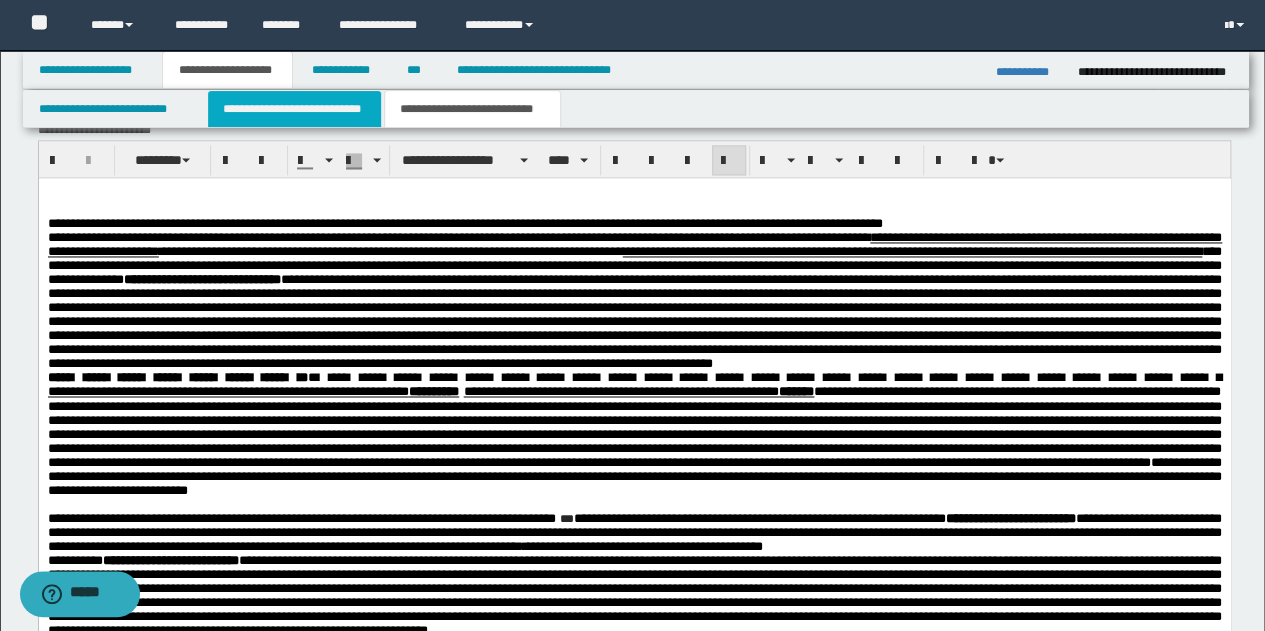 click on "**********" at bounding box center (294, 109) 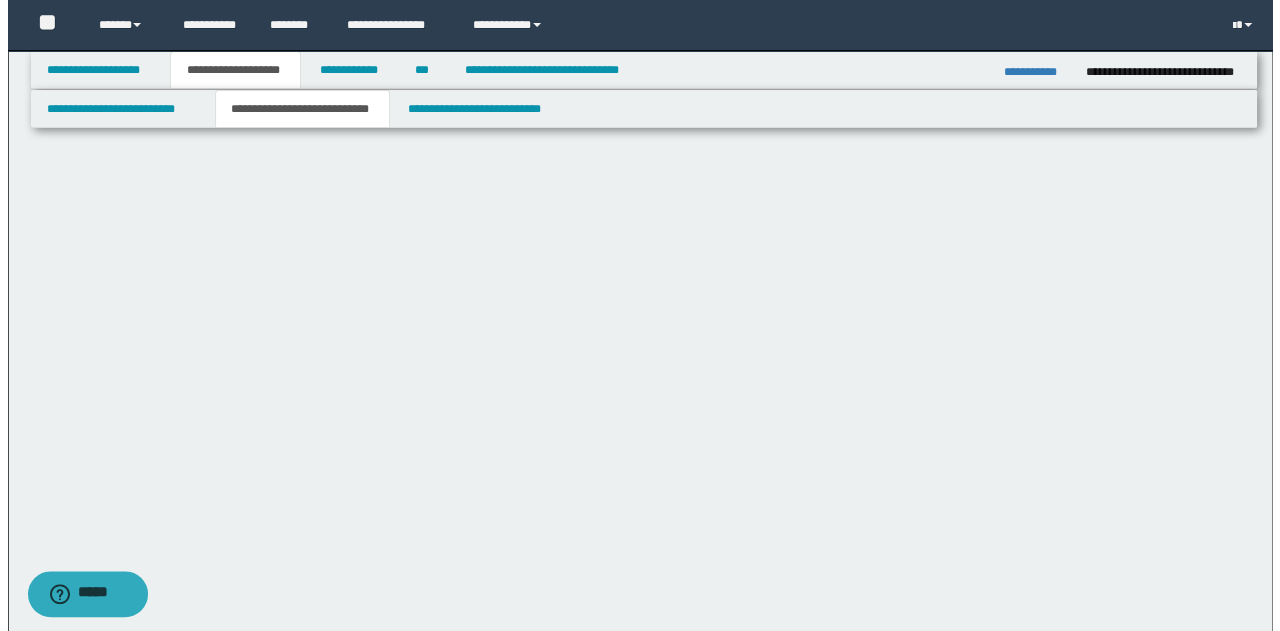 scroll, scrollTop: 0, scrollLeft: 0, axis: both 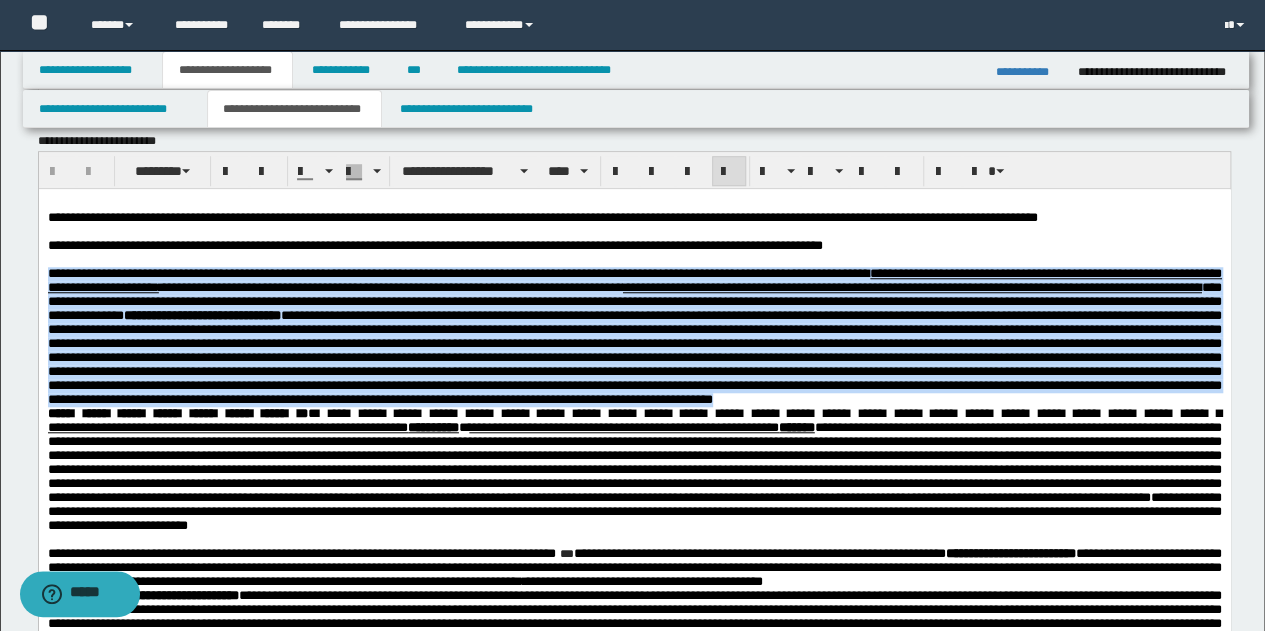 drag, startPoint x: 46, startPoint y: 281, endPoint x: 1212, endPoint y: 428, distance: 1175.2297 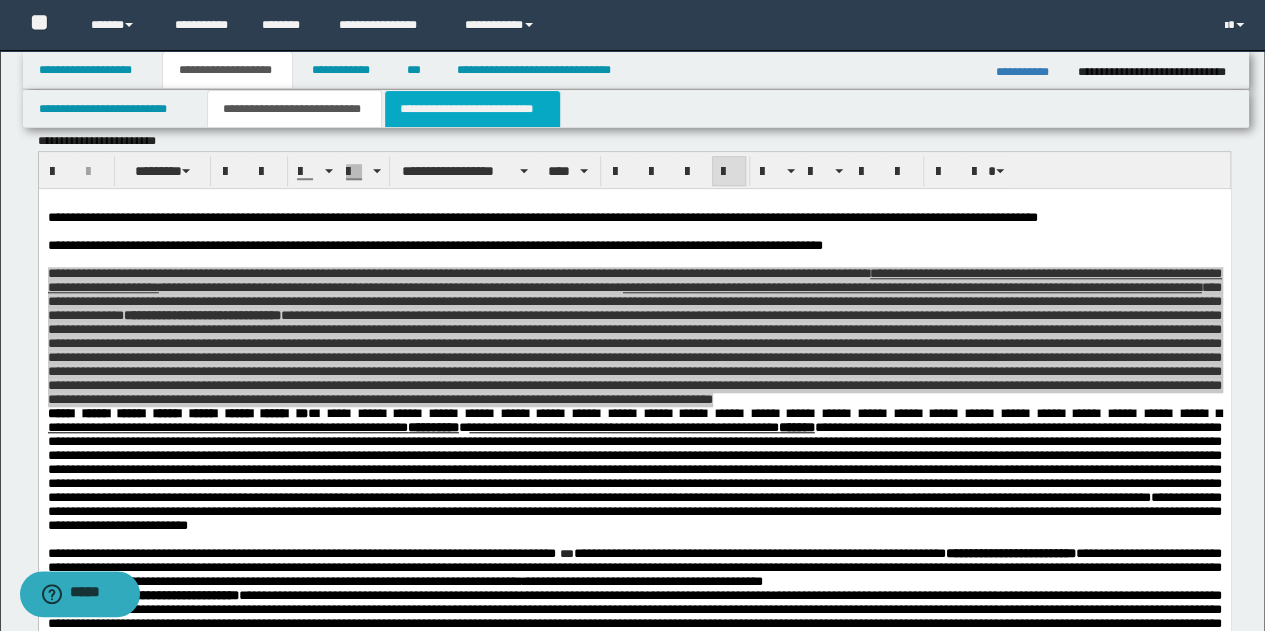 click on "**********" at bounding box center [472, 109] 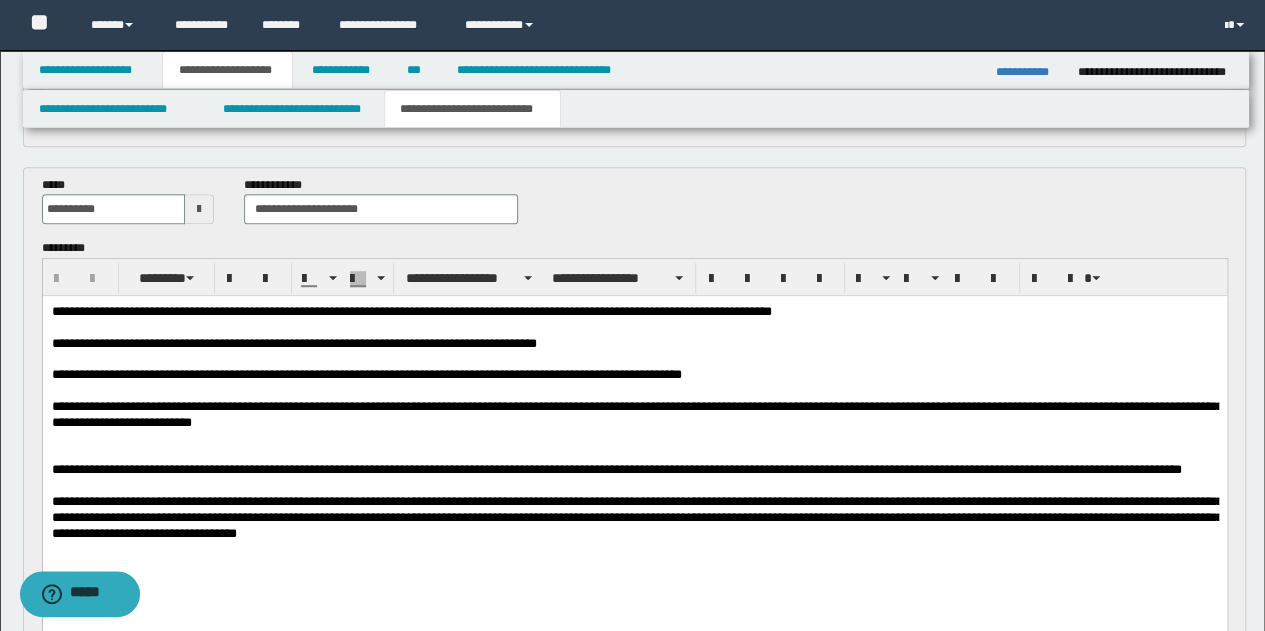 scroll, scrollTop: 500, scrollLeft: 0, axis: vertical 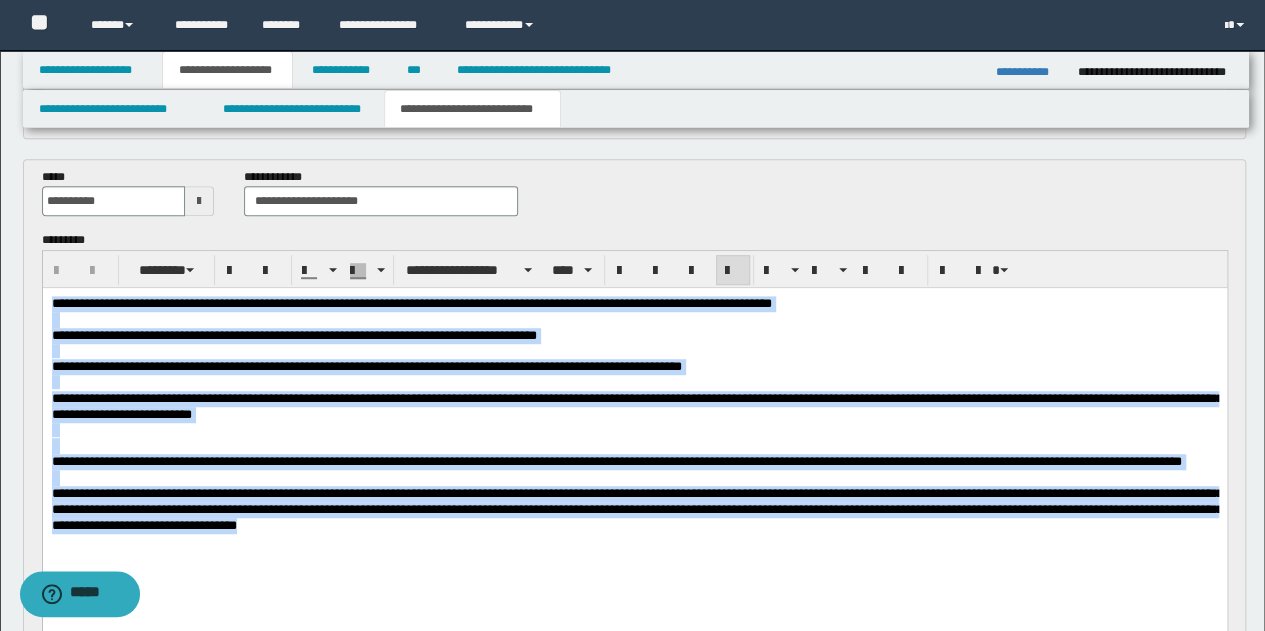 drag, startPoint x: 49, startPoint y: 300, endPoint x: 318, endPoint y: 576, distance: 385.40497 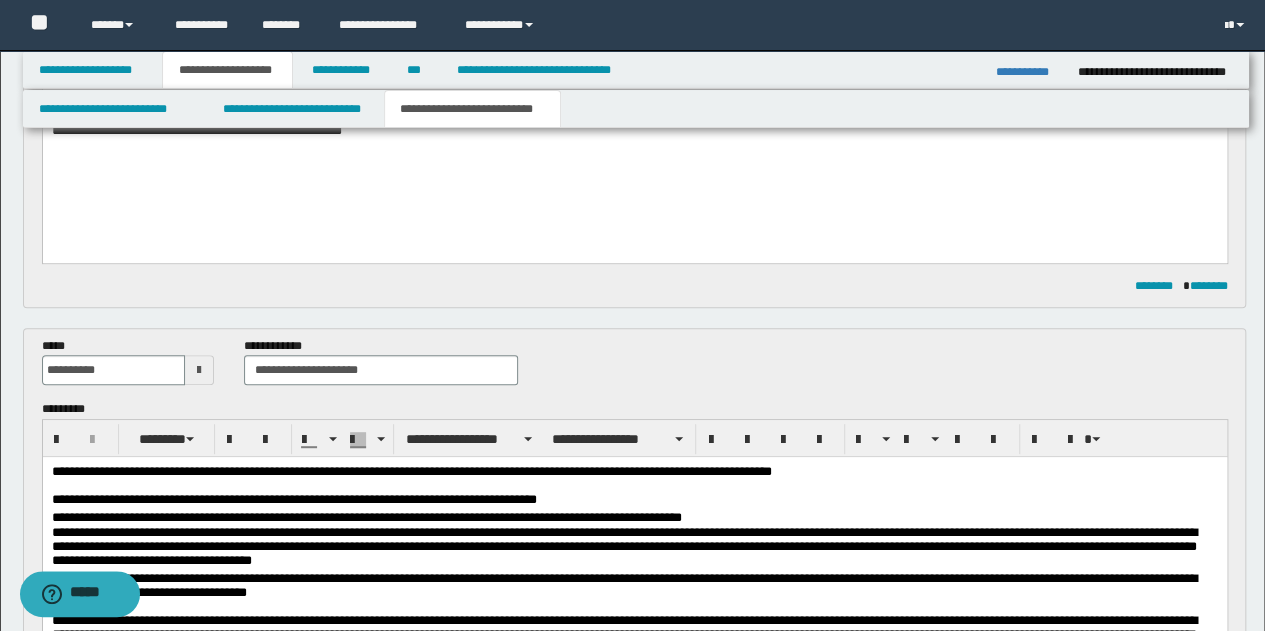 scroll, scrollTop: 300, scrollLeft: 0, axis: vertical 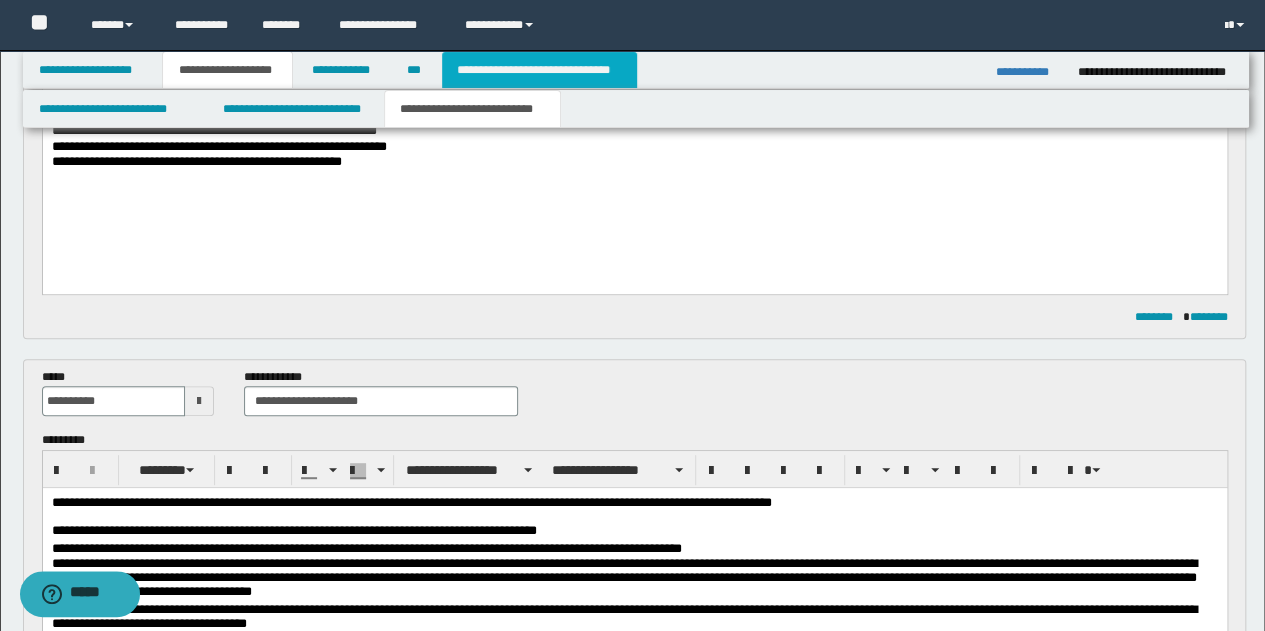 click on "**********" at bounding box center (539, 70) 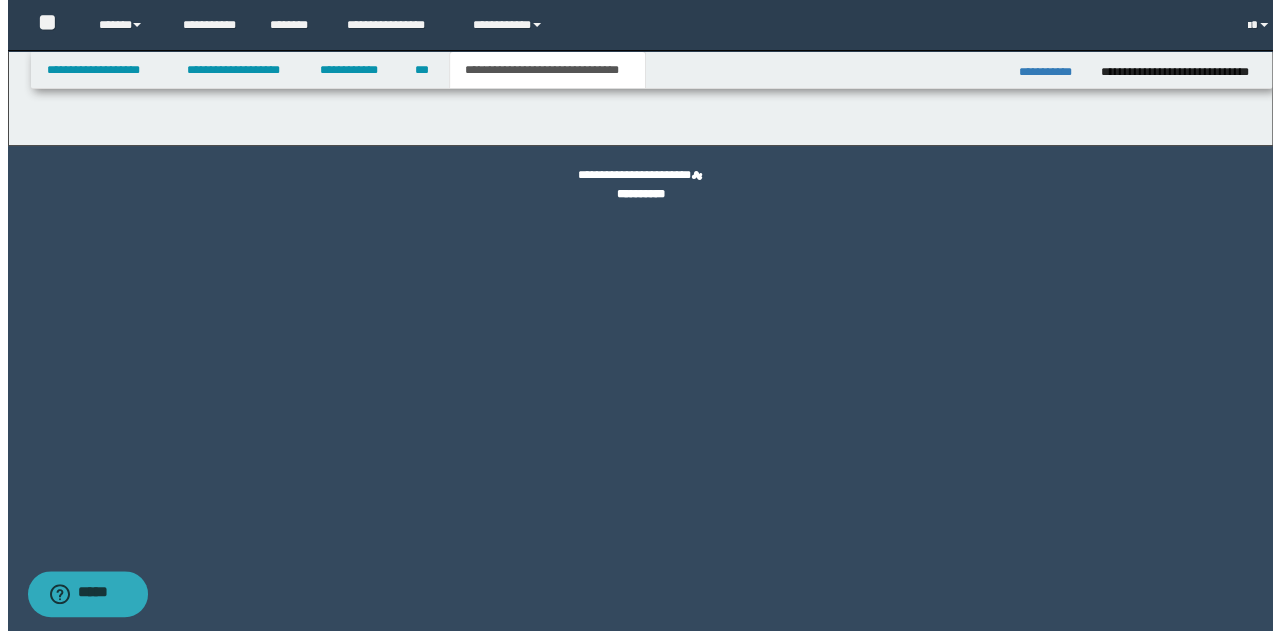 scroll, scrollTop: 0, scrollLeft: 0, axis: both 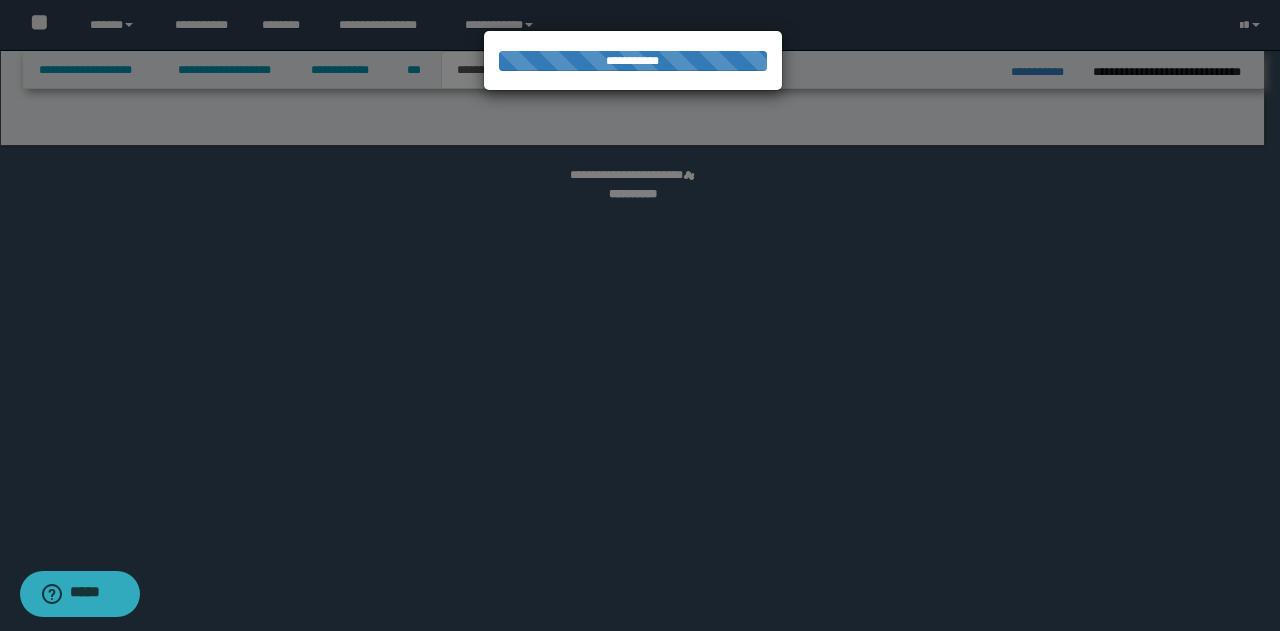 select on "*" 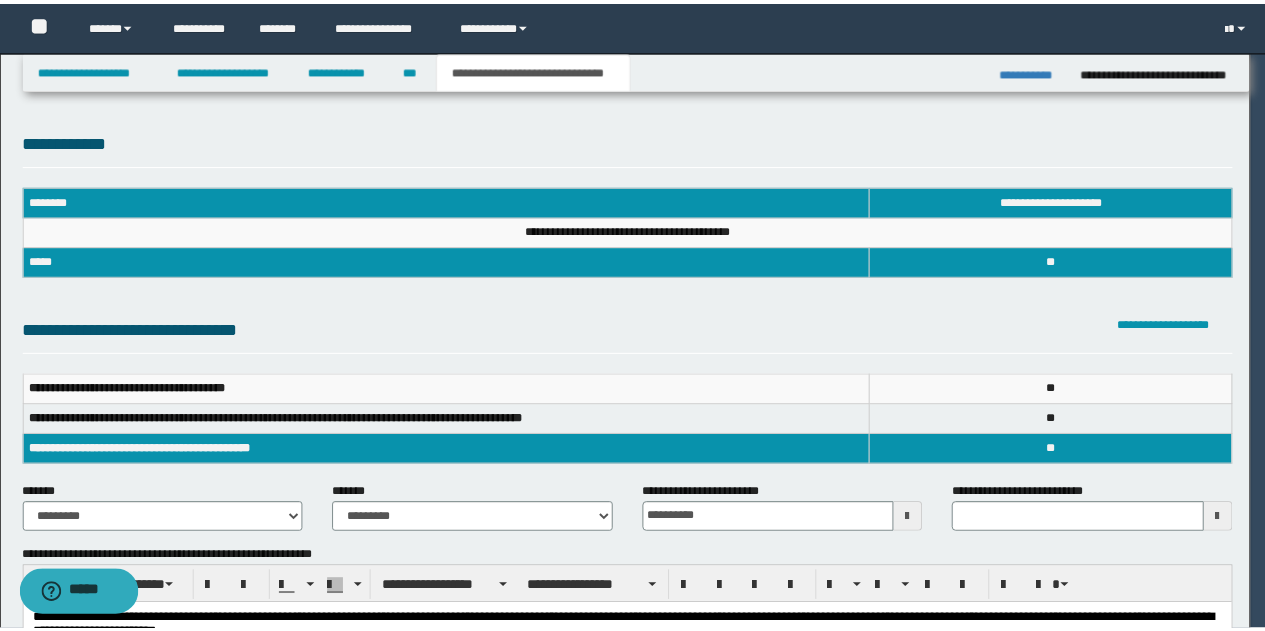 scroll, scrollTop: 0, scrollLeft: 0, axis: both 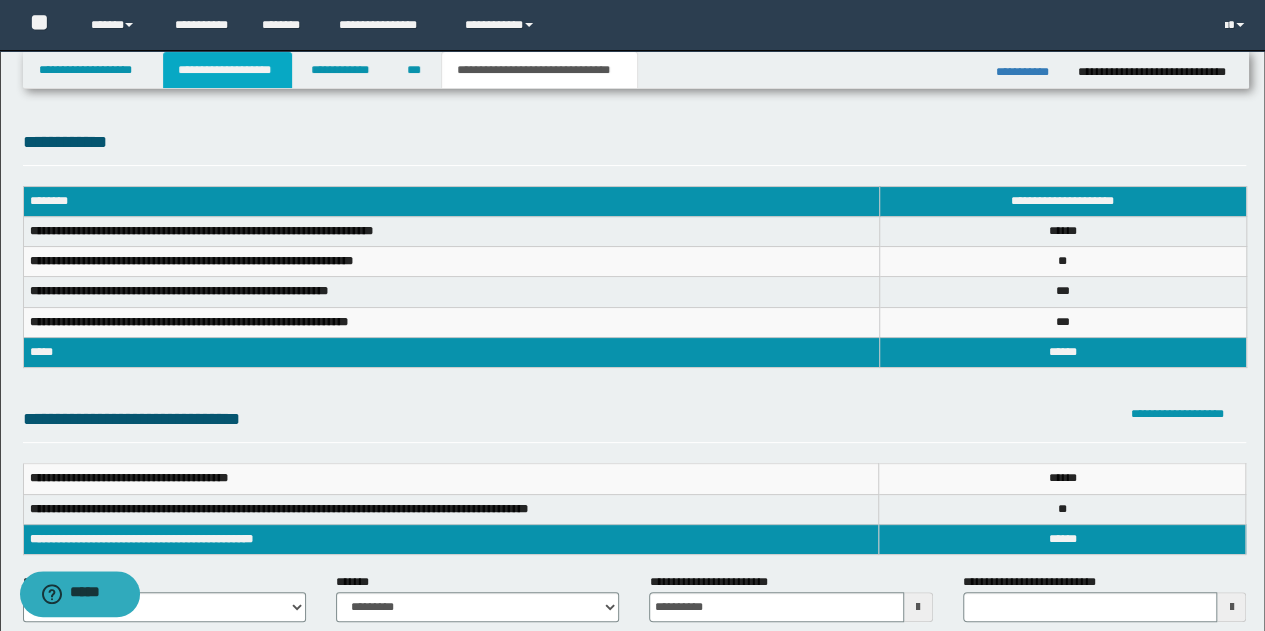 click on "**********" at bounding box center [227, 70] 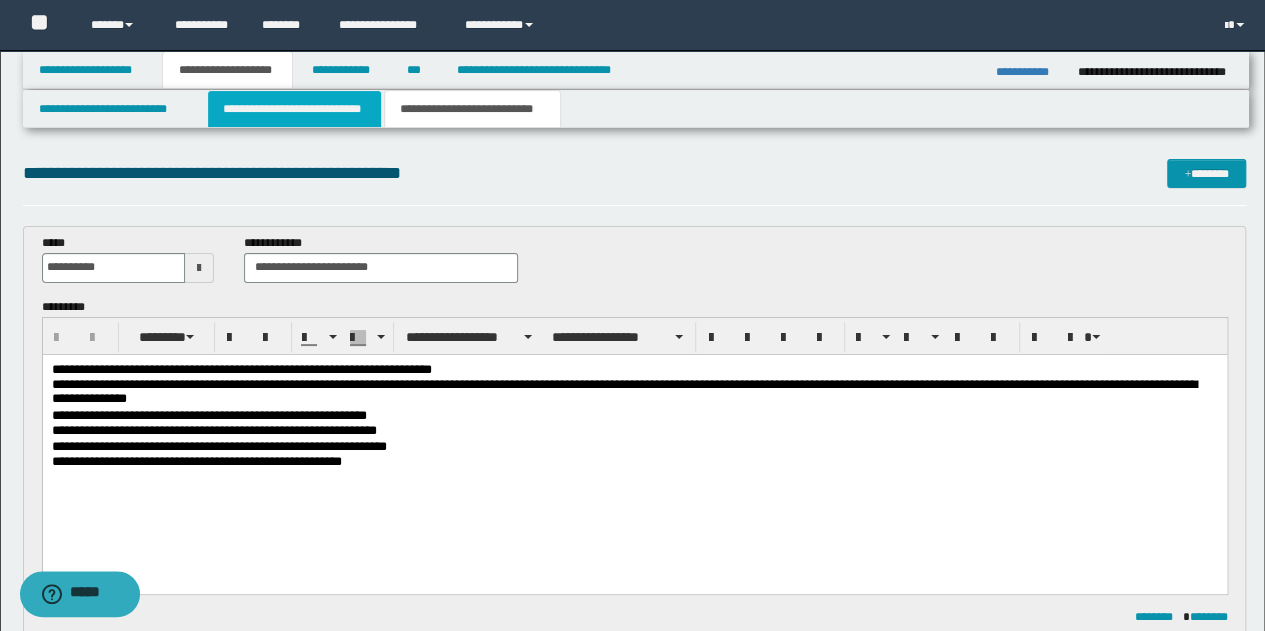 click on "**********" at bounding box center [294, 109] 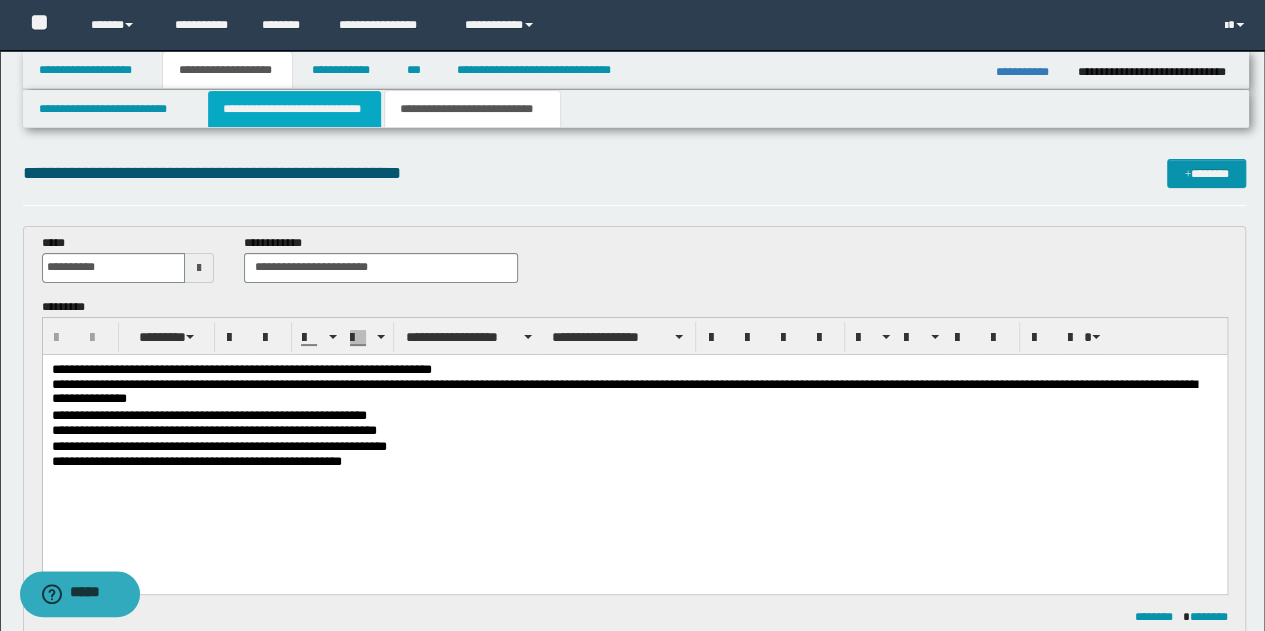 type 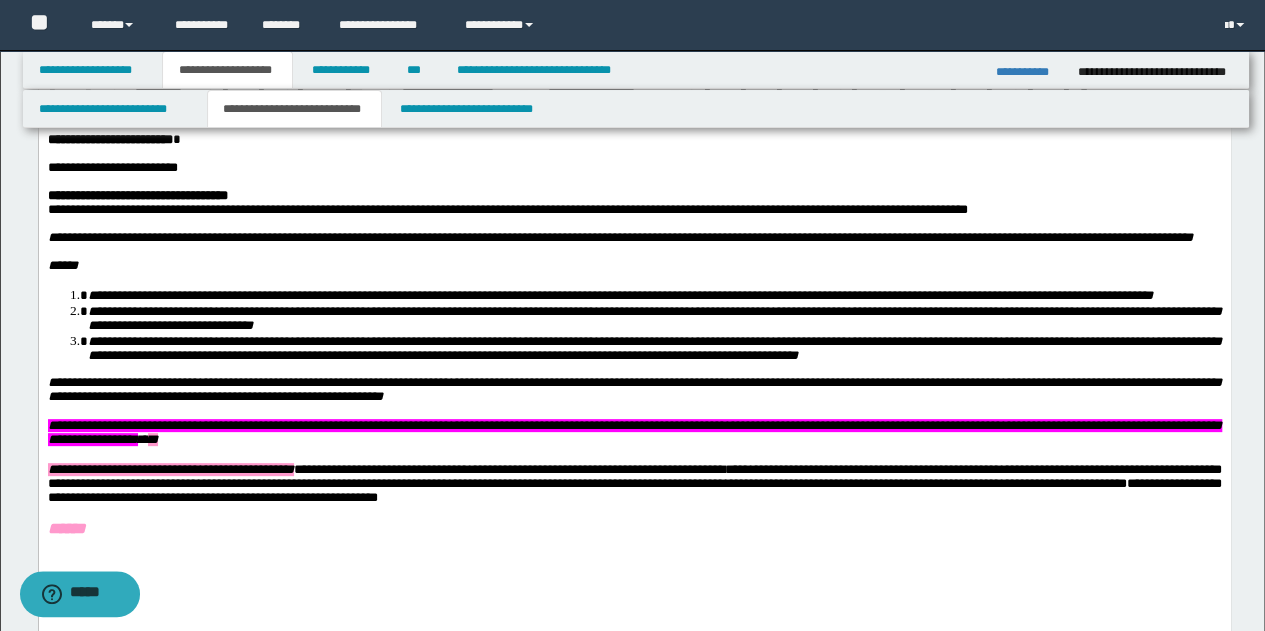 scroll, scrollTop: 100, scrollLeft: 0, axis: vertical 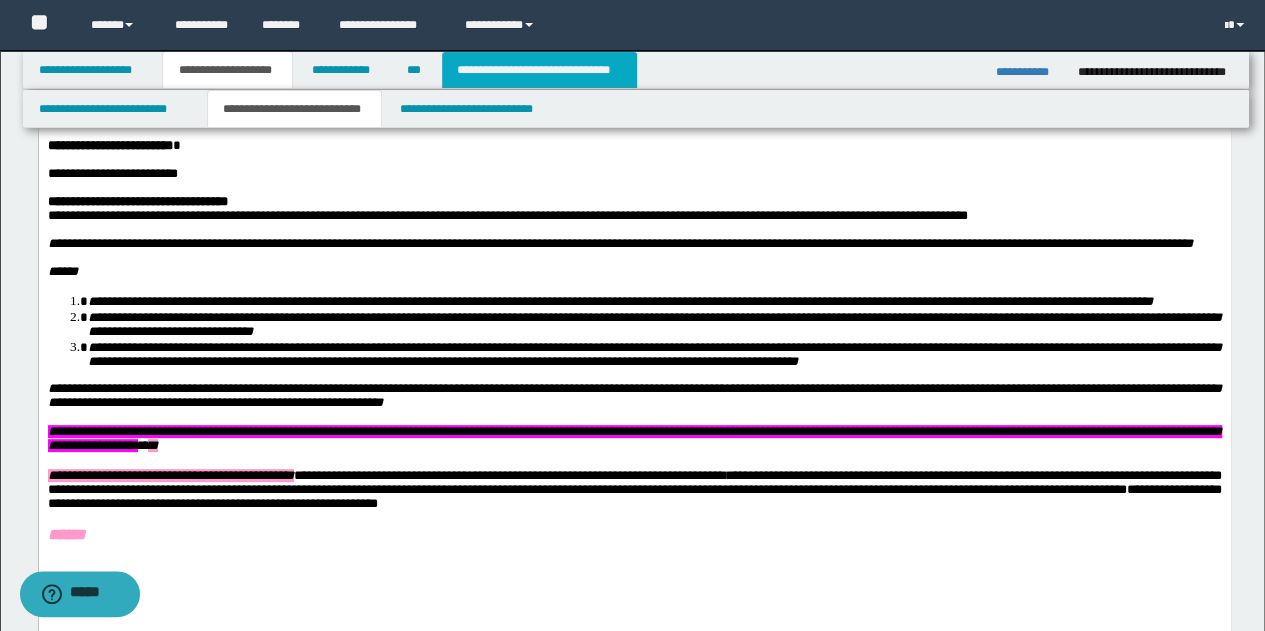 click on "**********" at bounding box center (539, 70) 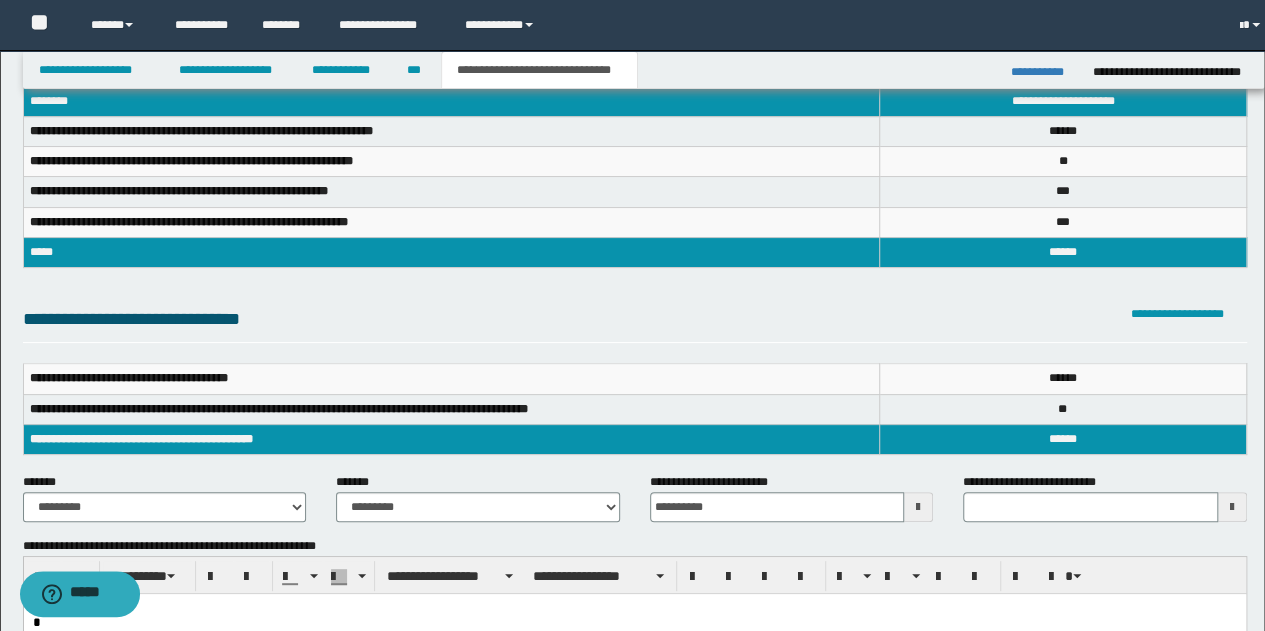 scroll, scrollTop: 69, scrollLeft: 0, axis: vertical 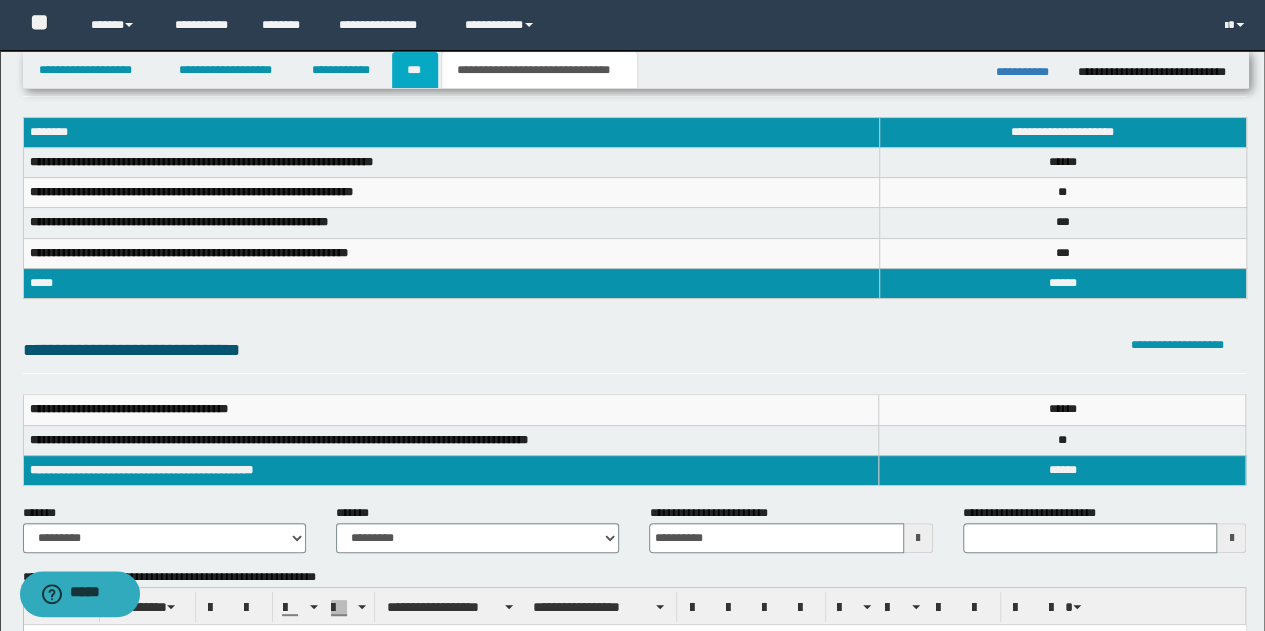 click on "***" at bounding box center [415, 70] 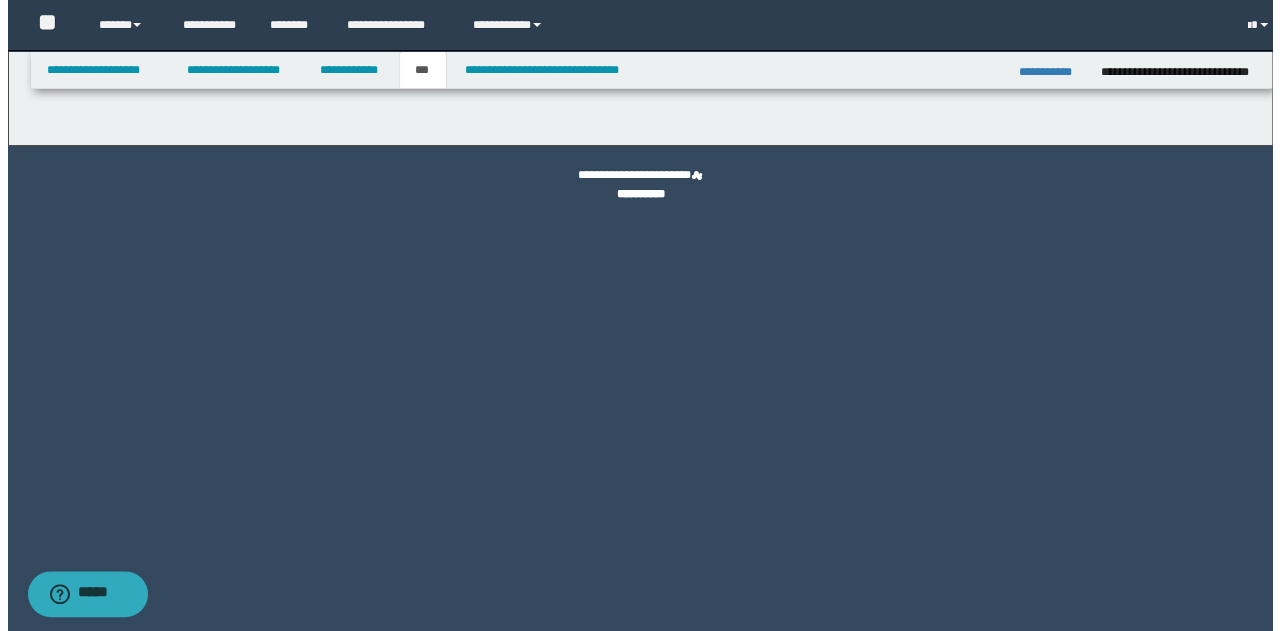 scroll, scrollTop: 0, scrollLeft: 0, axis: both 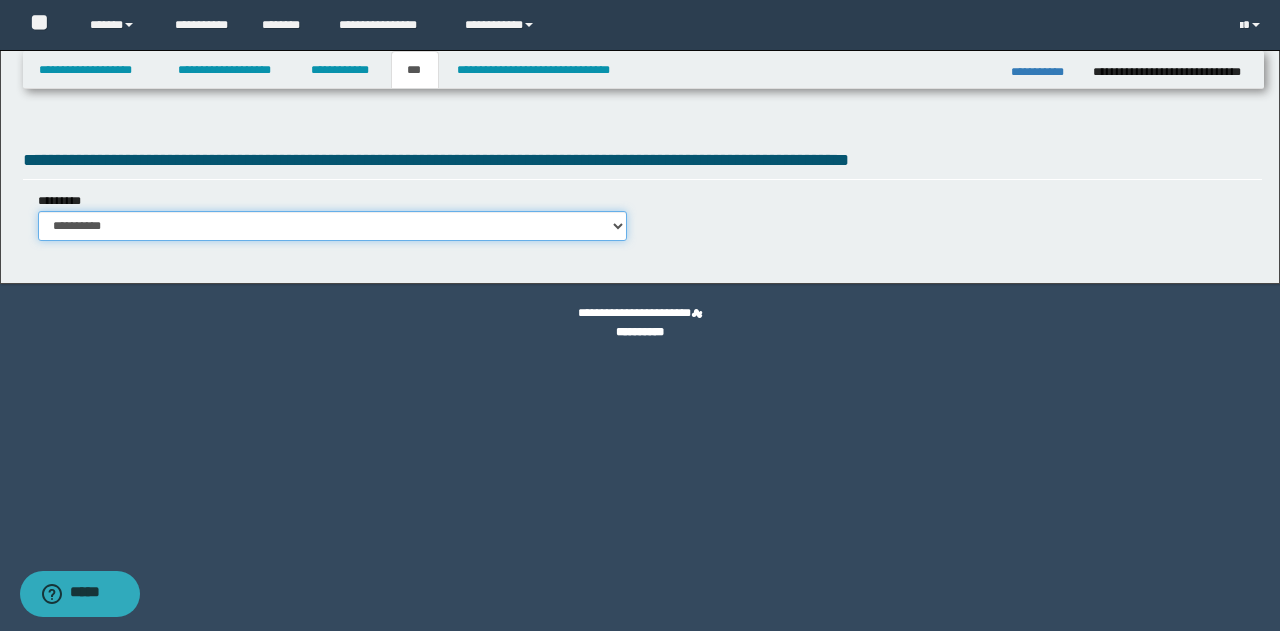 click on "**********" at bounding box center (333, 226) 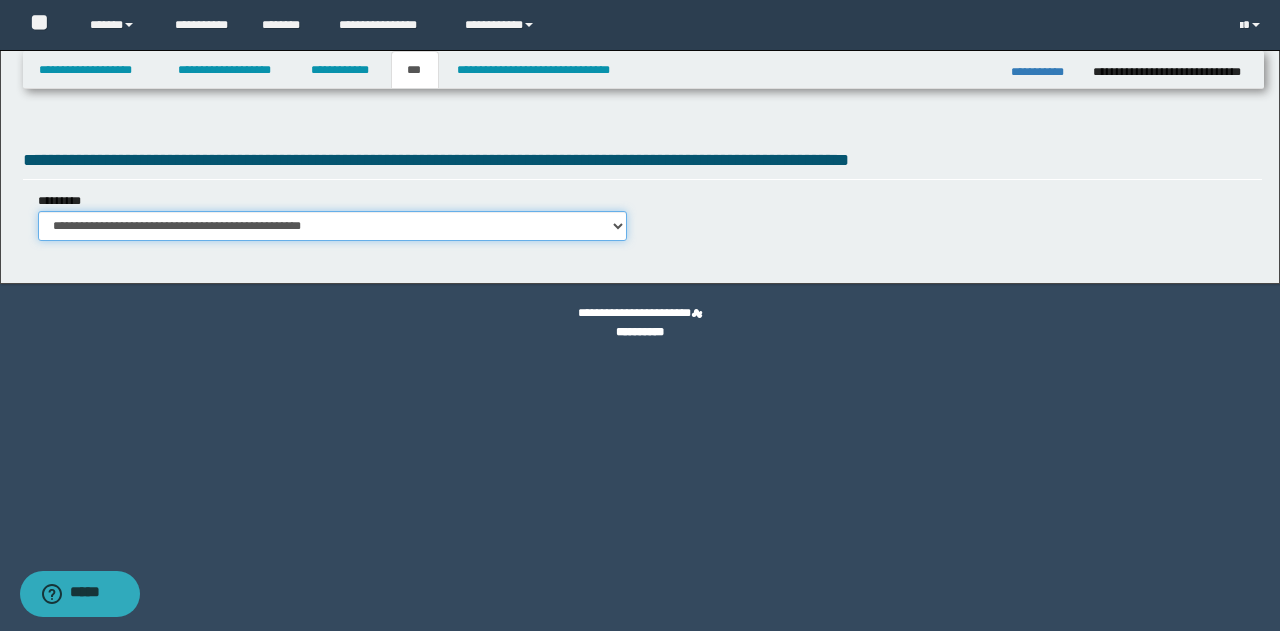 click on "**********" at bounding box center (333, 226) 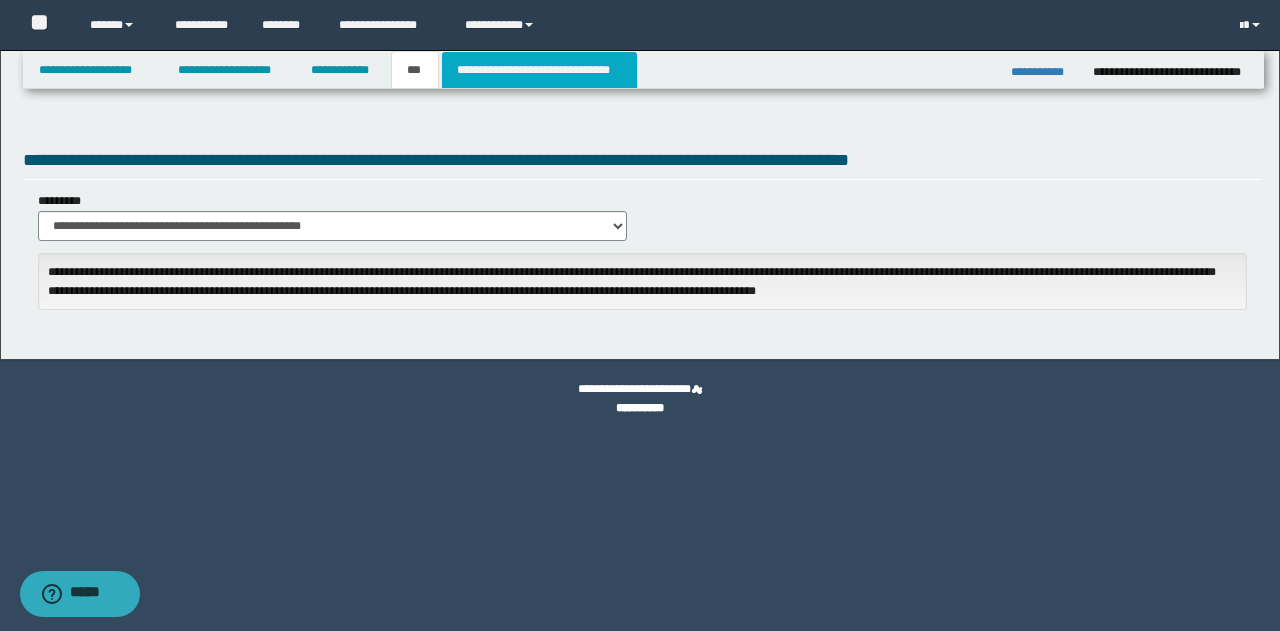 click on "**********" at bounding box center (539, 70) 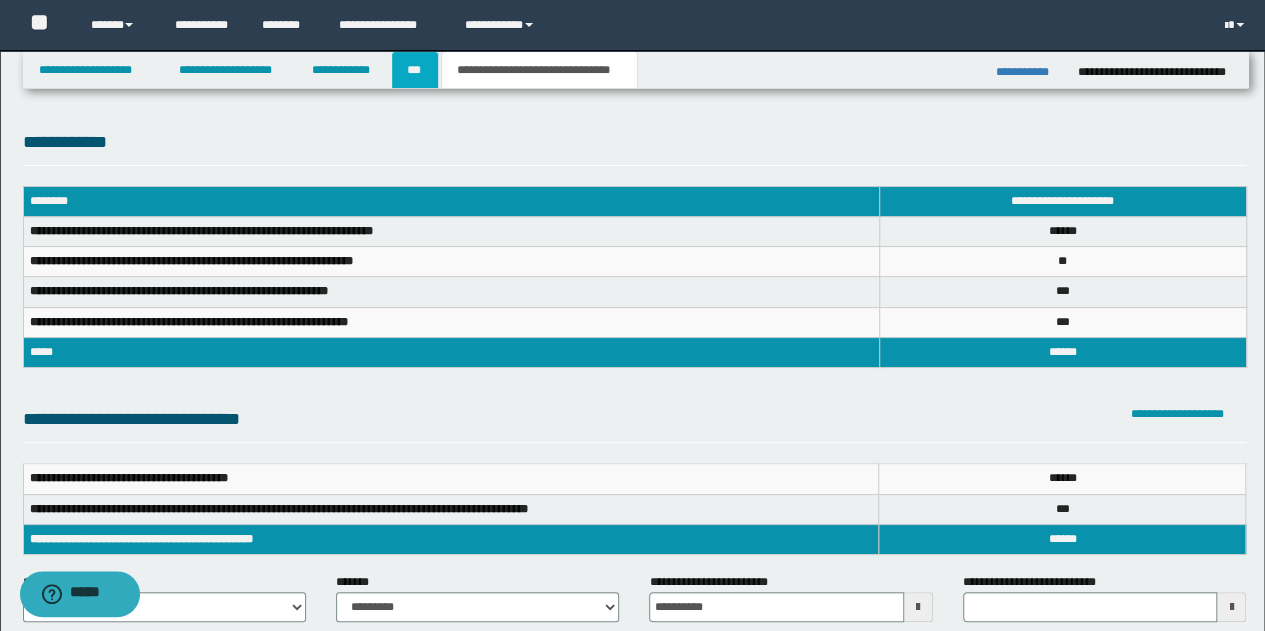 click on "***" at bounding box center [415, 70] 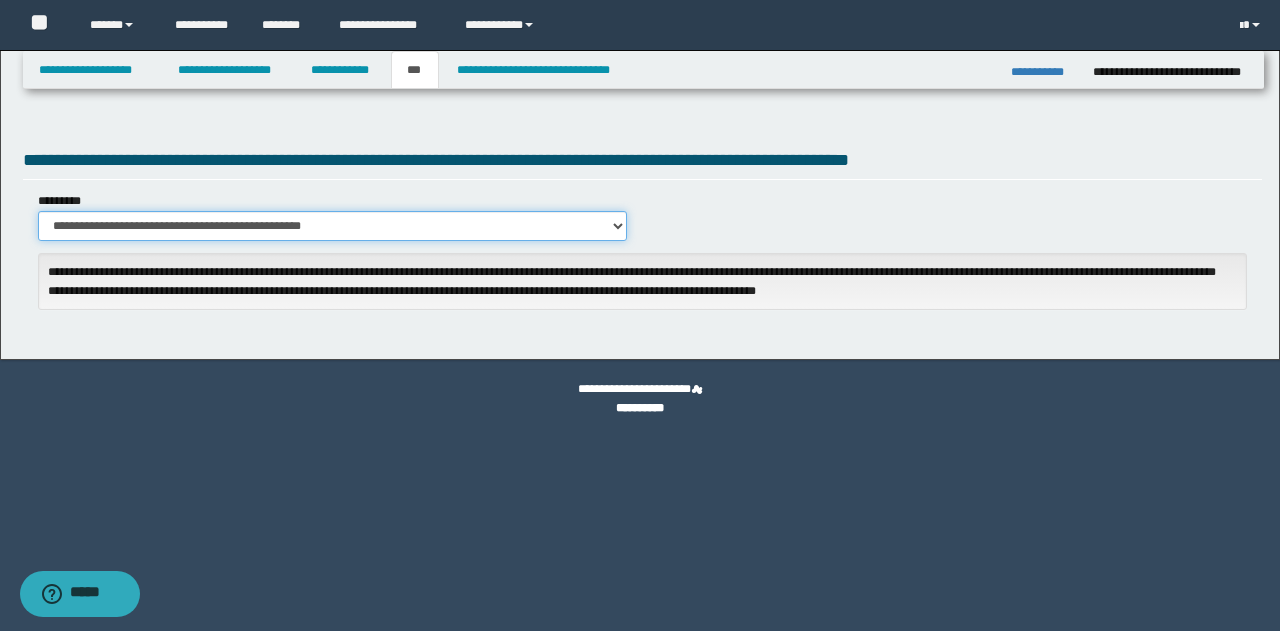 click on "**********" at bounding box center (333, 226) 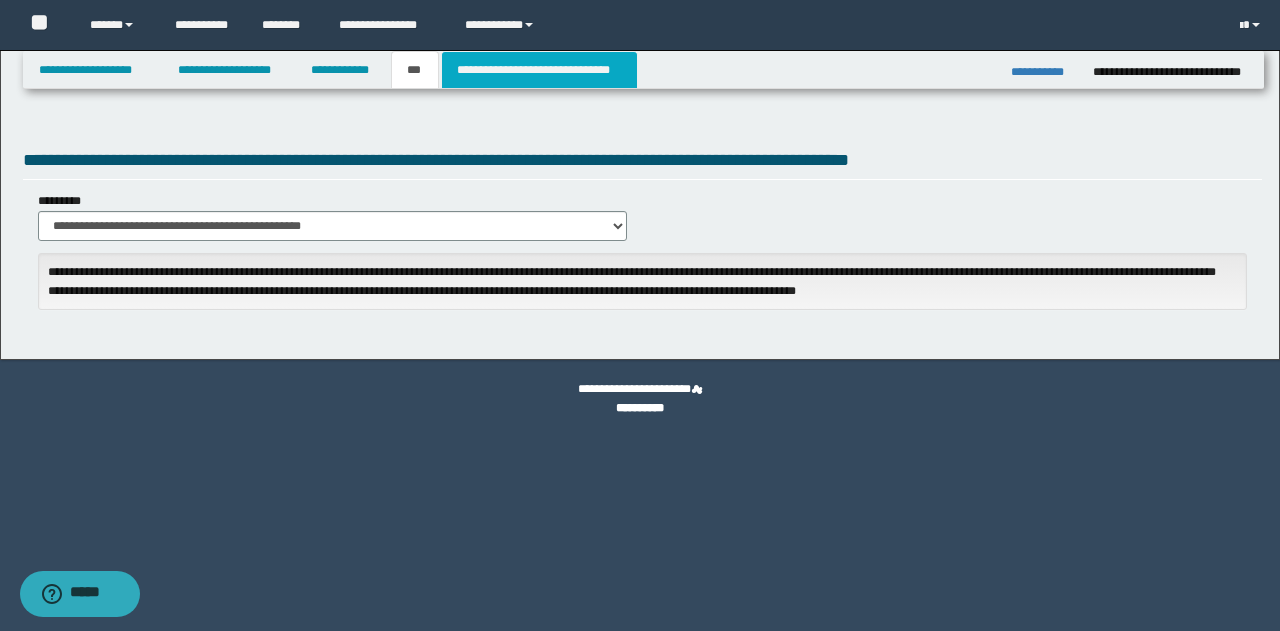 click on "**********" at bounding box center (539, 70) 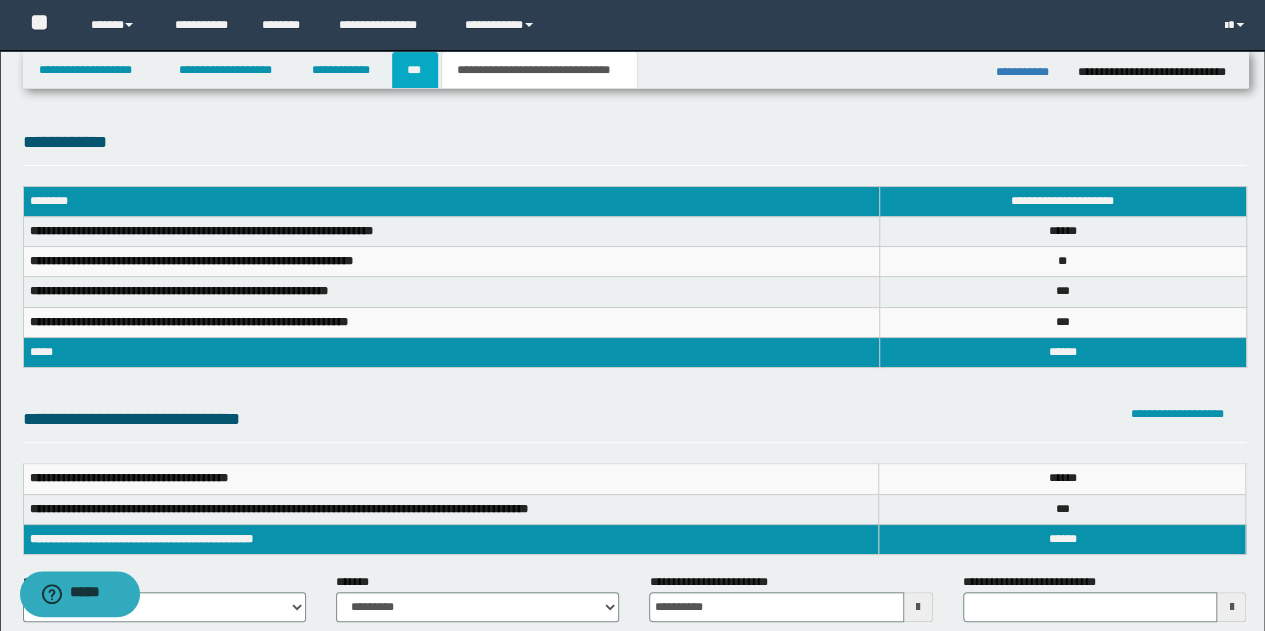 click on "***" at bounding box center [415, 70] 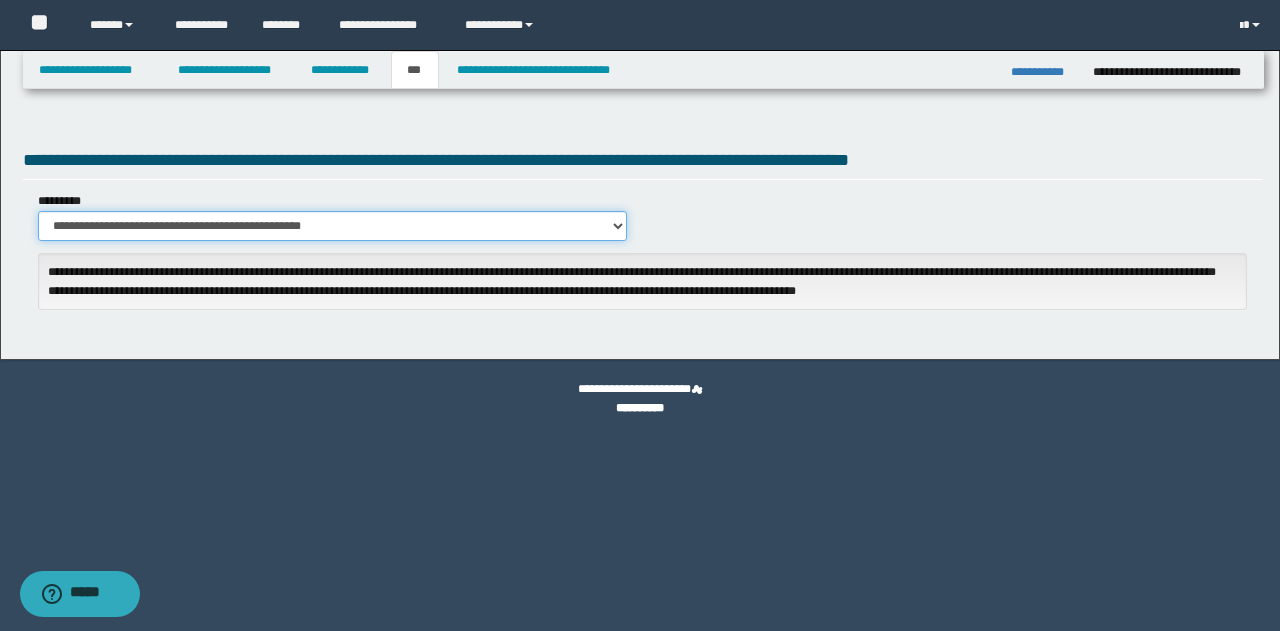 click on "**********" at bounding box center [333, 226] 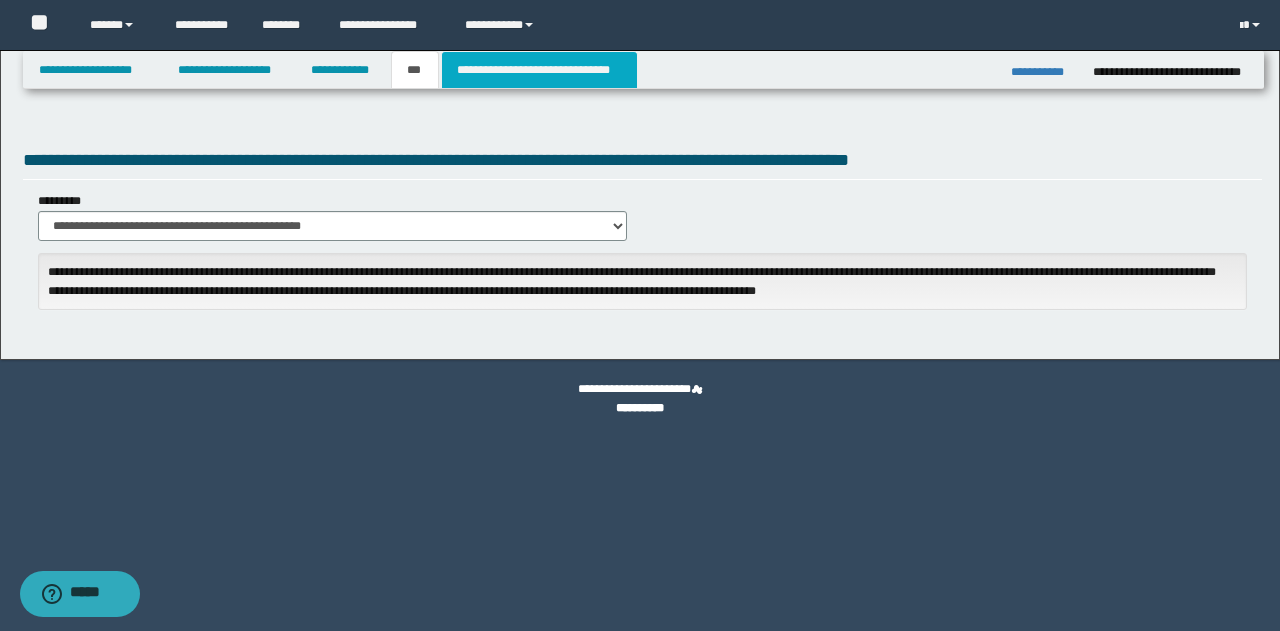 click on "**********" at bounding box center [539, 70] 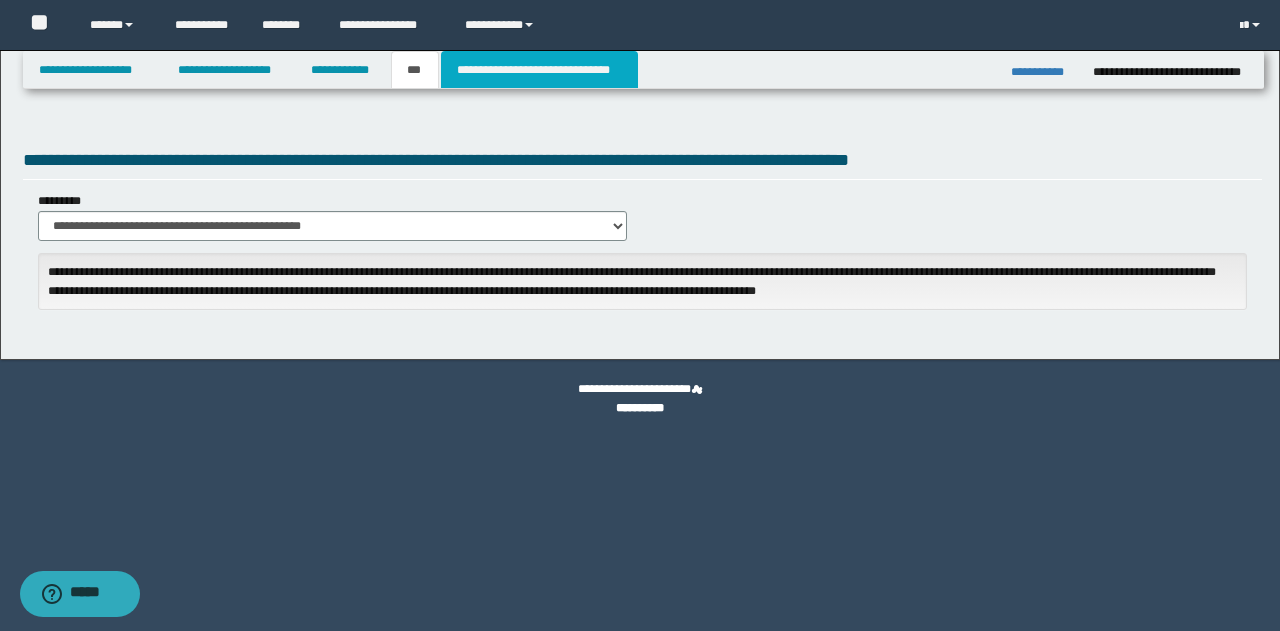 type on "**********" 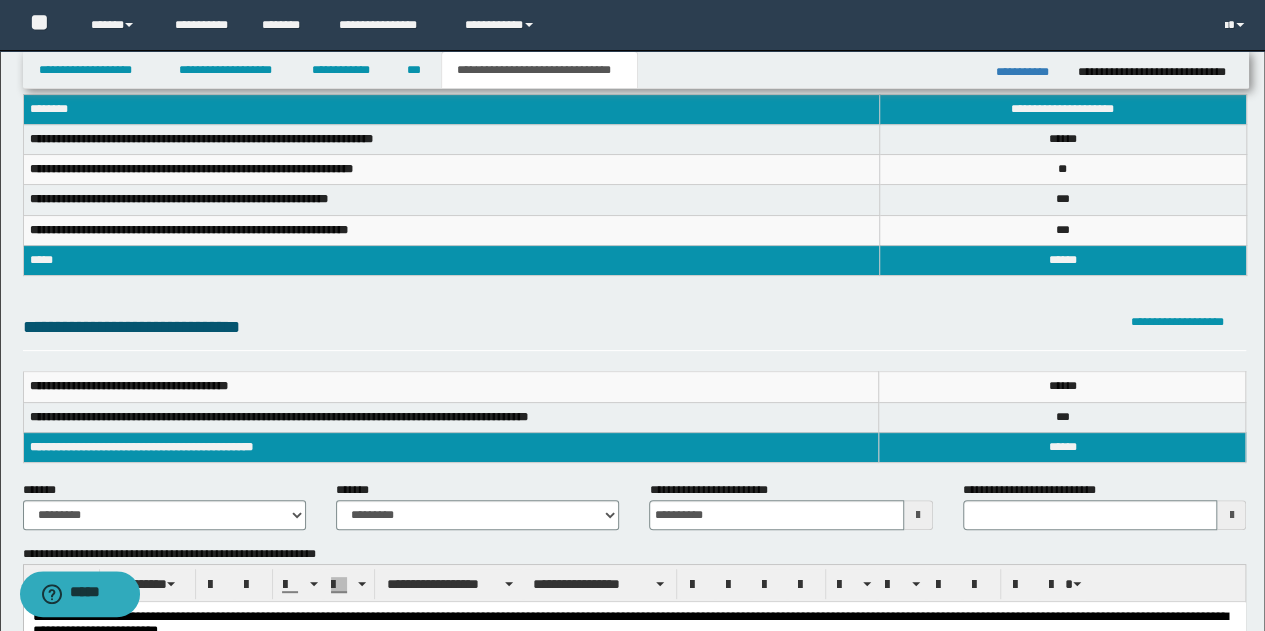 scroll, scrollTop: 200, scrollLeft: 0, axis: vertical 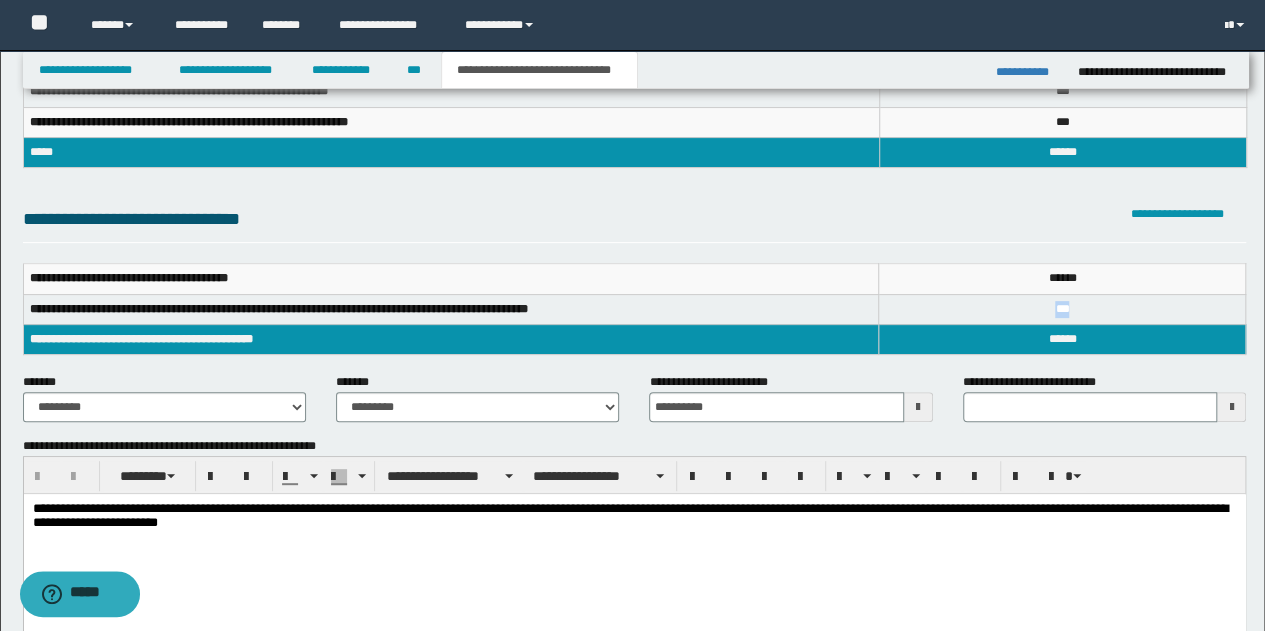 drag, startPoint x: 1088, startPoint y: 302, endPoint x: 999, endPoint y: 309, distance: 89.27486 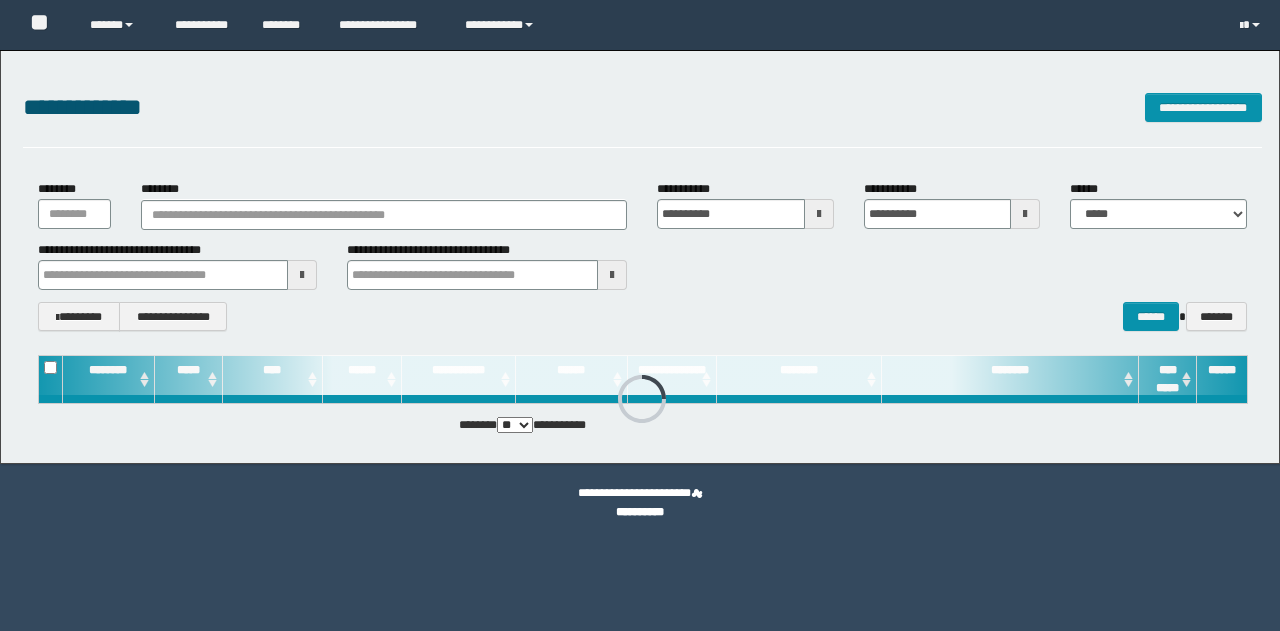 scroll, scrollTop: 0, scrollLeft: 0, axis: both 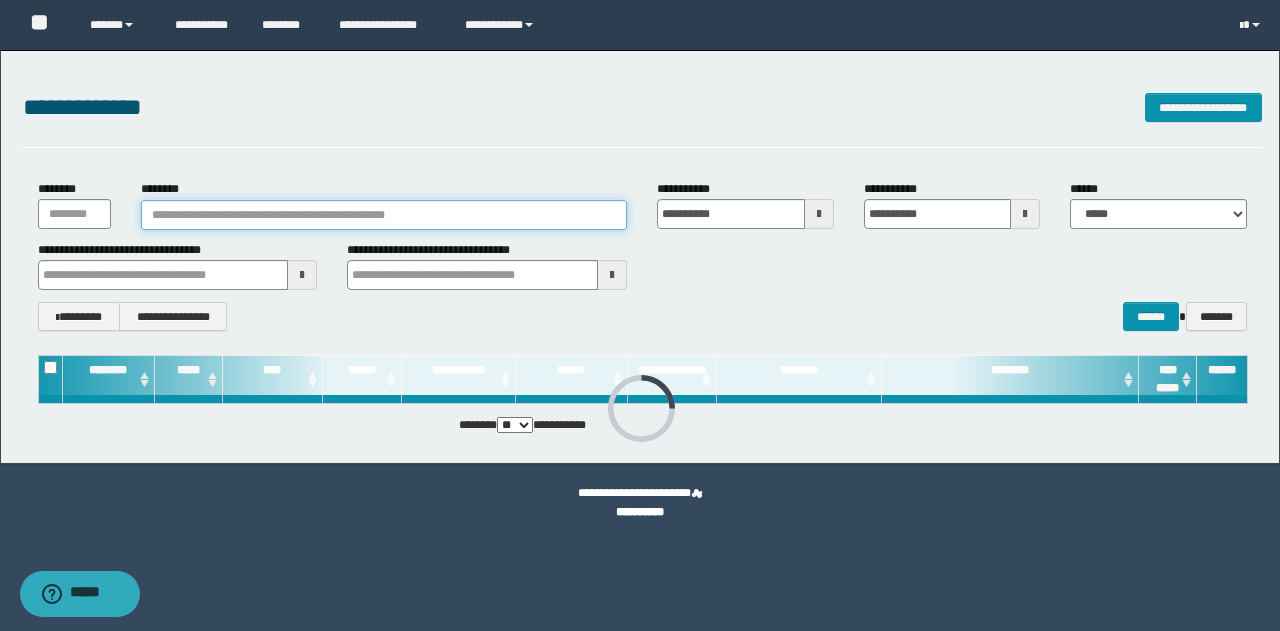 click on "********" at bounding box center [384, 215] 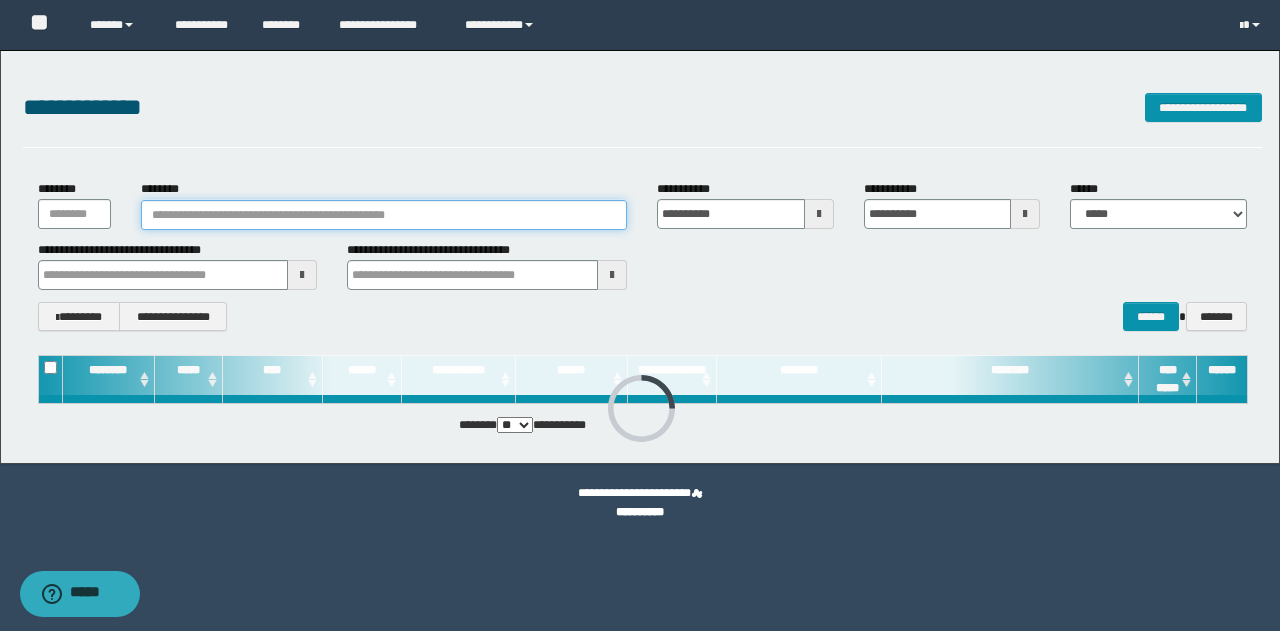 paste on "********" 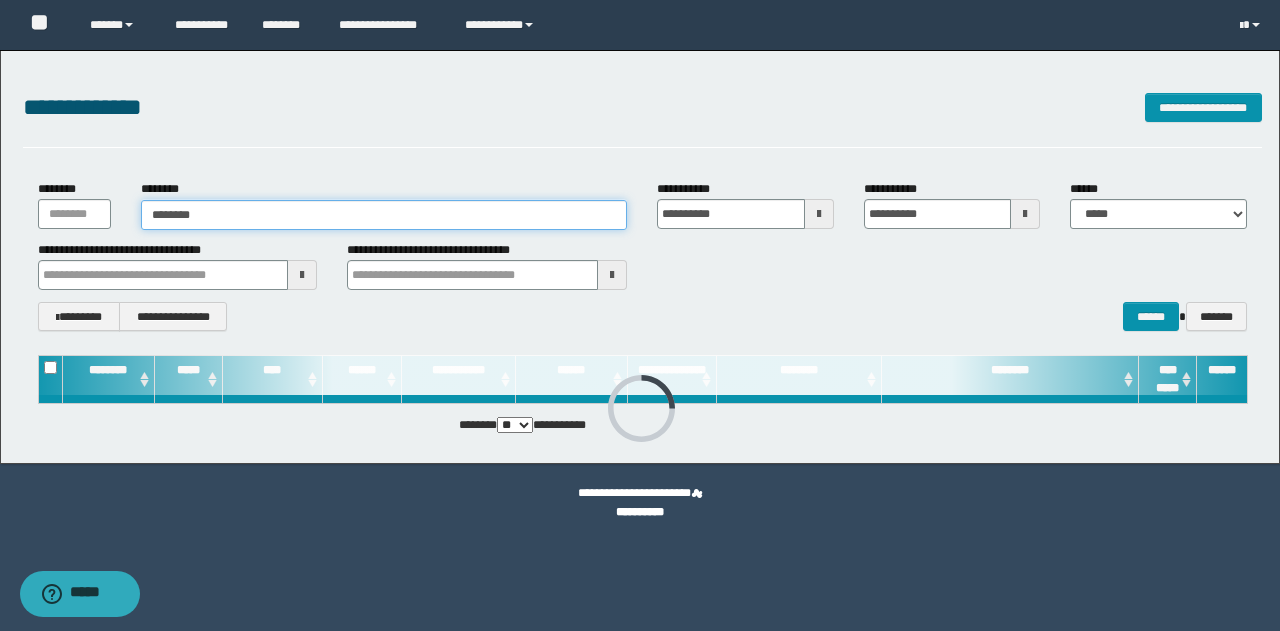 type on "********" 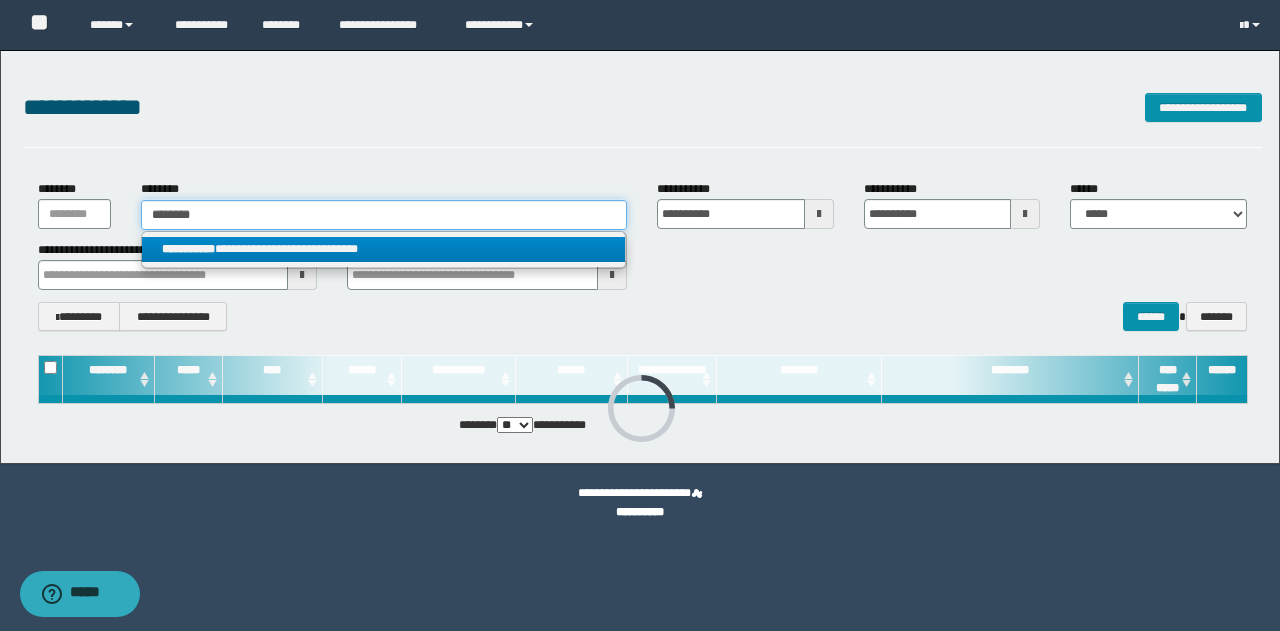 type on "********" 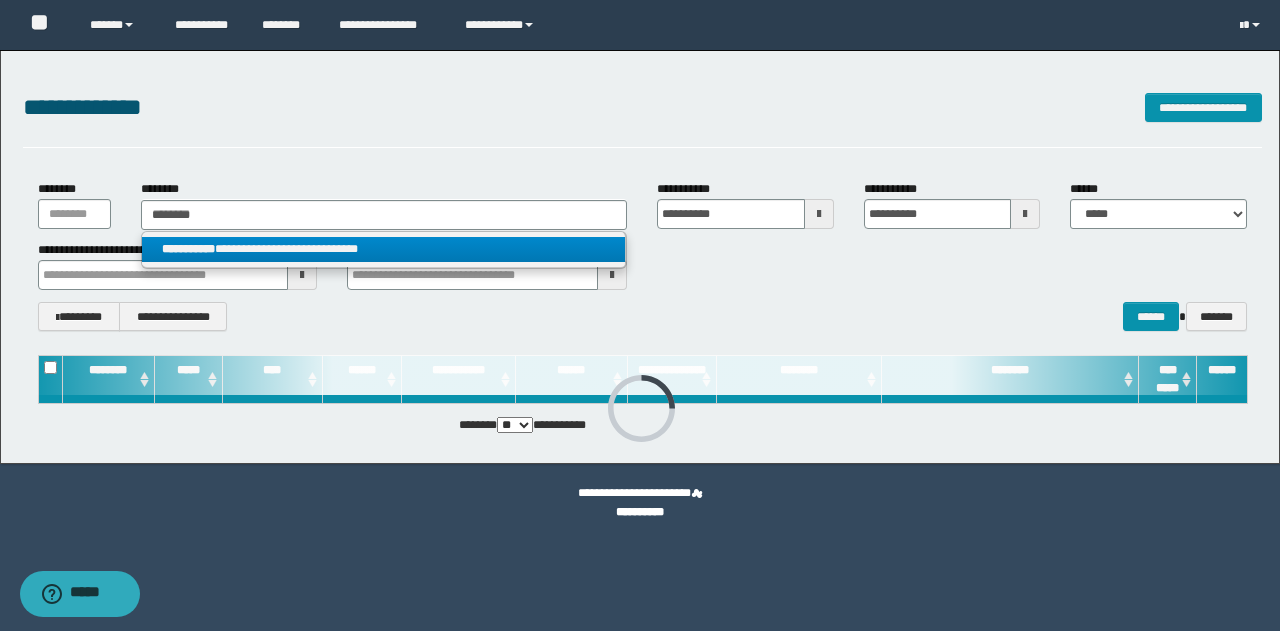 click on "**********" at bounding box center [384, 249] 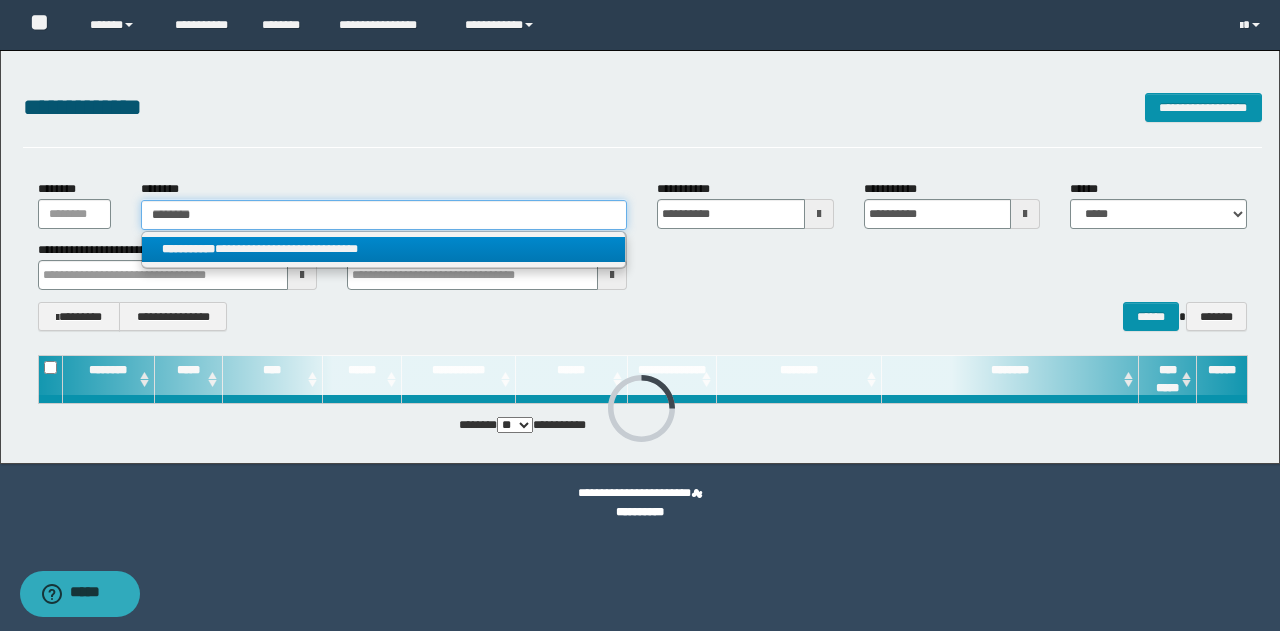 type 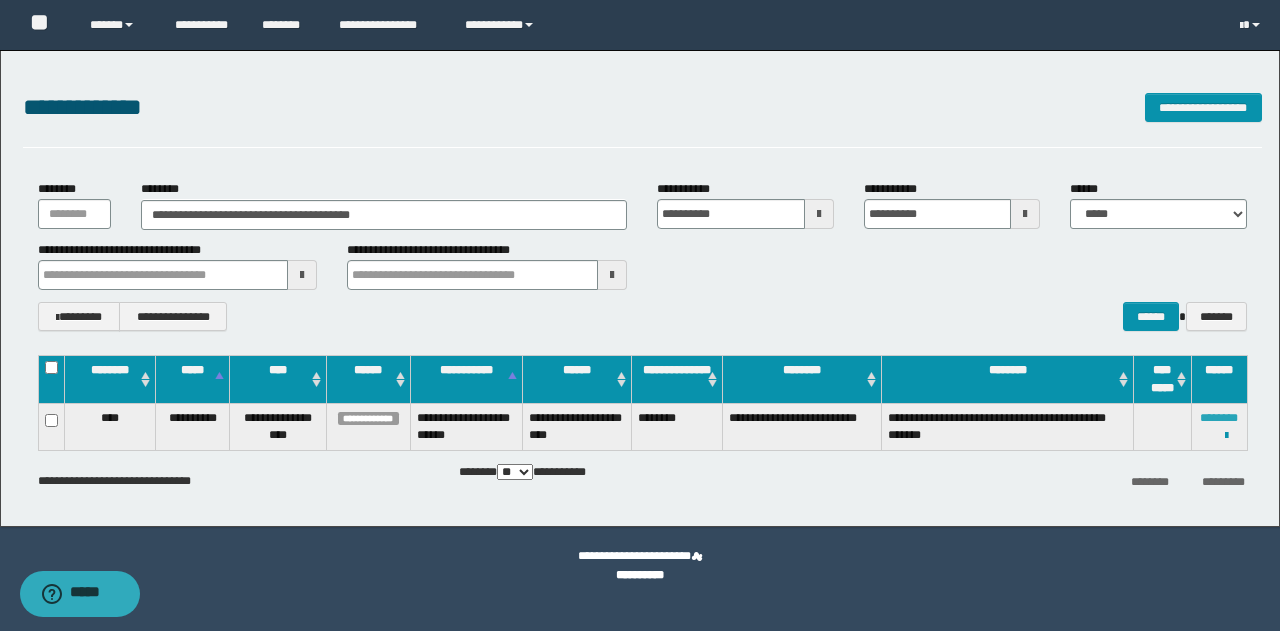 click on "********" at bounding box center (1219, 418) 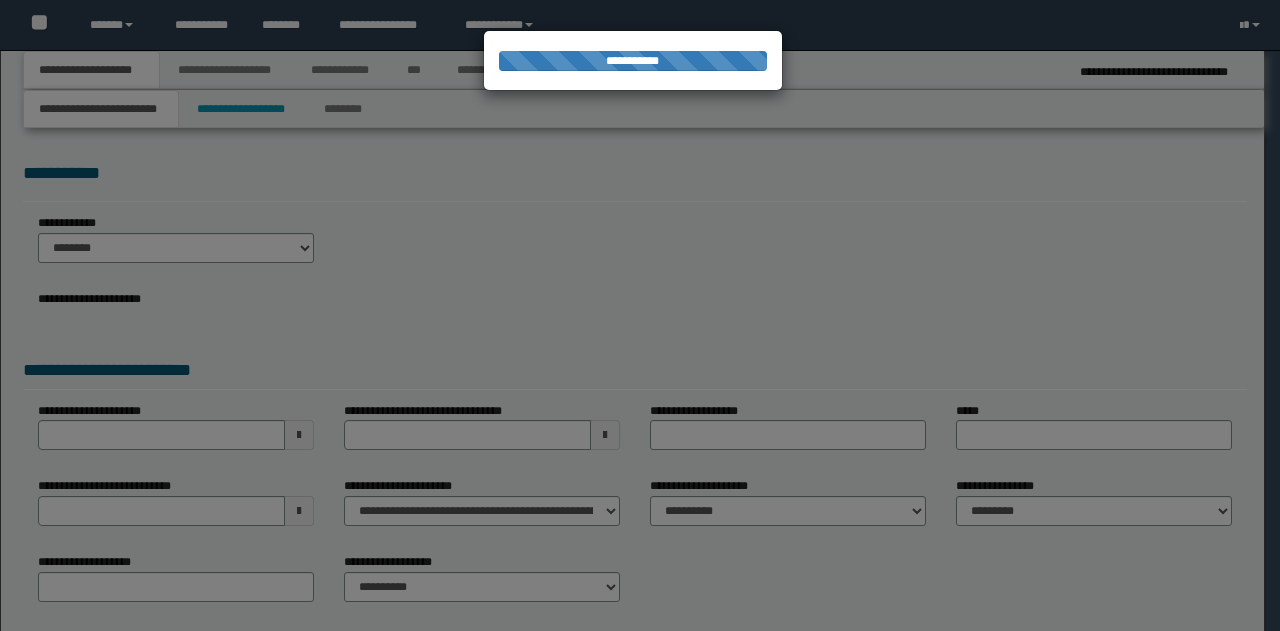 type on "********" 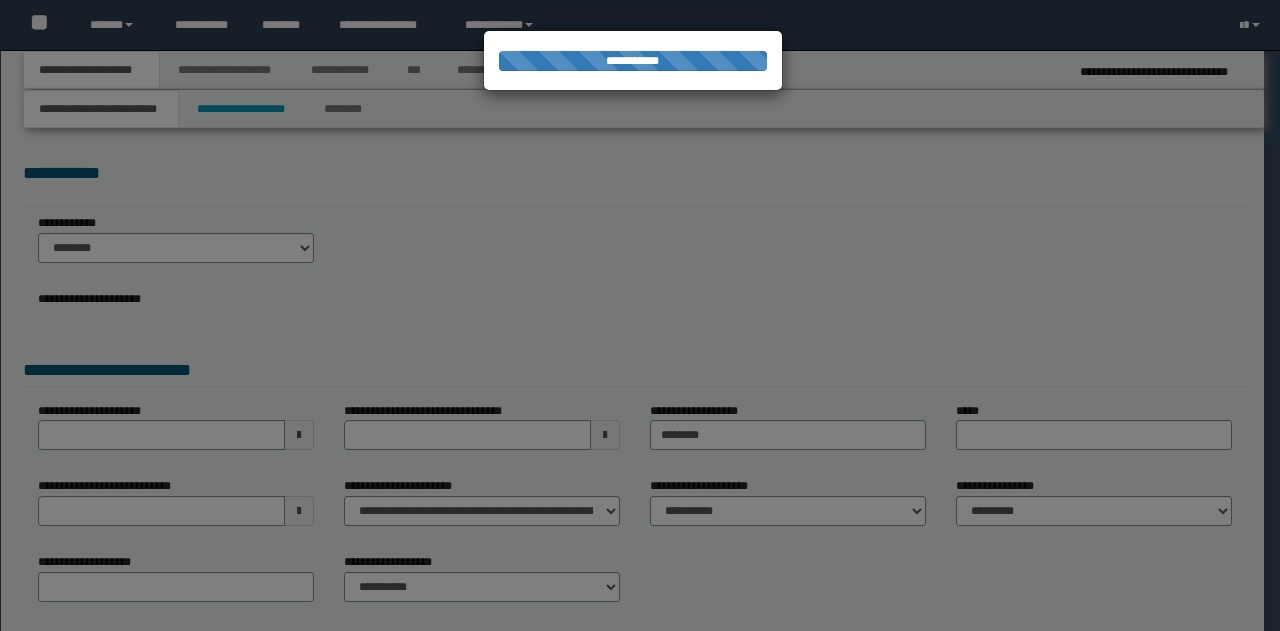 scroll, scrollTop: 0, scrollLeft: 0, axis: both 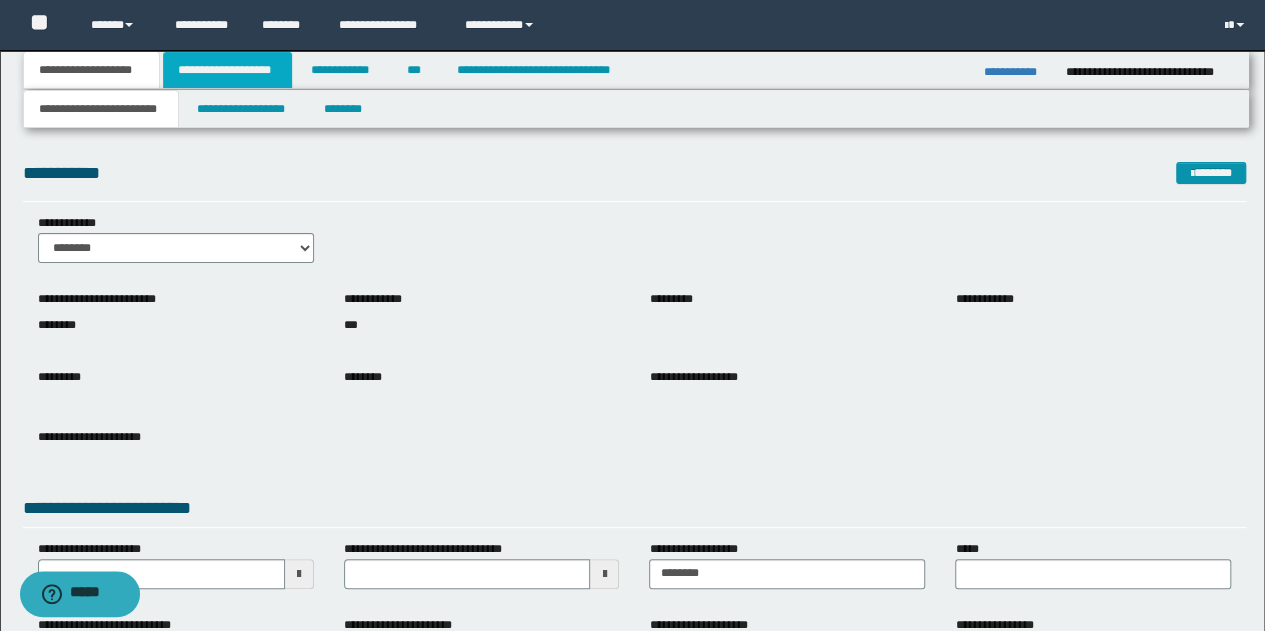 click on "**********" at bounding box center [227, 70] 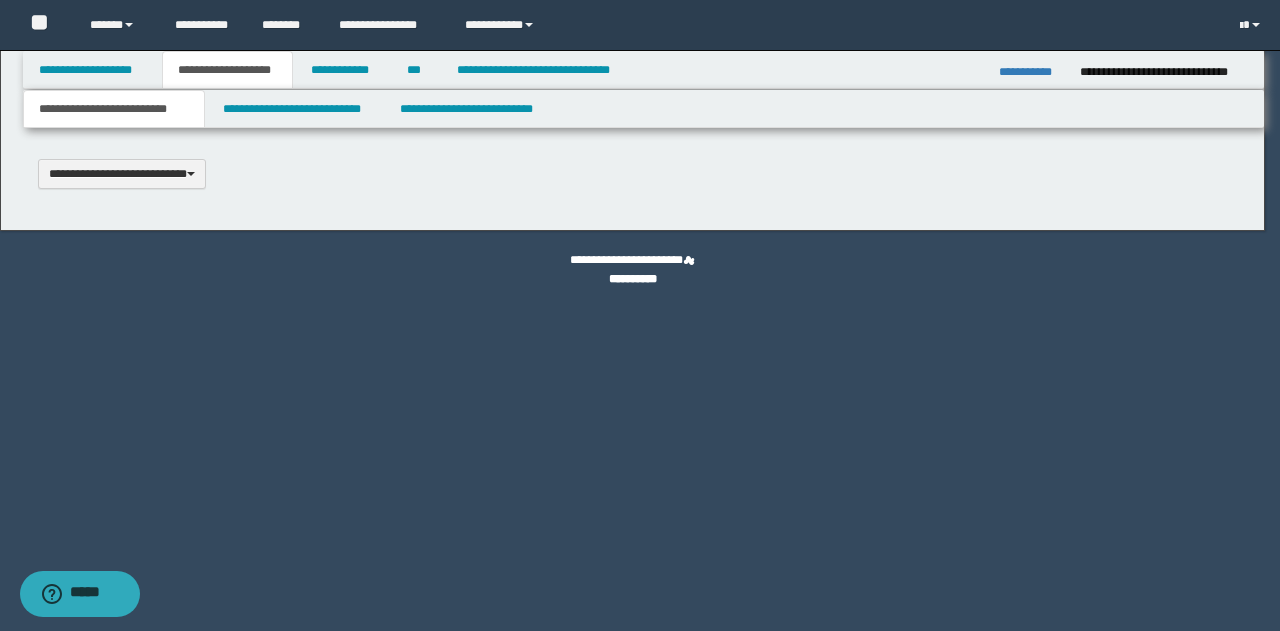 type 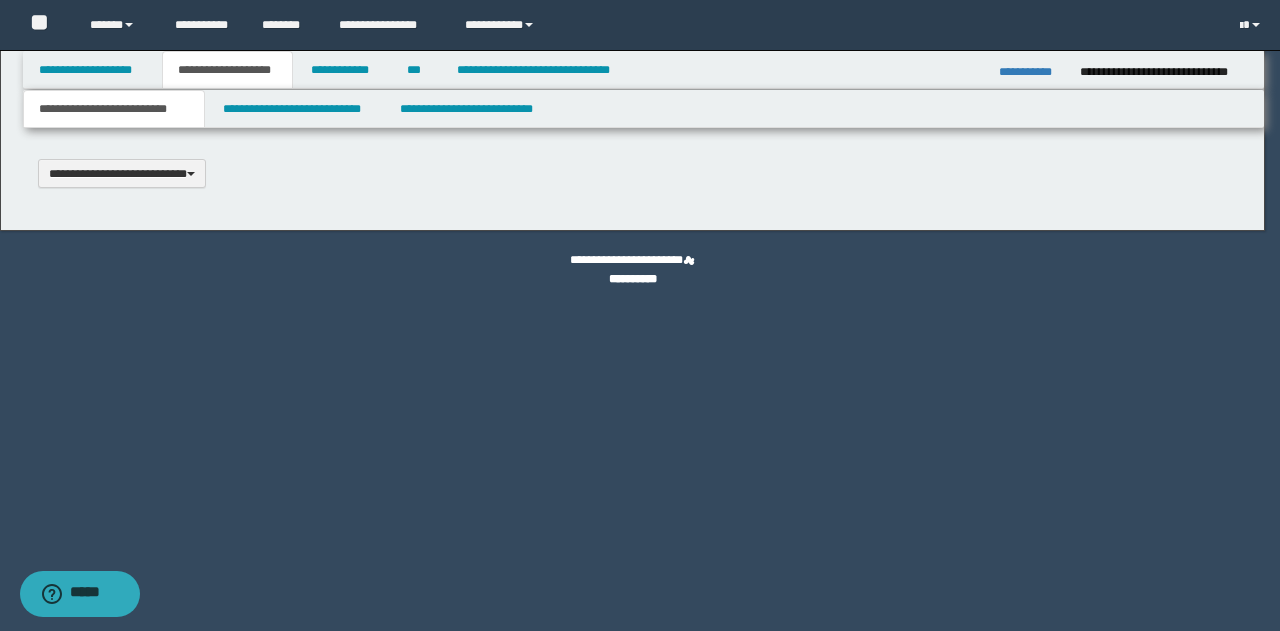 scroll, scrollTop: 0, scrollLeft: 0, axis: both 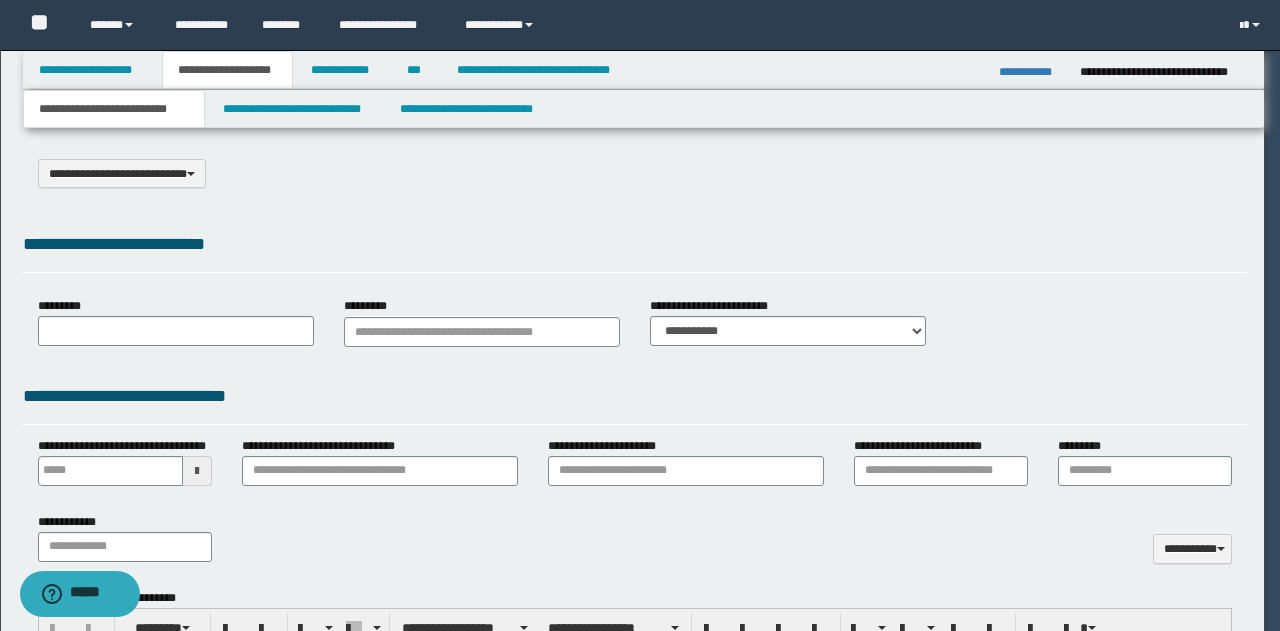 select on "*" 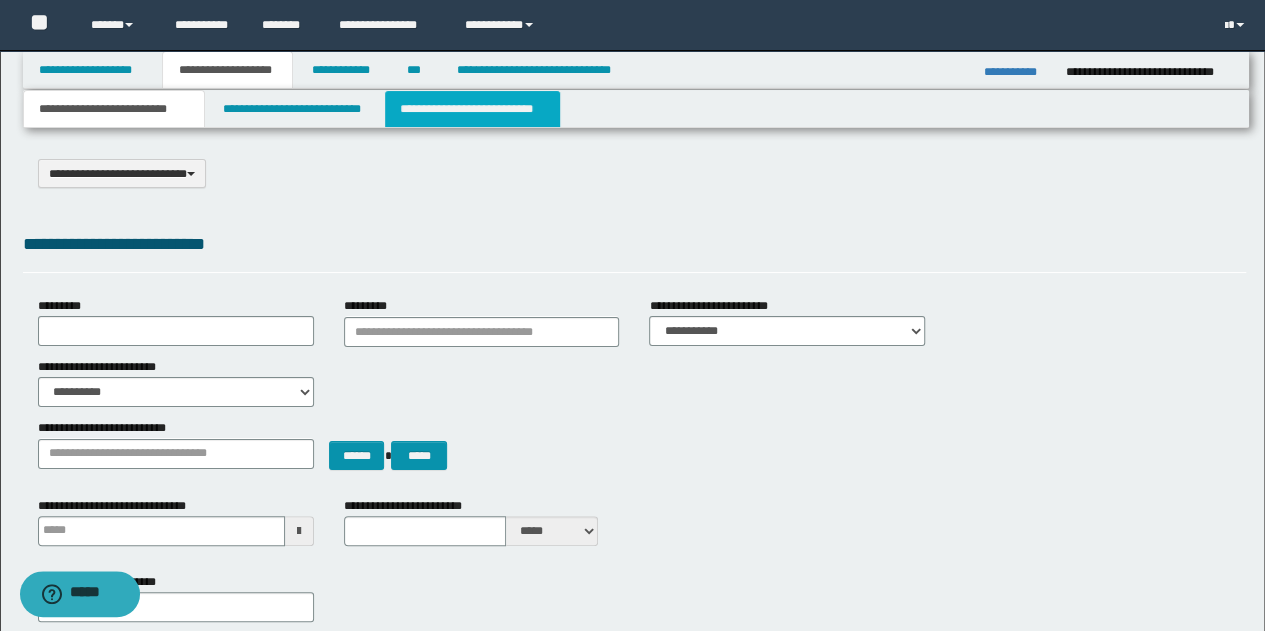 click on "**********" at bounding box center (472, 109) 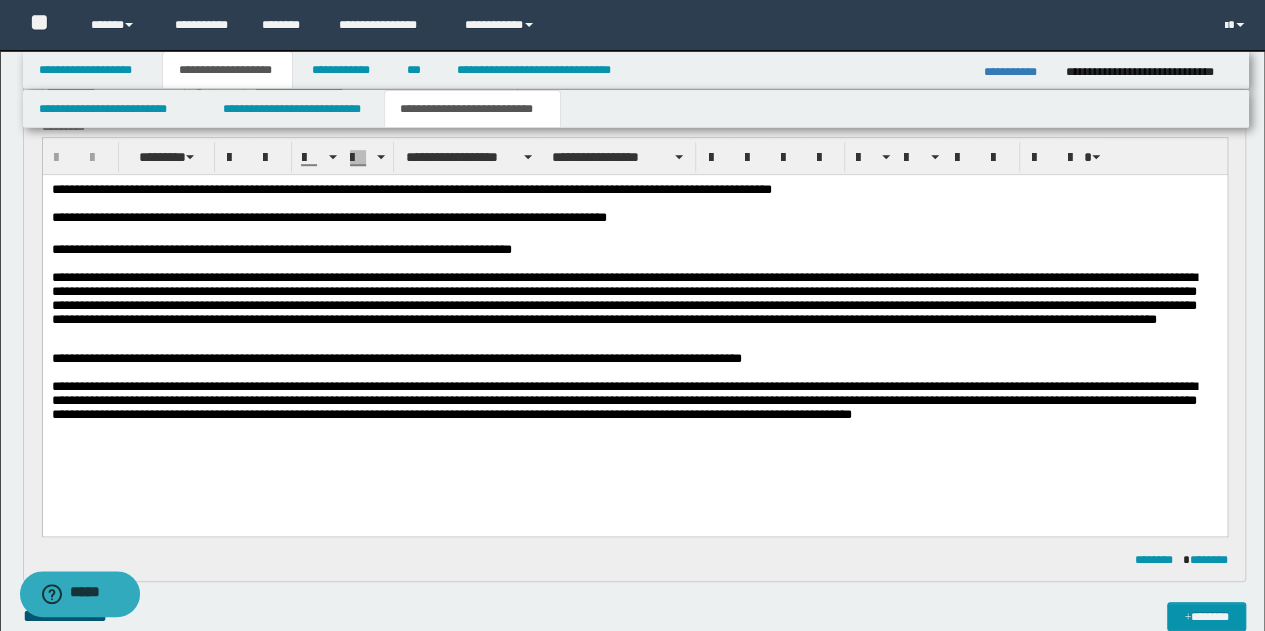 scroll, scrollTop: 600, scrollLeft: 0, axis: vertical 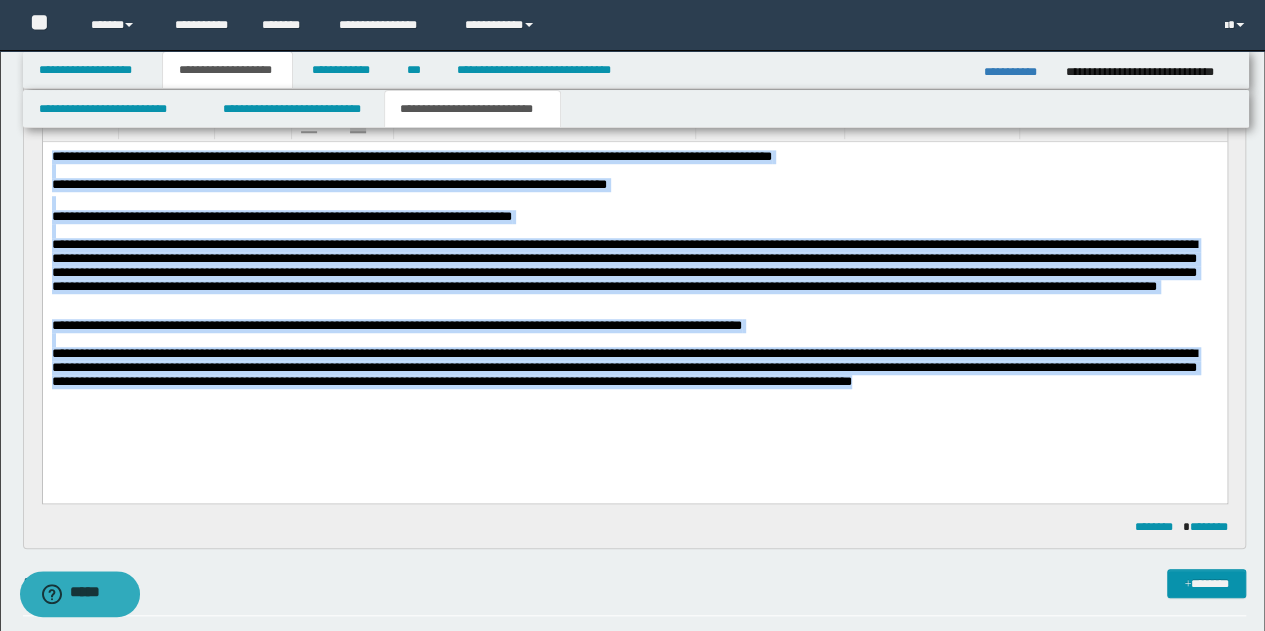 drag, startPoint x: 50, startPoint y: 154, endPoint x: 1013, endPoint y: 394, distance: 992.45605 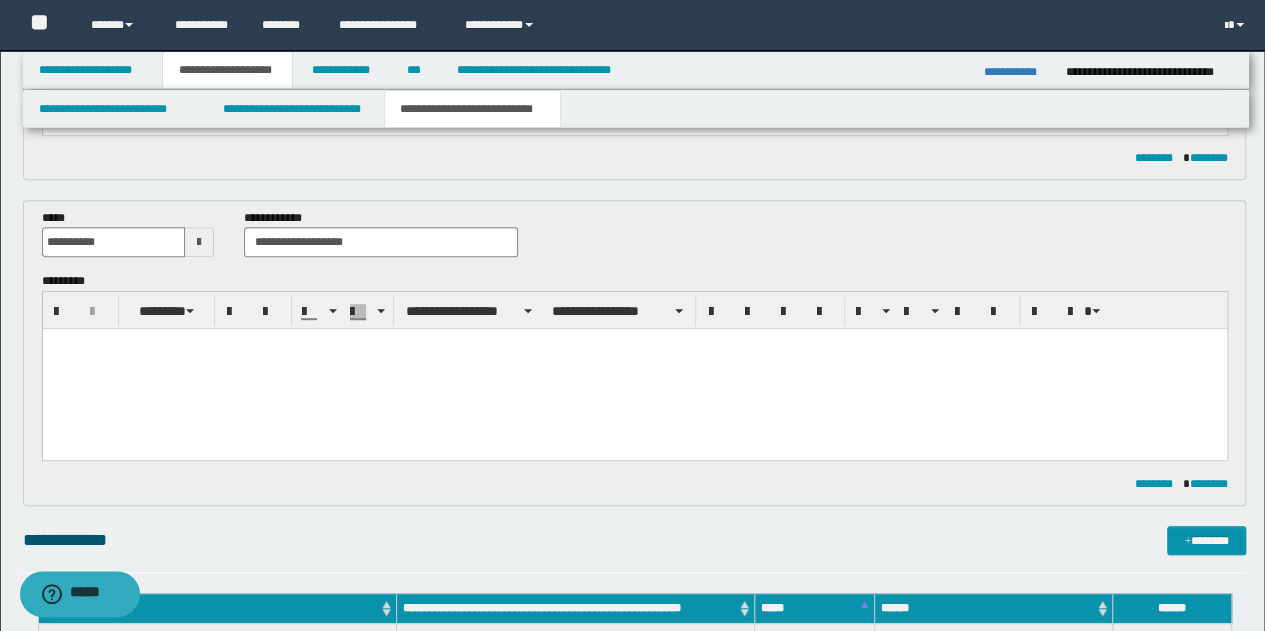 scroll, scrollTop: 400, scrollLeft: 0, axis: vertical 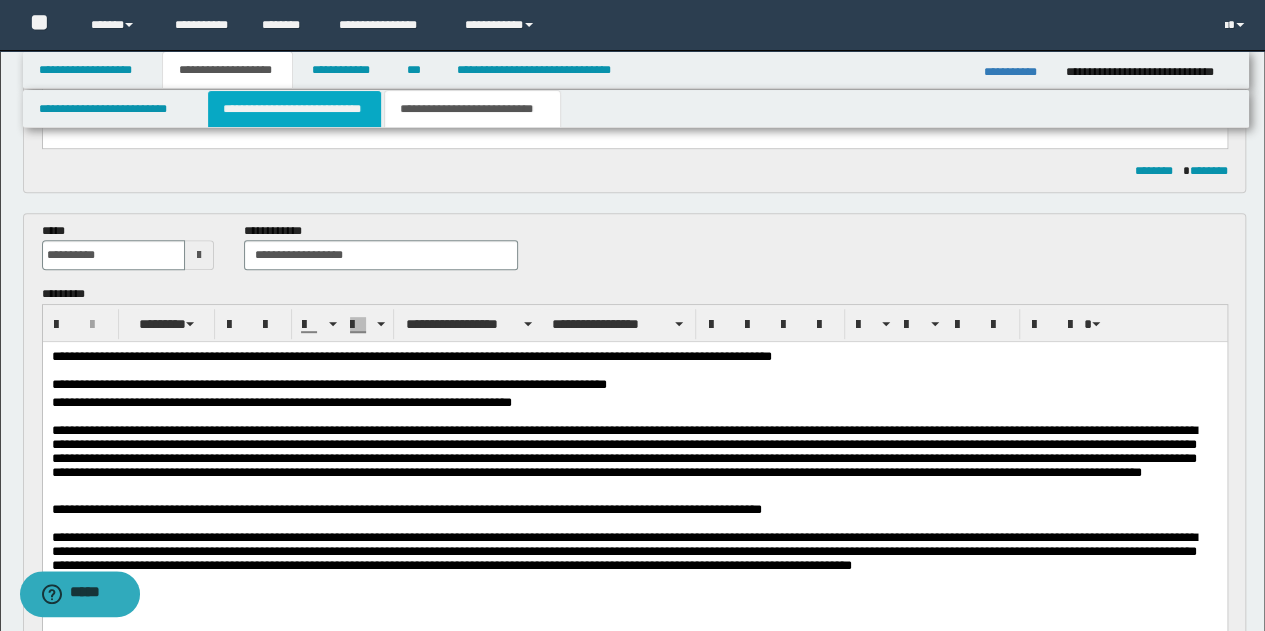 click on "**********" at bounding box center [294, 109] 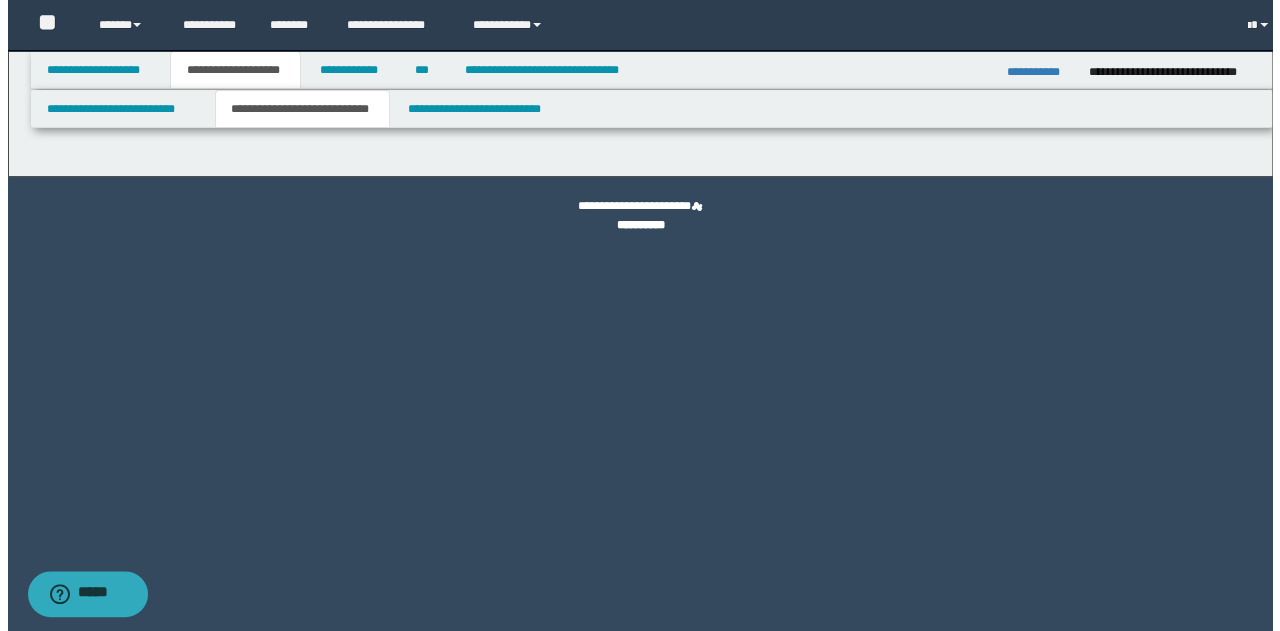scroll, scrollTop: 0, scrollLeft: 0, axis: both 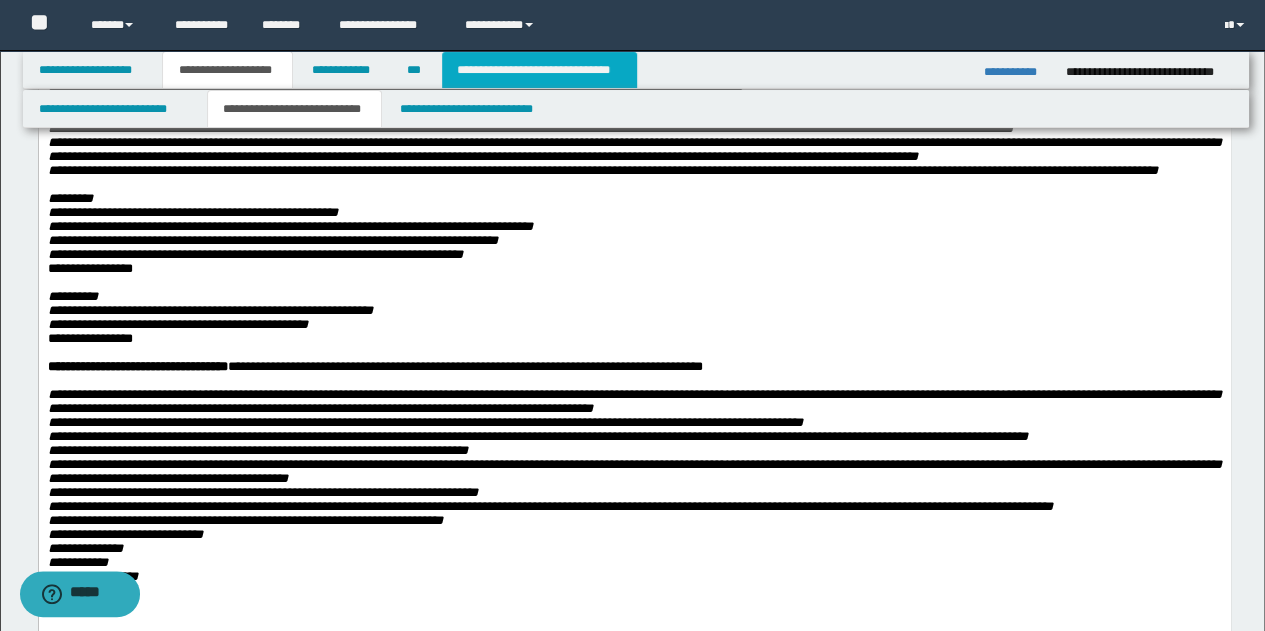 click on "**********" at bounding box center (539, 70) 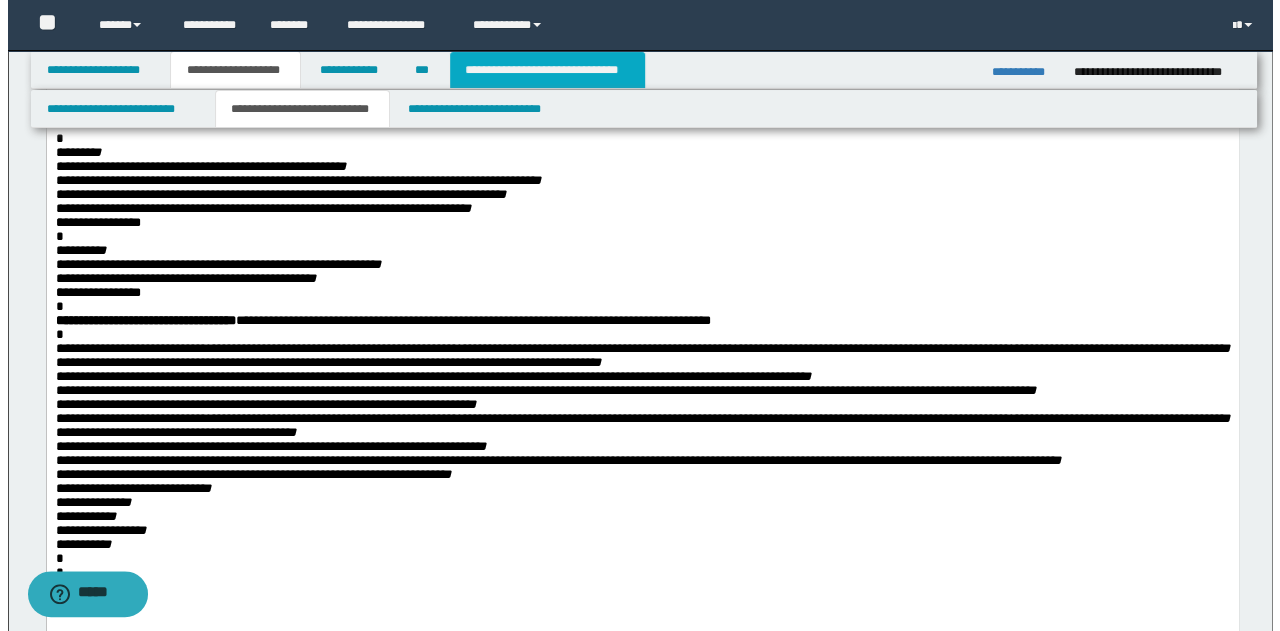 scroll, scrollTop: 0, scrollLeft: 0, axis: both 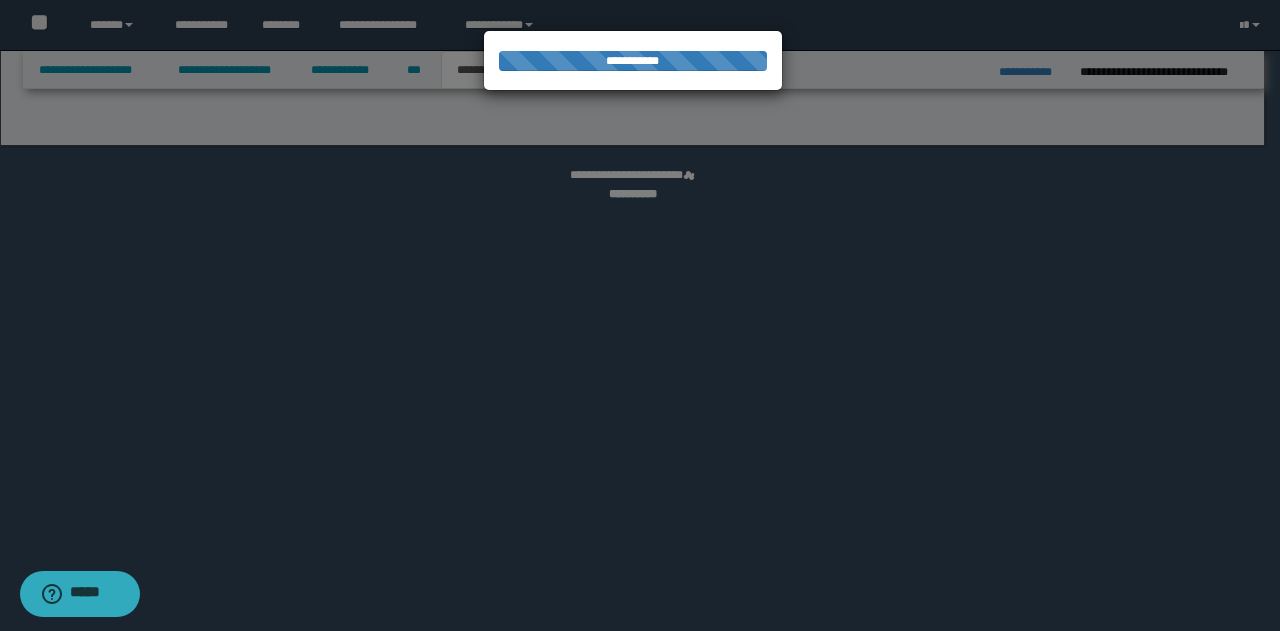 select on "*" 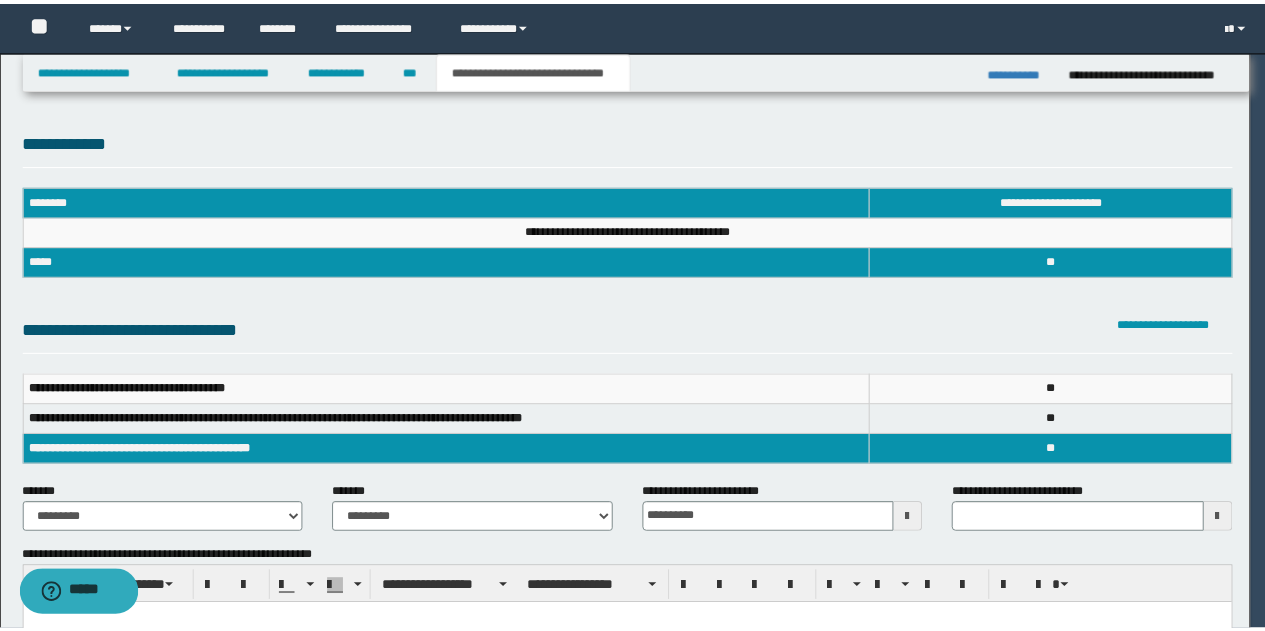 scroll, scrollTop: 0, scrollLeft: 0, axis: both 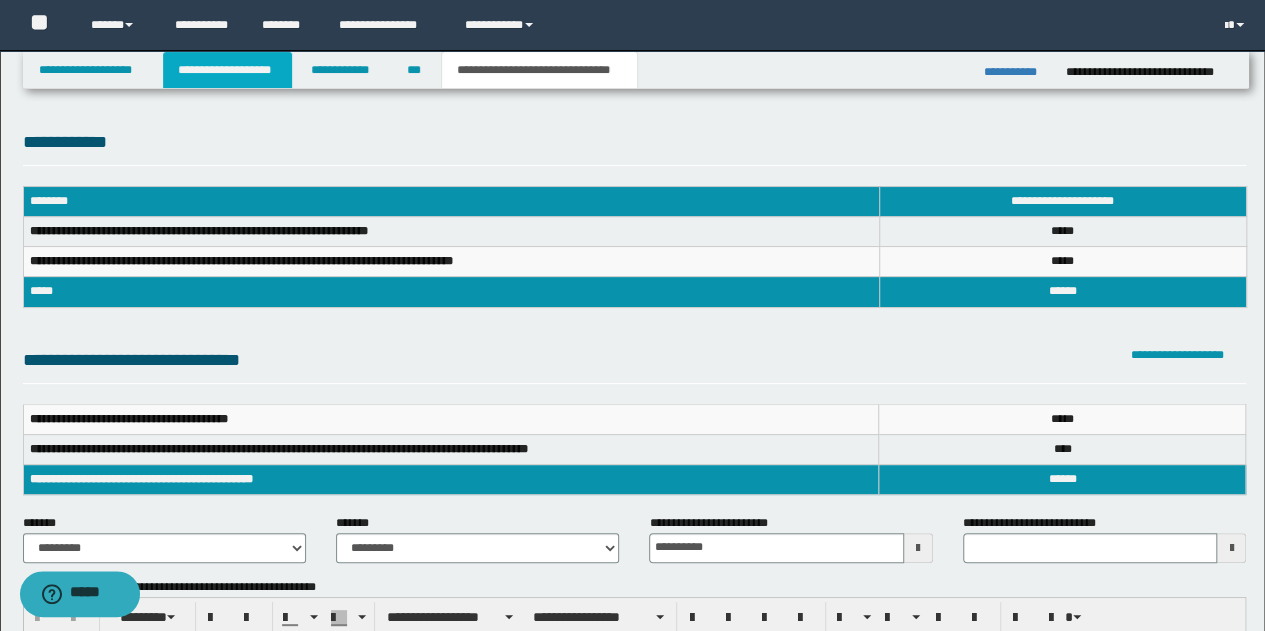click on "**********" at bounding box center (227, 70) 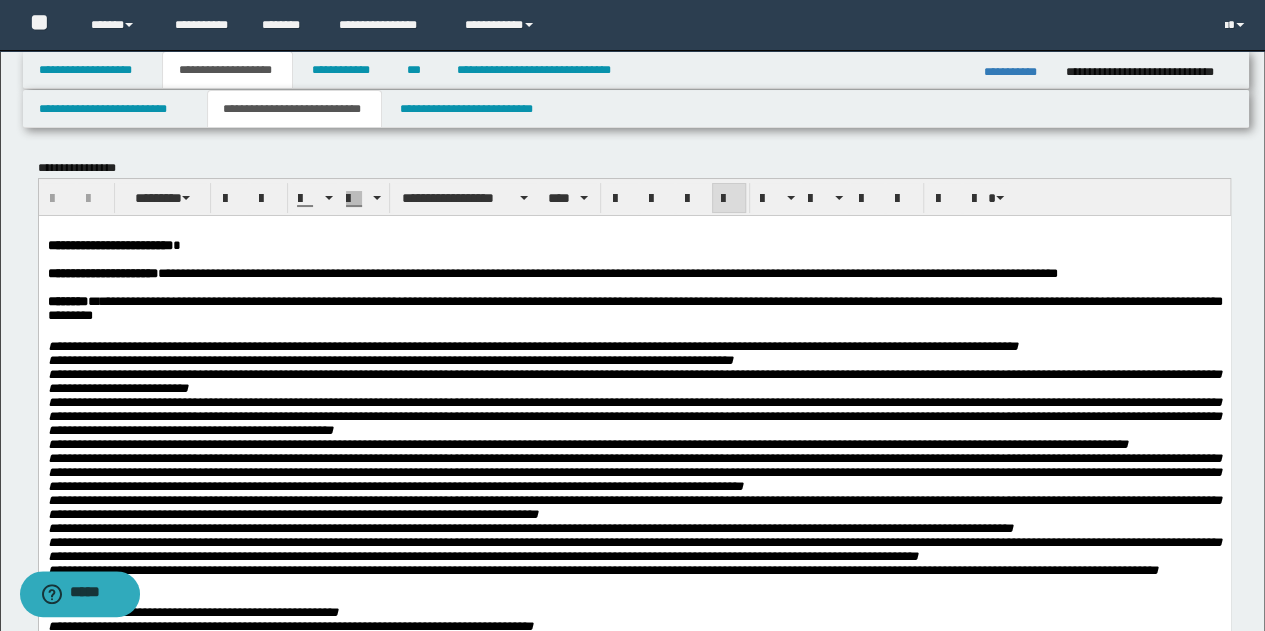 click on "**********" at bounding box center [634, 245] 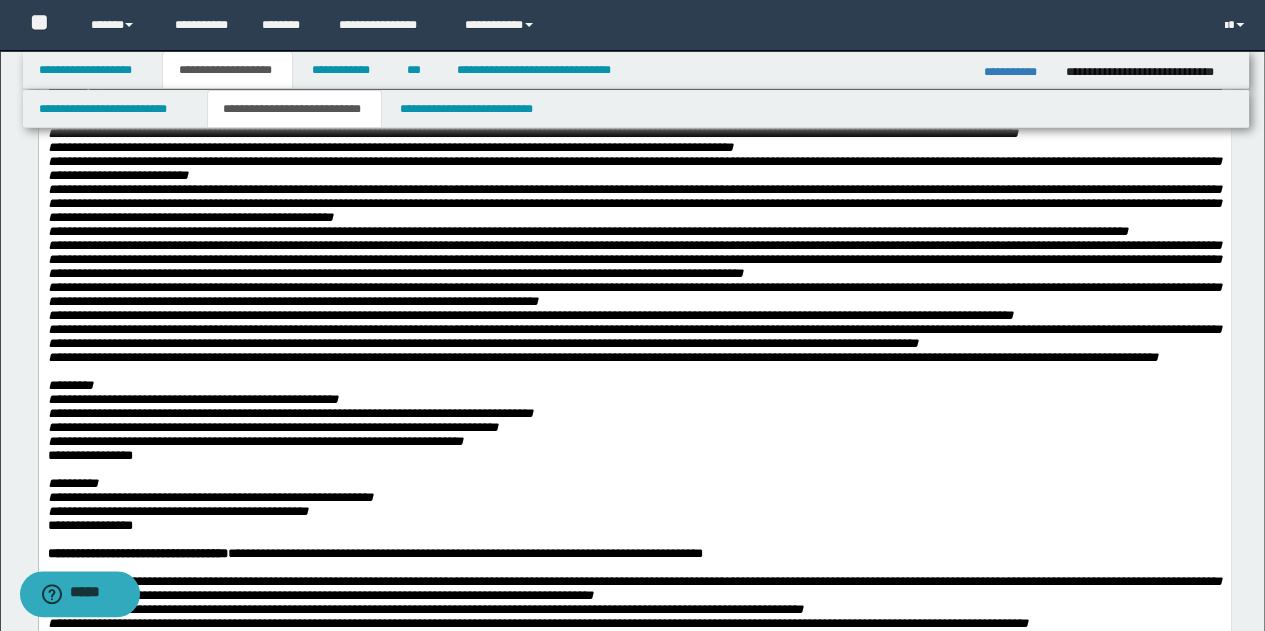 scroll, scrollTop: 300, scrollLeft: 0, axis: vertical 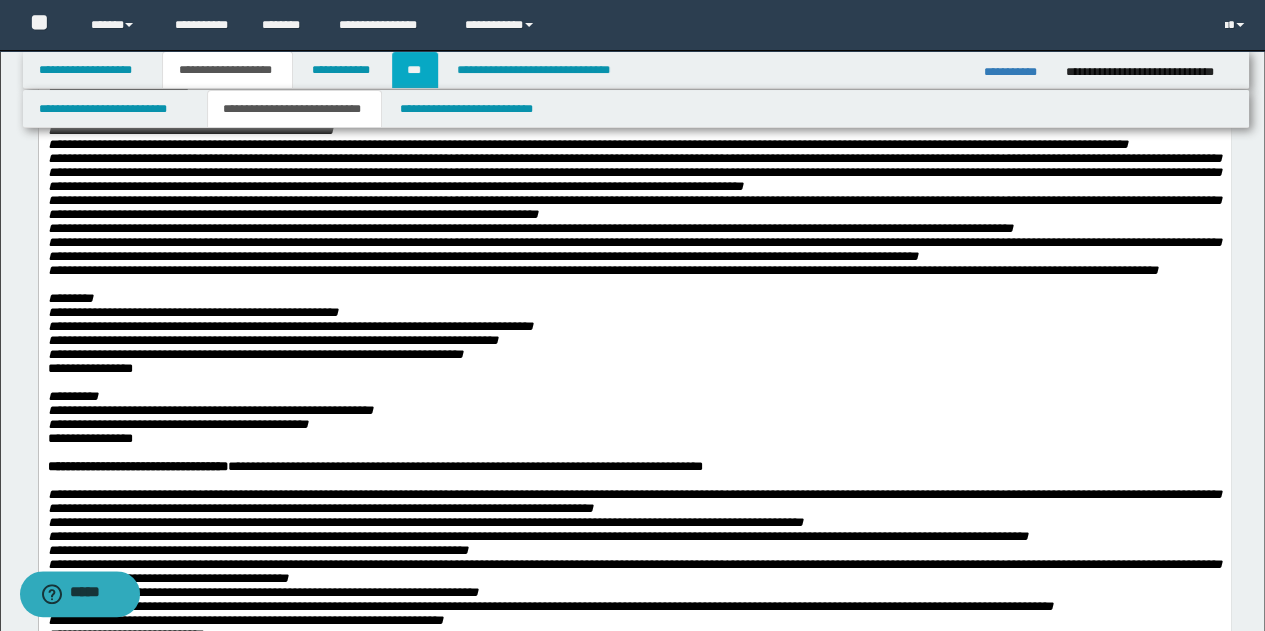 click on "***" at bounding box center (415, 70) 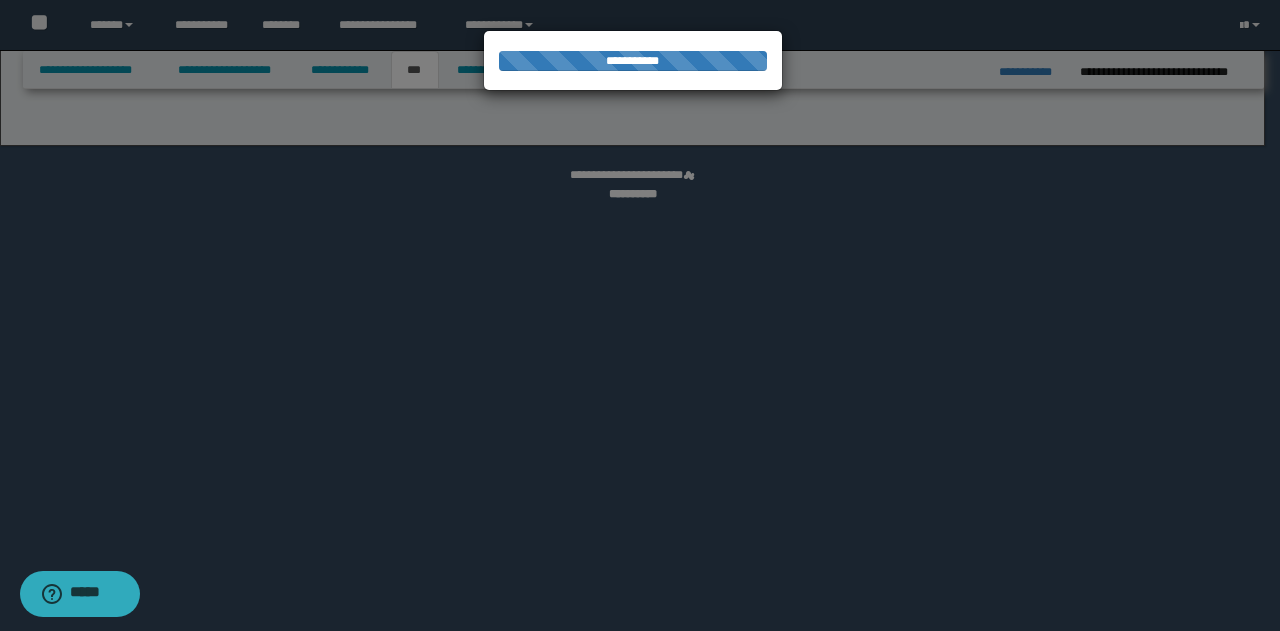 select on "*" 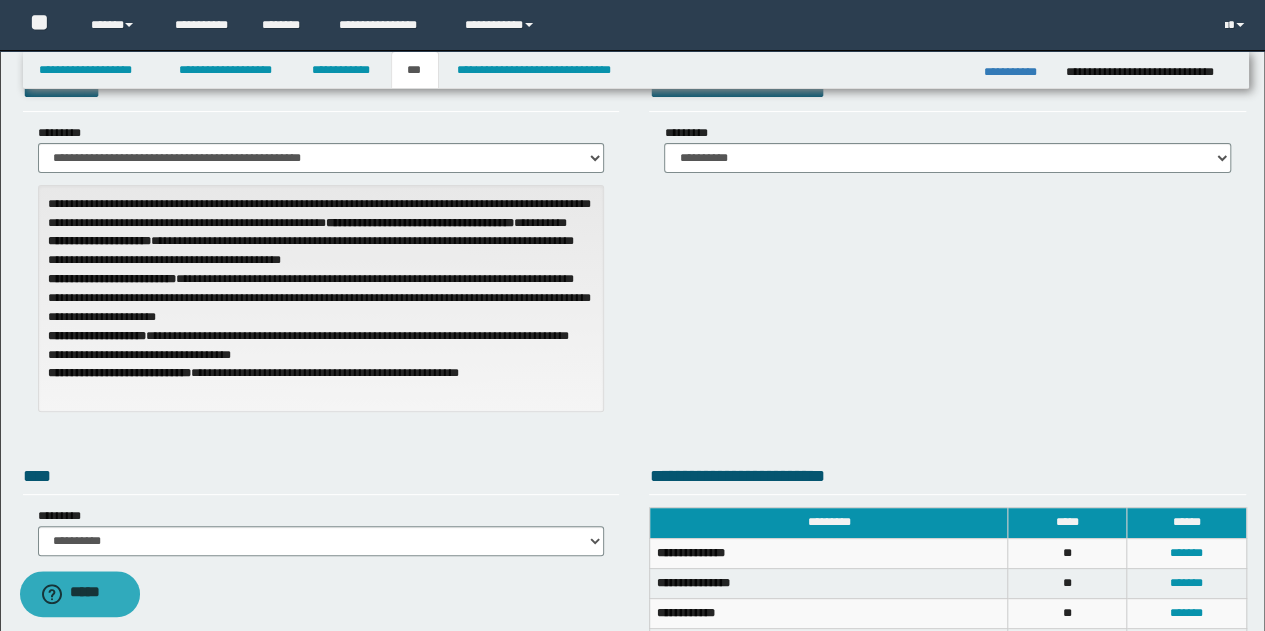 scroll, scrollTop: 100, scrollLeft: 0, axis: vertical 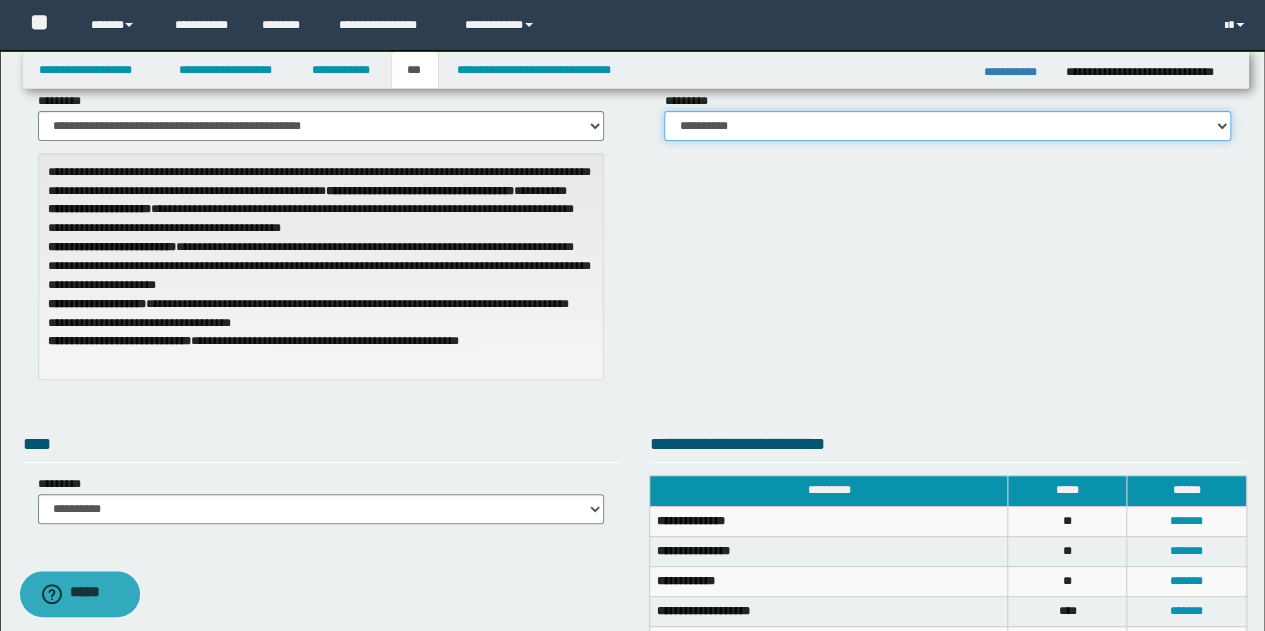 click on "**********" at bounding box center [947, 126] 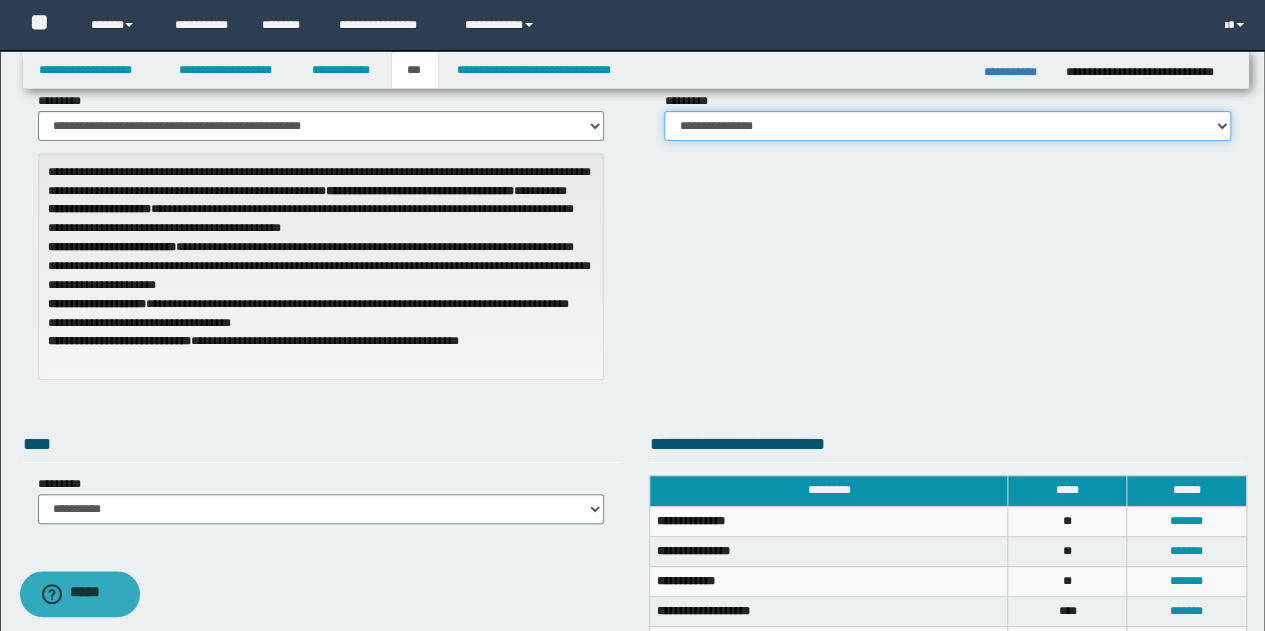 click on "**********" at bounding box center (947, 126) 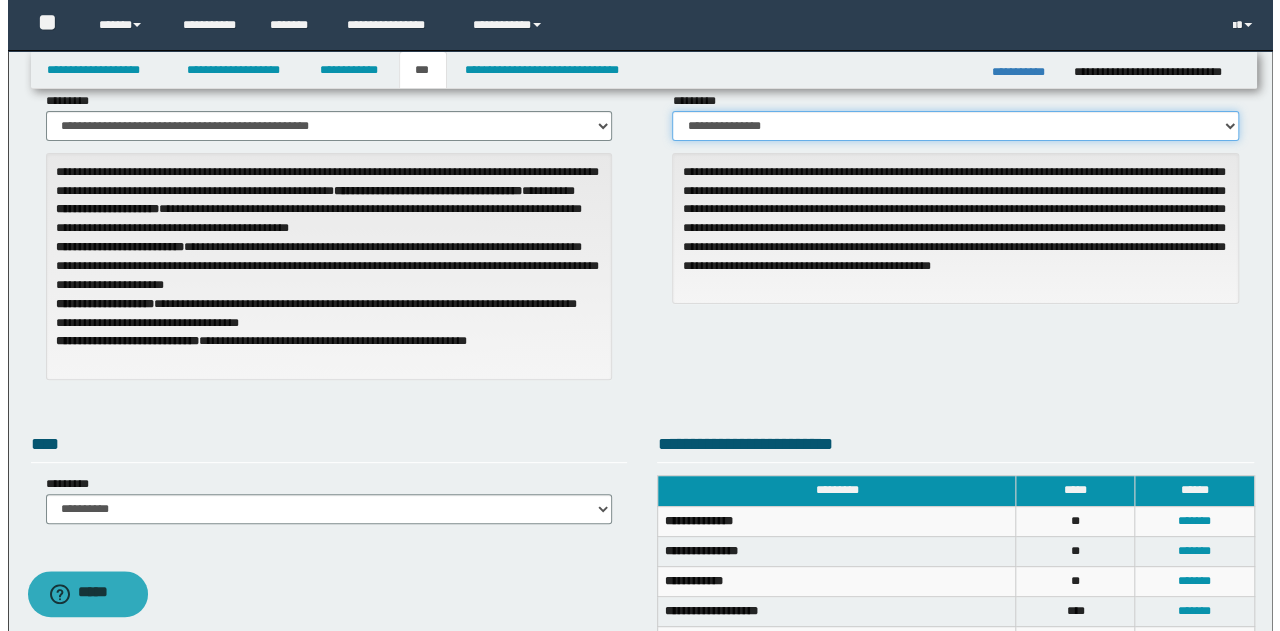 scroll, scrollTop: 400, scrollLeft: 0, axis: vertical 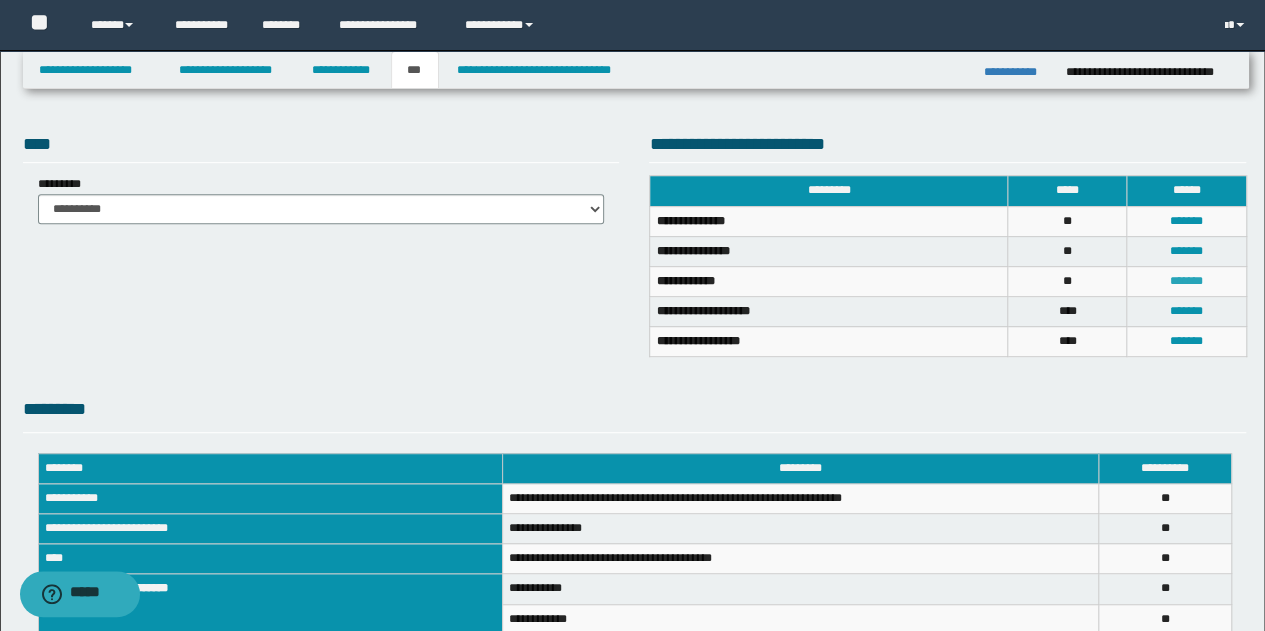 click on "*******" at bounding box center [1186, 281] 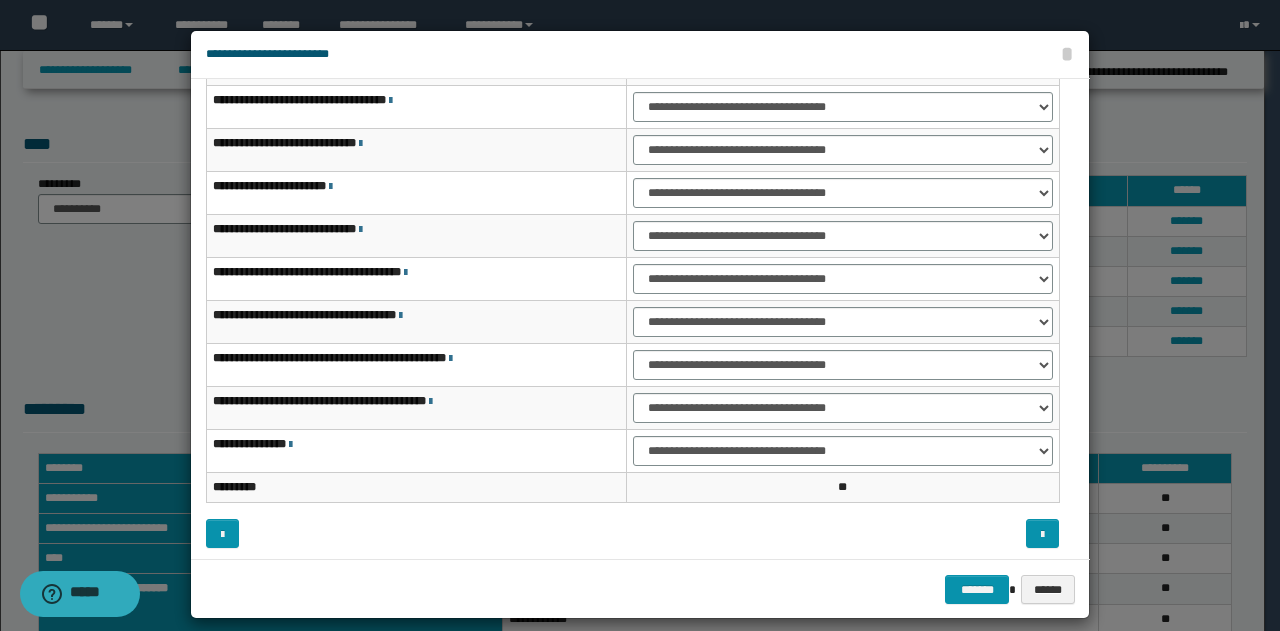 scroll, scrollTop: 116, scrollLeft: 0, axis: vertical 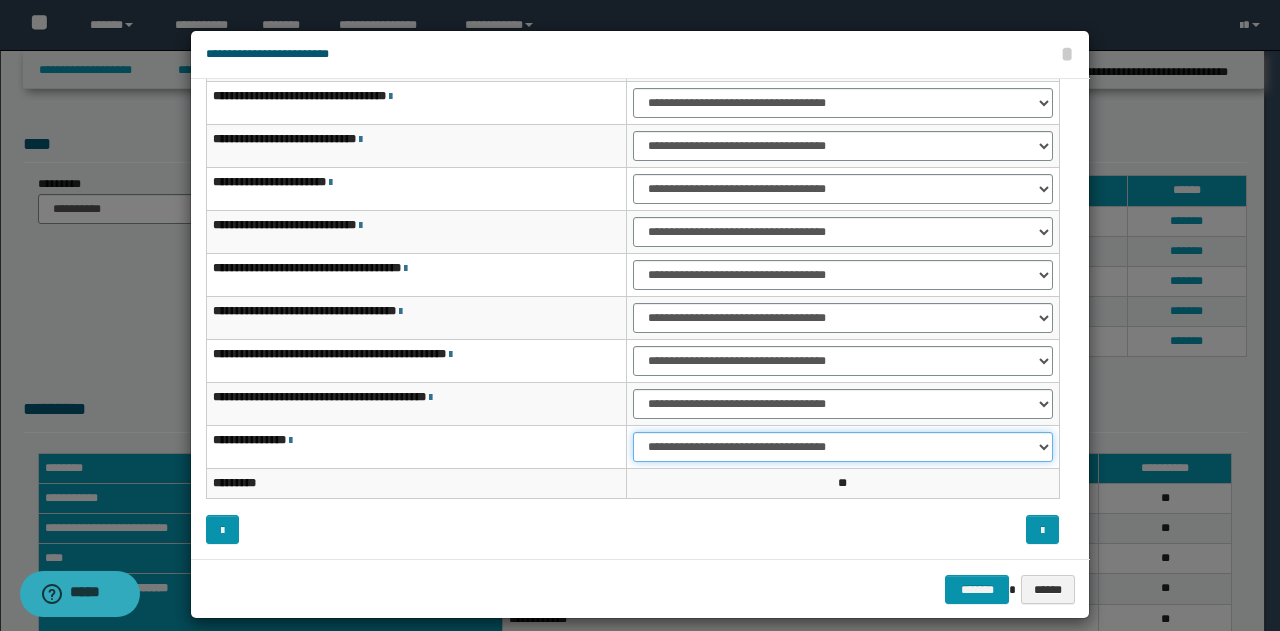 click on "**********" at bounding box center [843, 447] 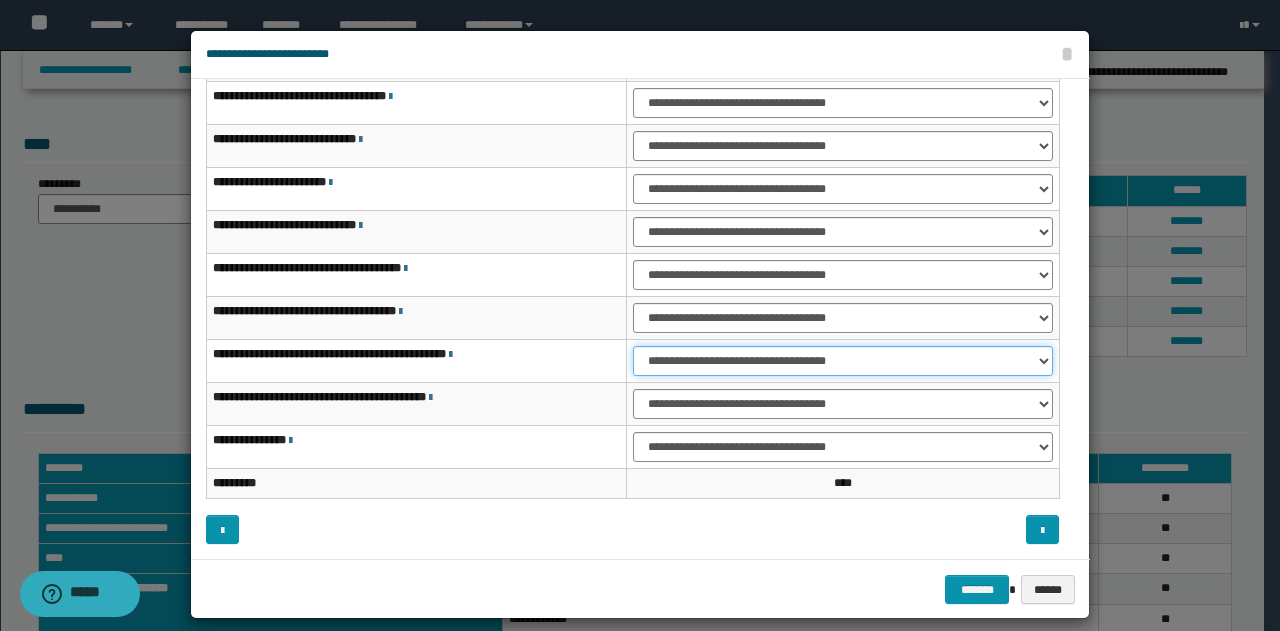 click on "**********" at bounding box center [843, 361] 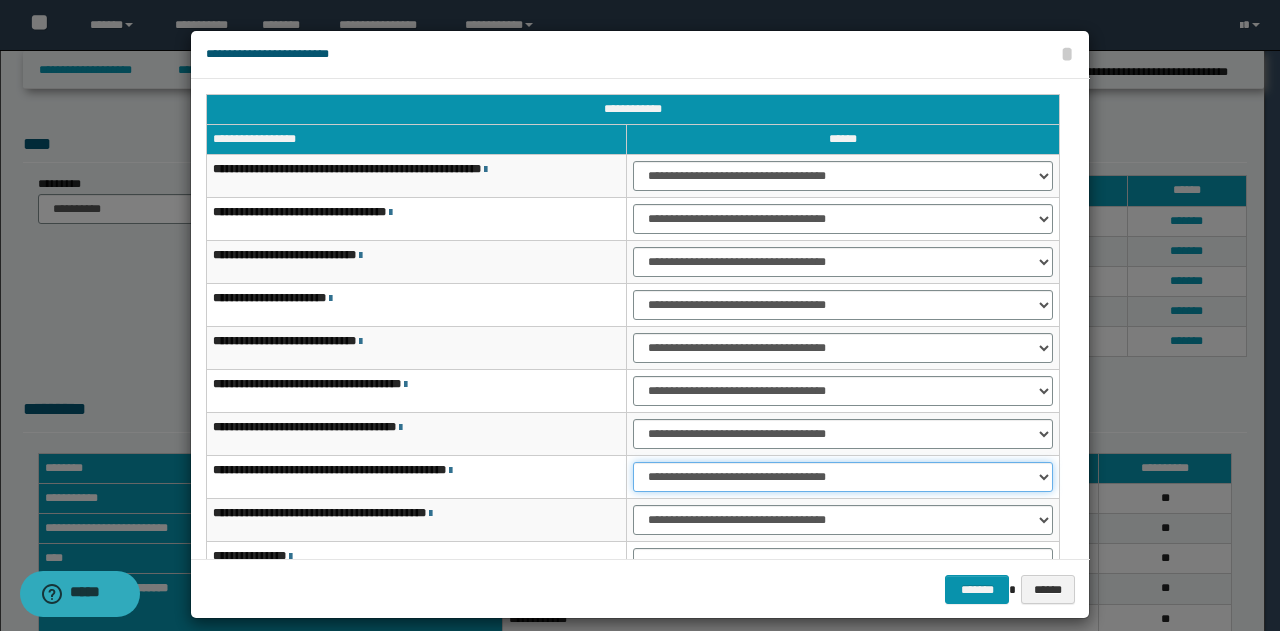scroll, scrollTop: 0, scrollLeft: 0, axis: both 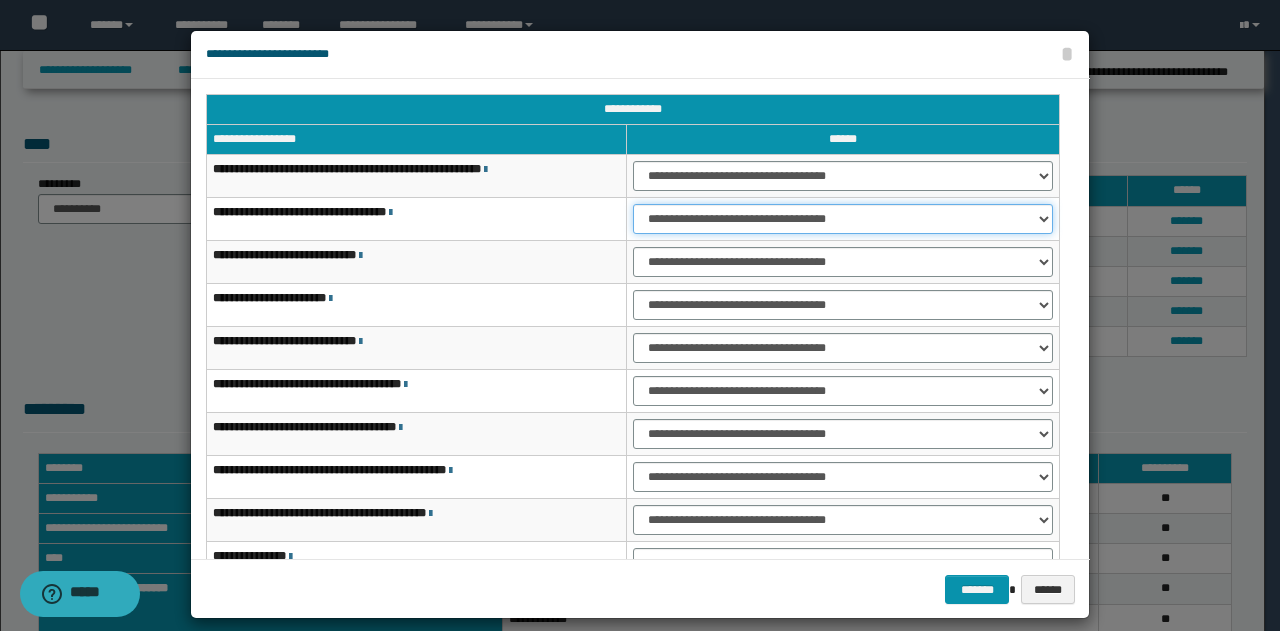 click on "**********" at bounding box center [843, 219] 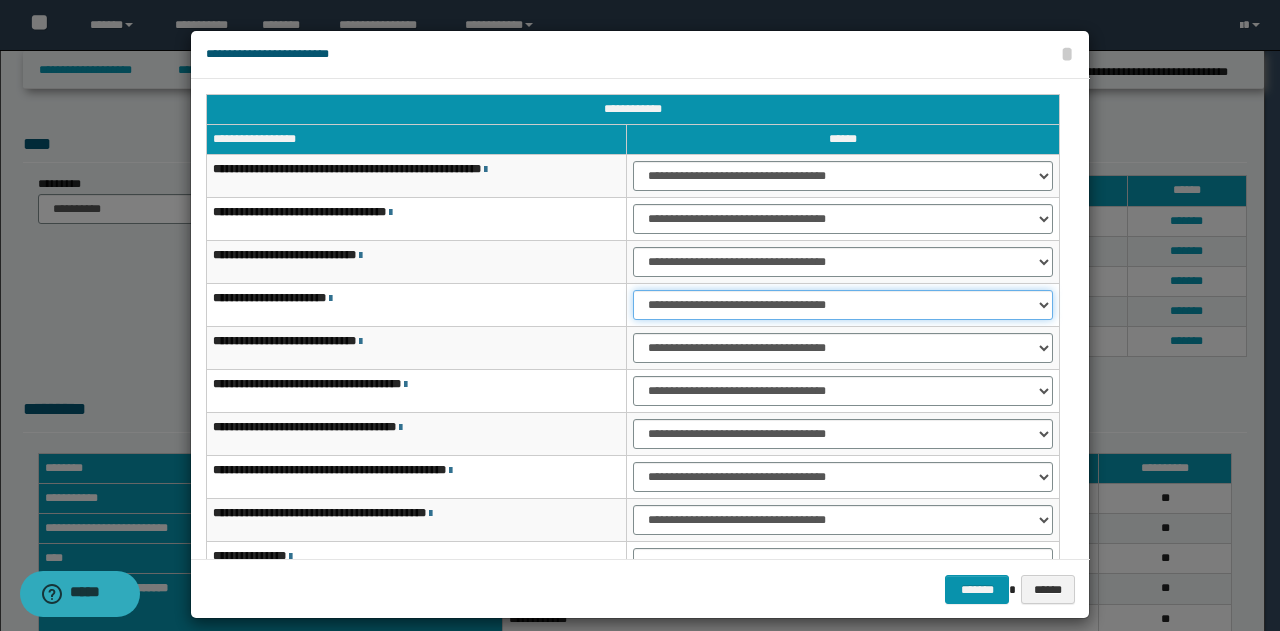 click on "**********" at bounding box center (843, 305) 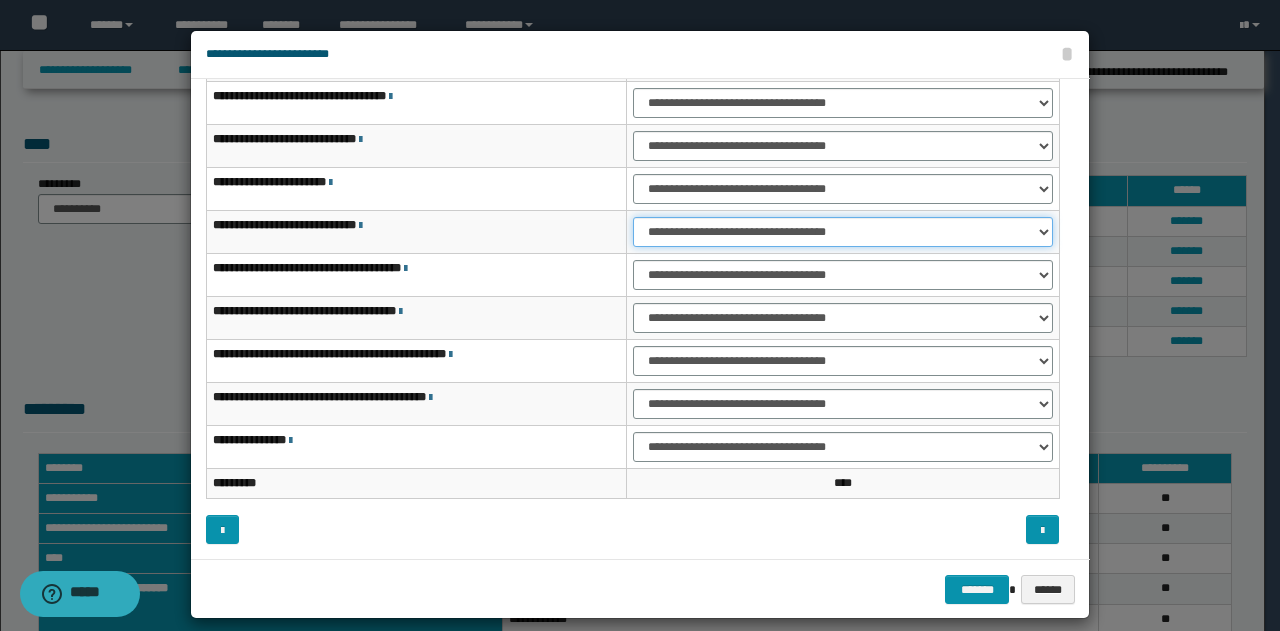 click on "**********" at bounding box center (843, 232) 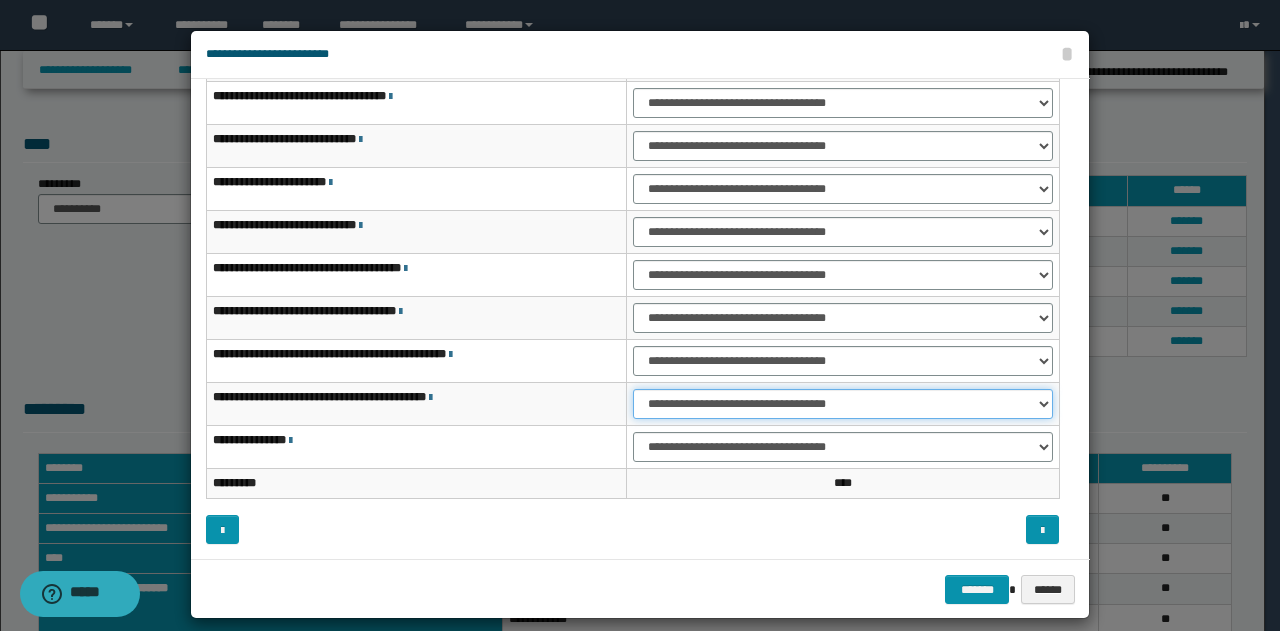 click on "**********" at bounding box center (843, 404) 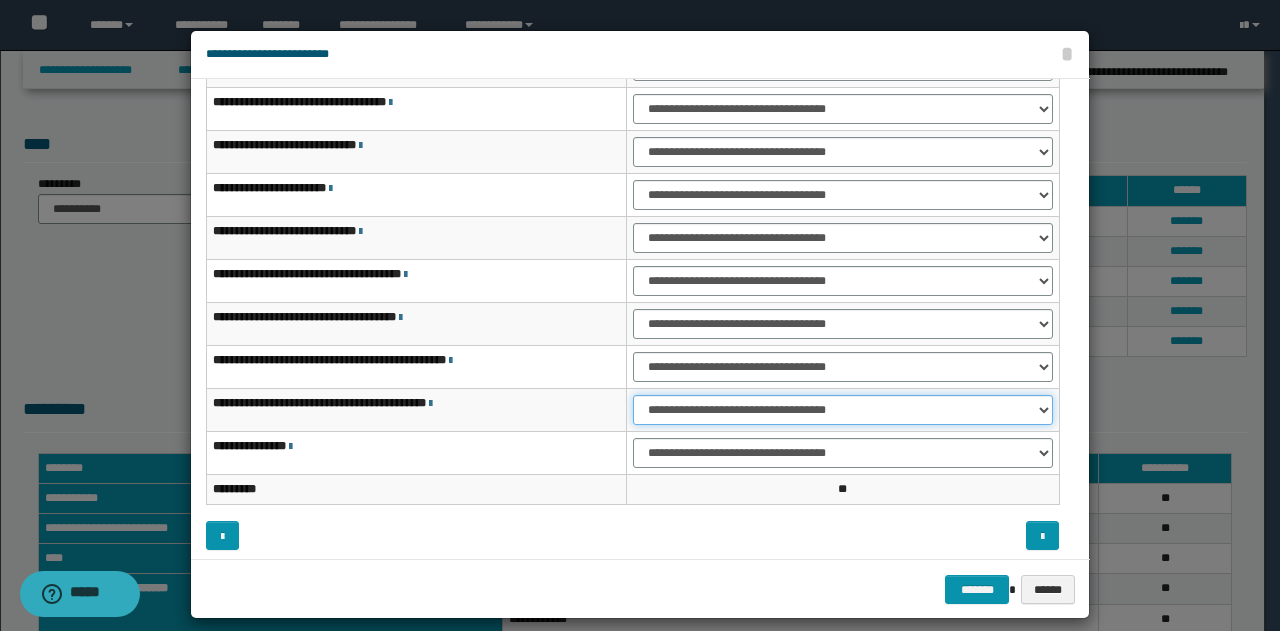 scroll, scrollTop: 116, scrollLeft: 0, axis: vertical 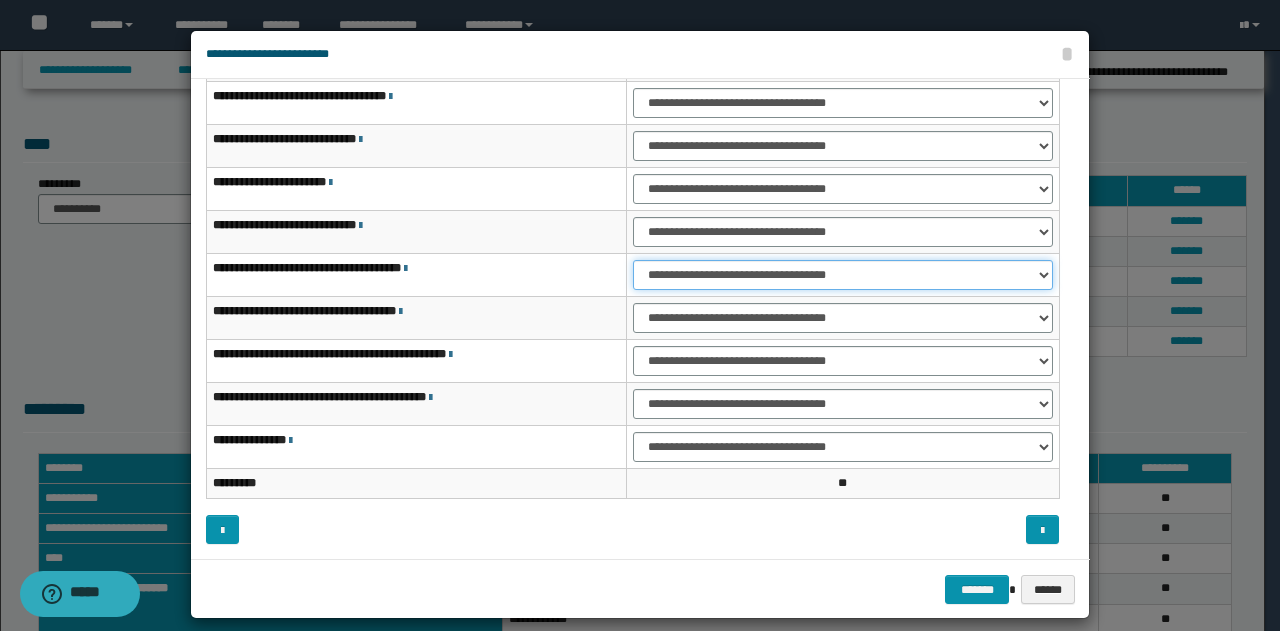 click on "**********" at bounding box center (843, 275) 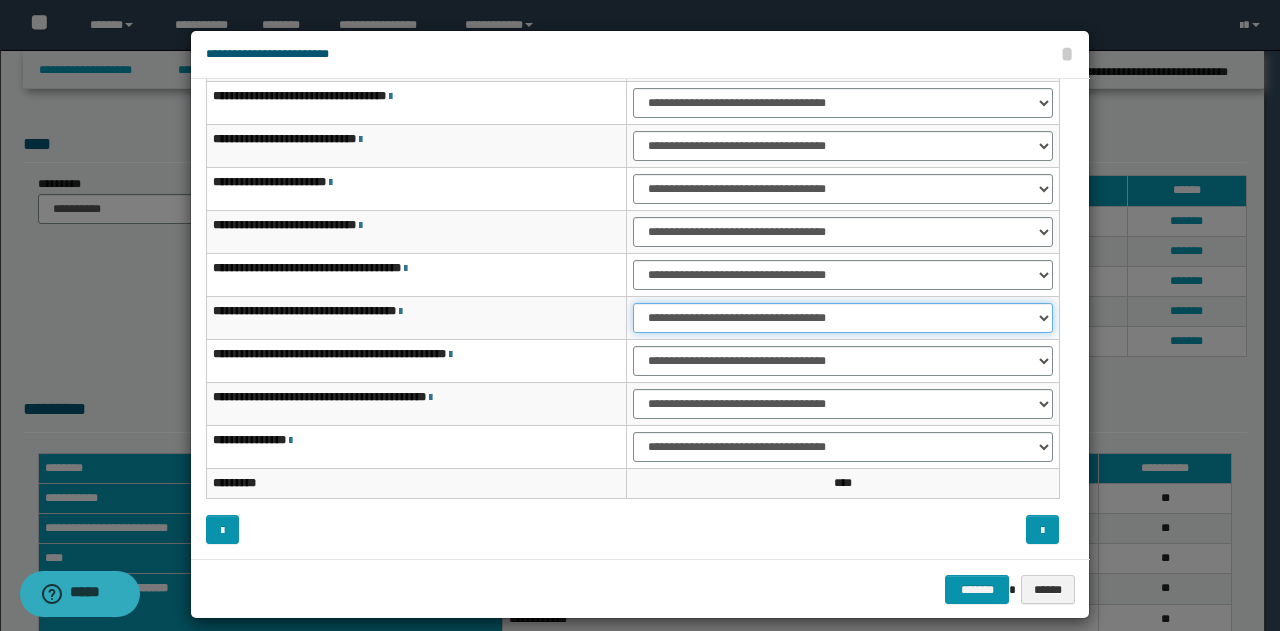 click on "**********" at bounding box center [843, 318] 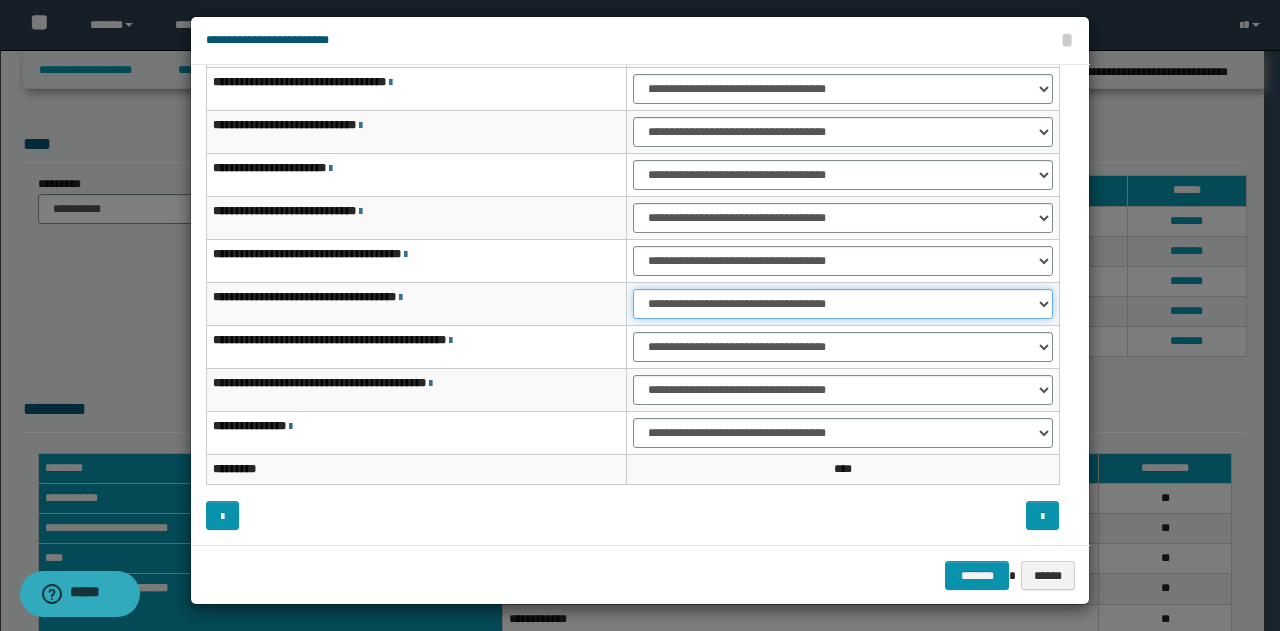 scroll, scrollTop: 18, scrollLeft: 0, axis: vertical 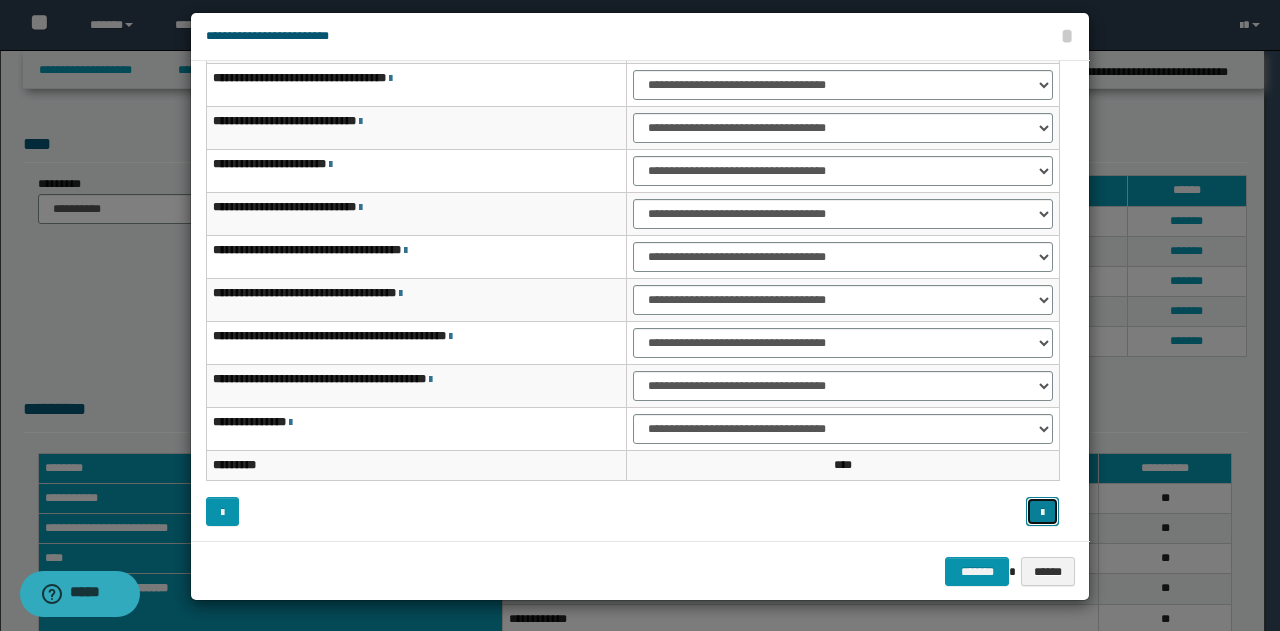 click at bounding box center (1042, 513) 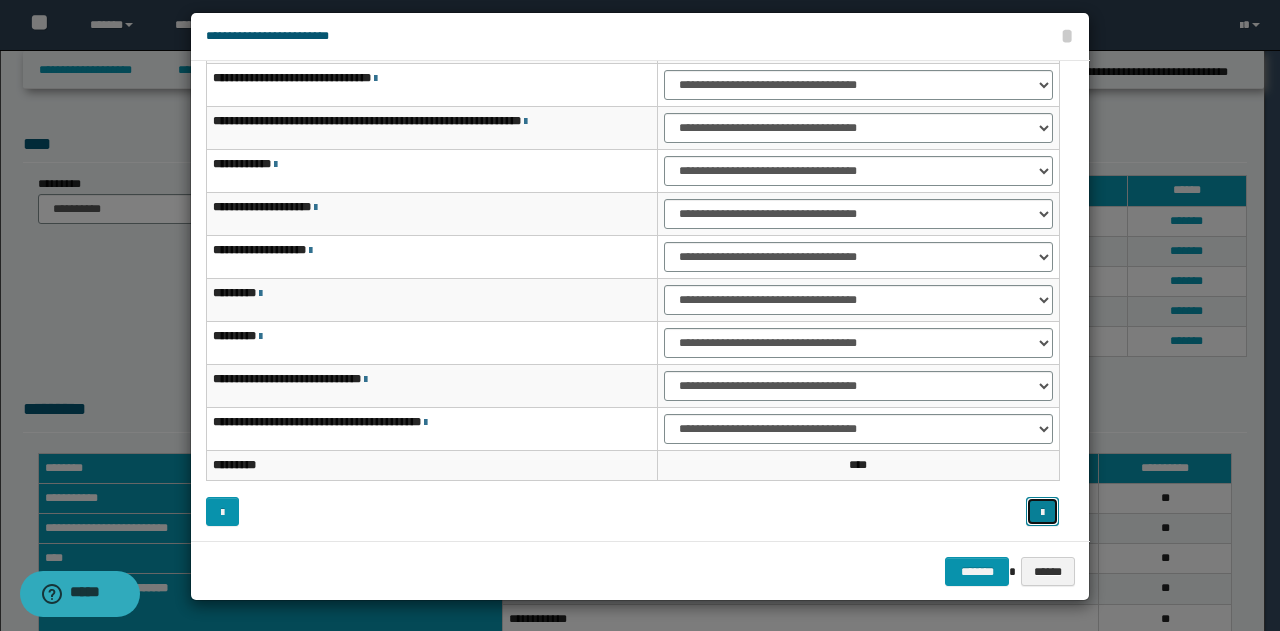 scroll, scrollTop: 0, scrollLeft: 0, axis: both 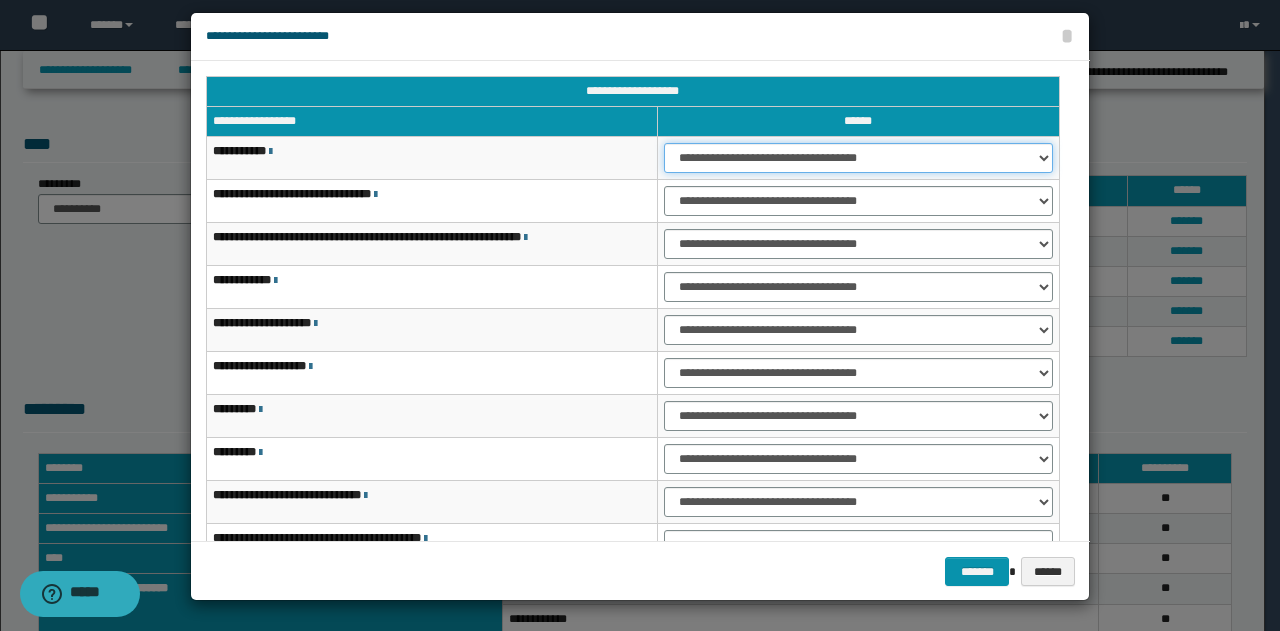 click on "**********" at bounding box center [858, 158] 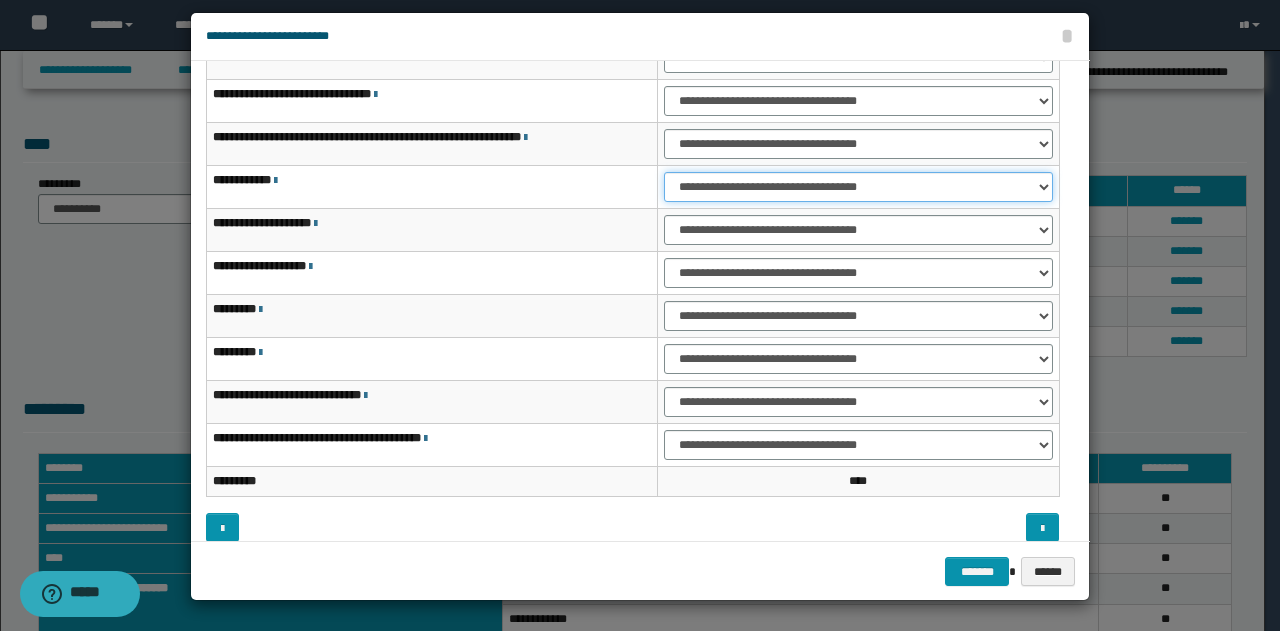click on "**********" at bounding box center [858, 187] 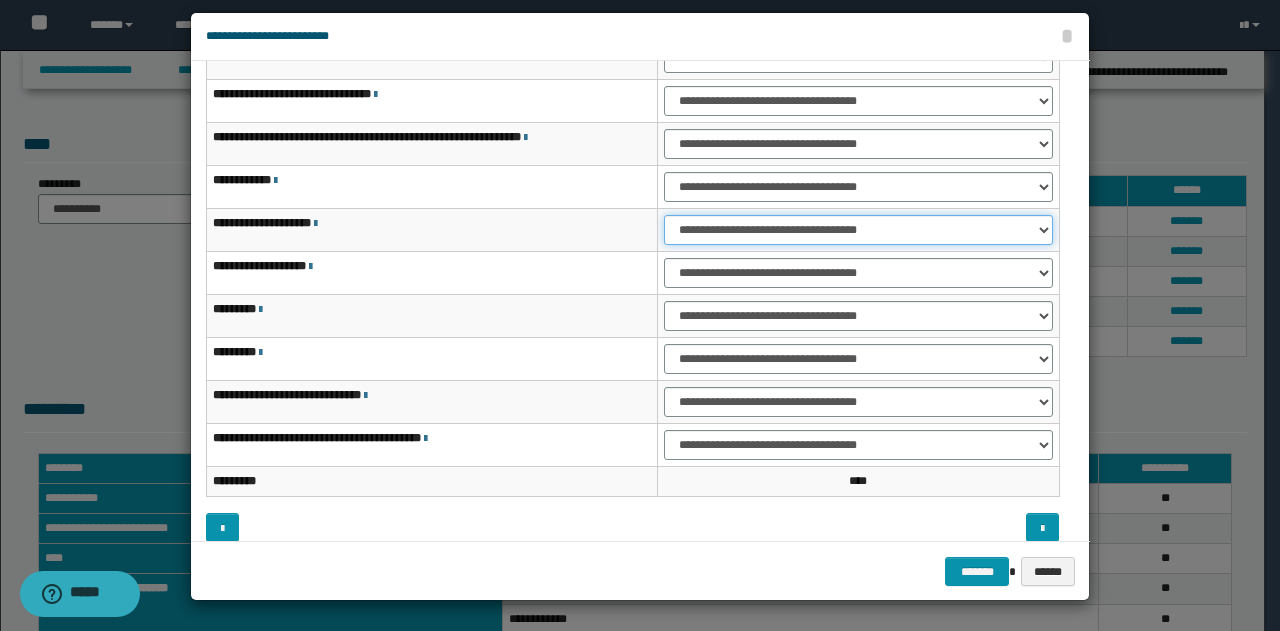 click on "**********" at bounding box center (858, 230) 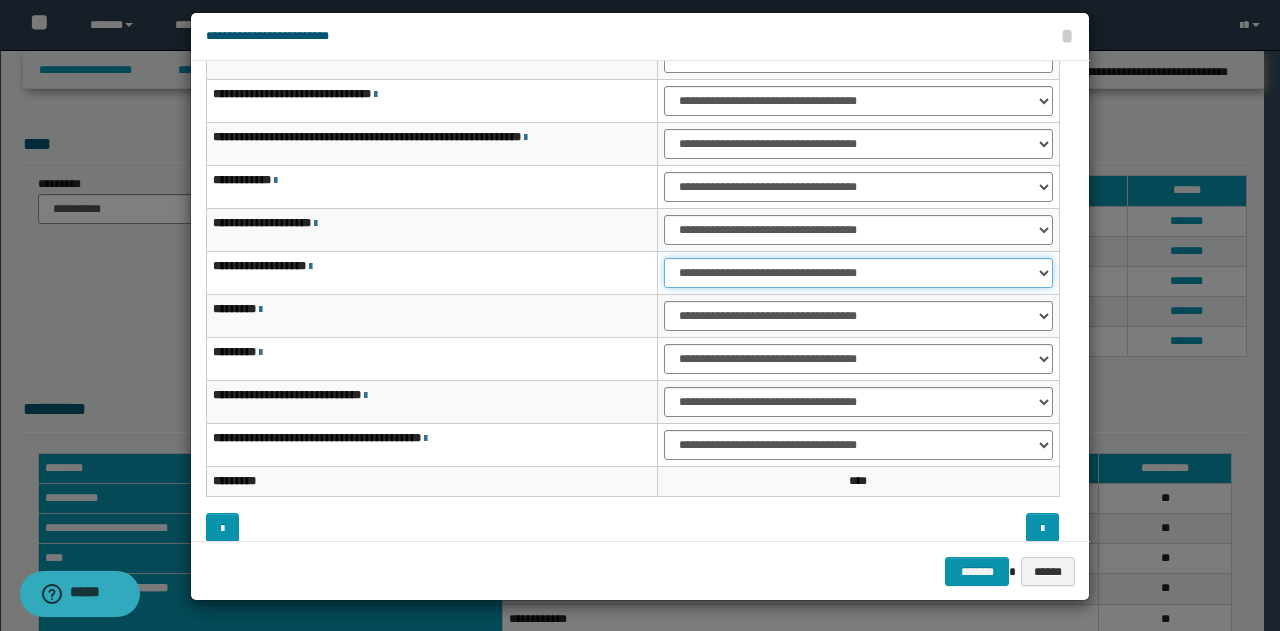 click on "**********" at bounding box center [858, 273] 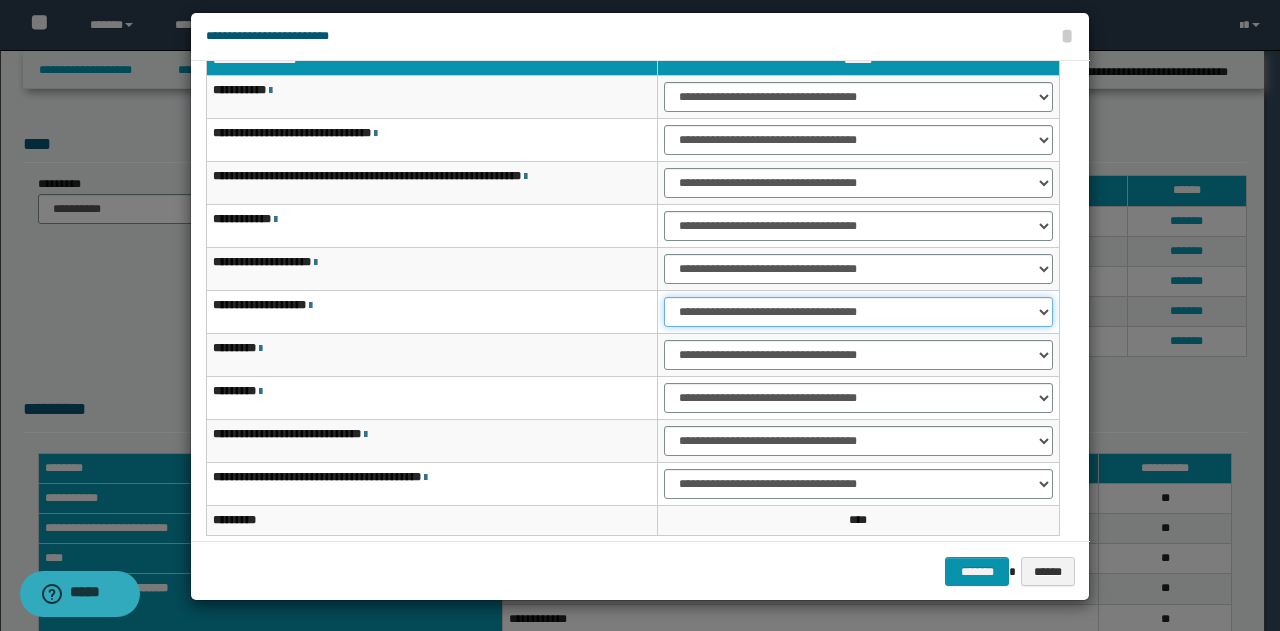 scroll, scrollTop: 116, scrollLeft: 0, axis: vertical 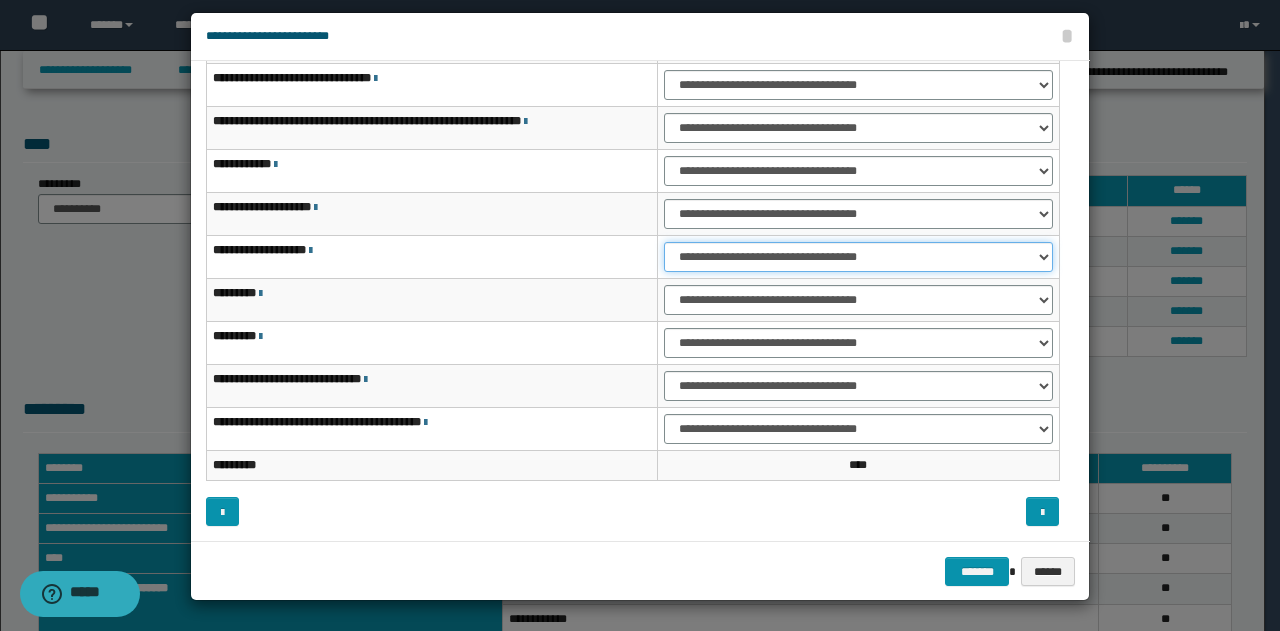 click on "**********" at bounding box center [858, 257] 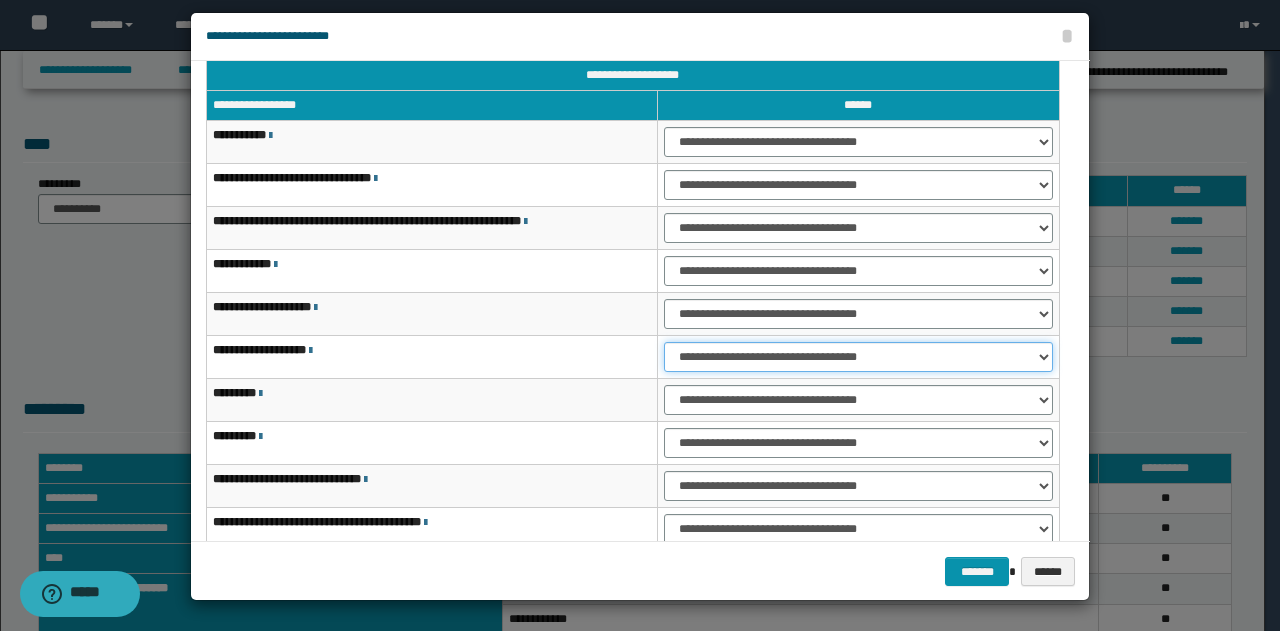 scroll, scrollTop: 116, scrollLeft: 0, axis: vertical 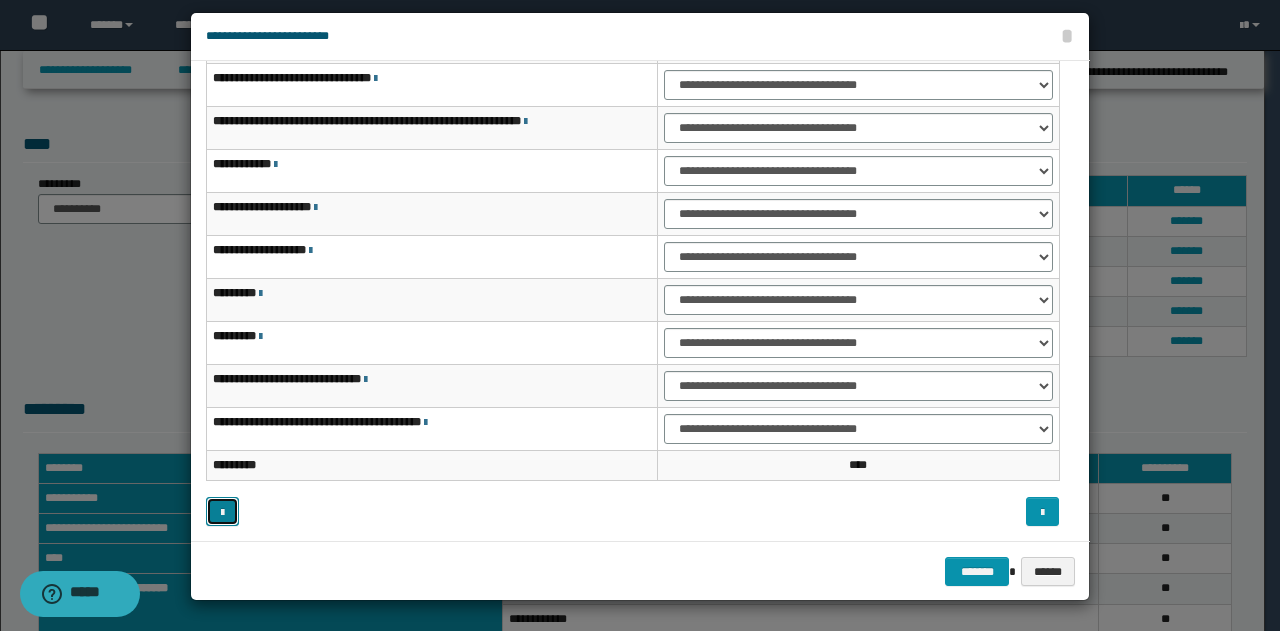 click at bounding box center (222, 513) 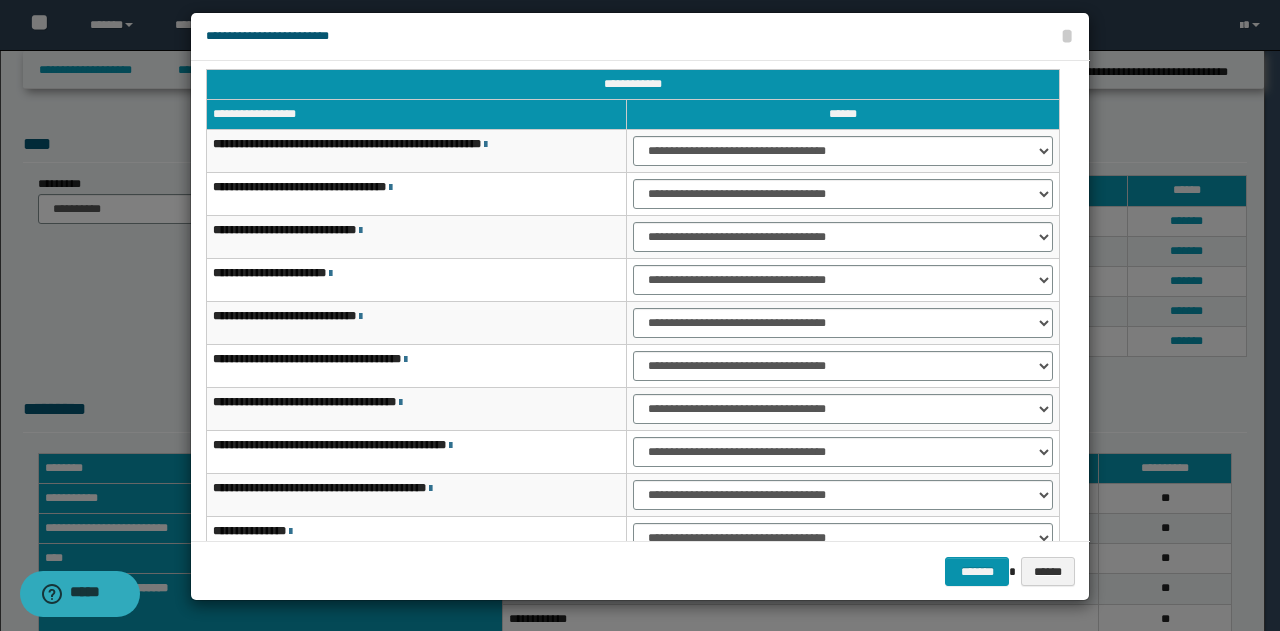 scroll, scrollTop: 0, scrollLeft: 0, axis: both 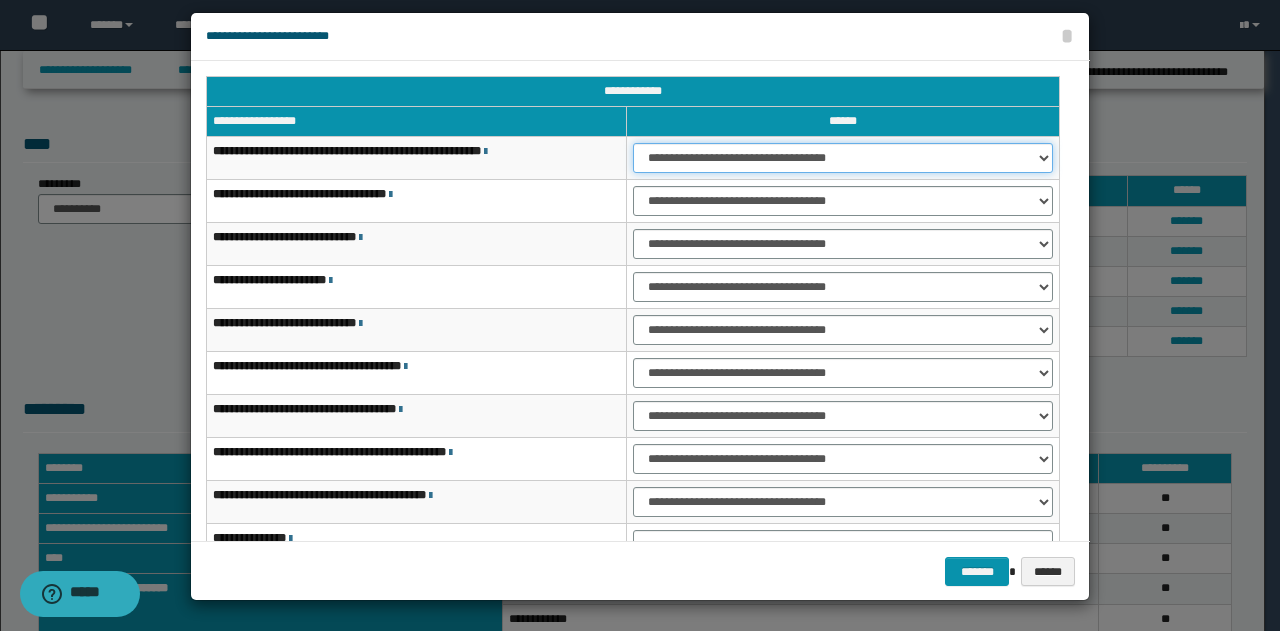 click on "**********" at bounding box center [843, 158] 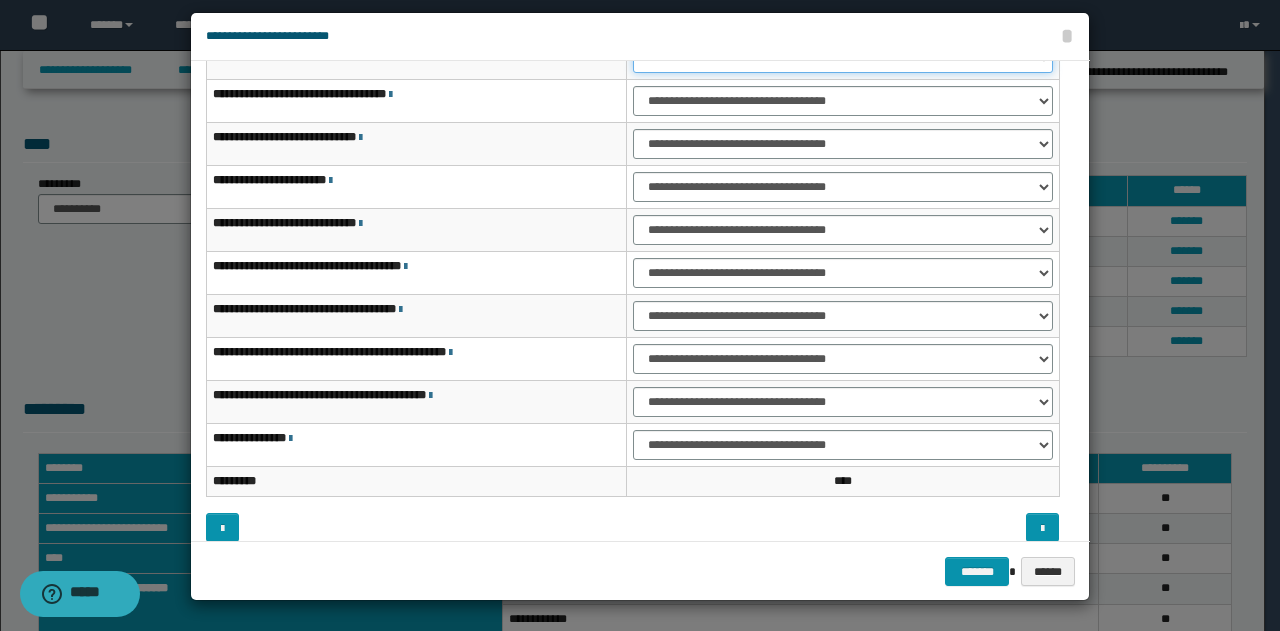 scroll, scrollTop: 116, scrollLeft: 0, axis: vertical 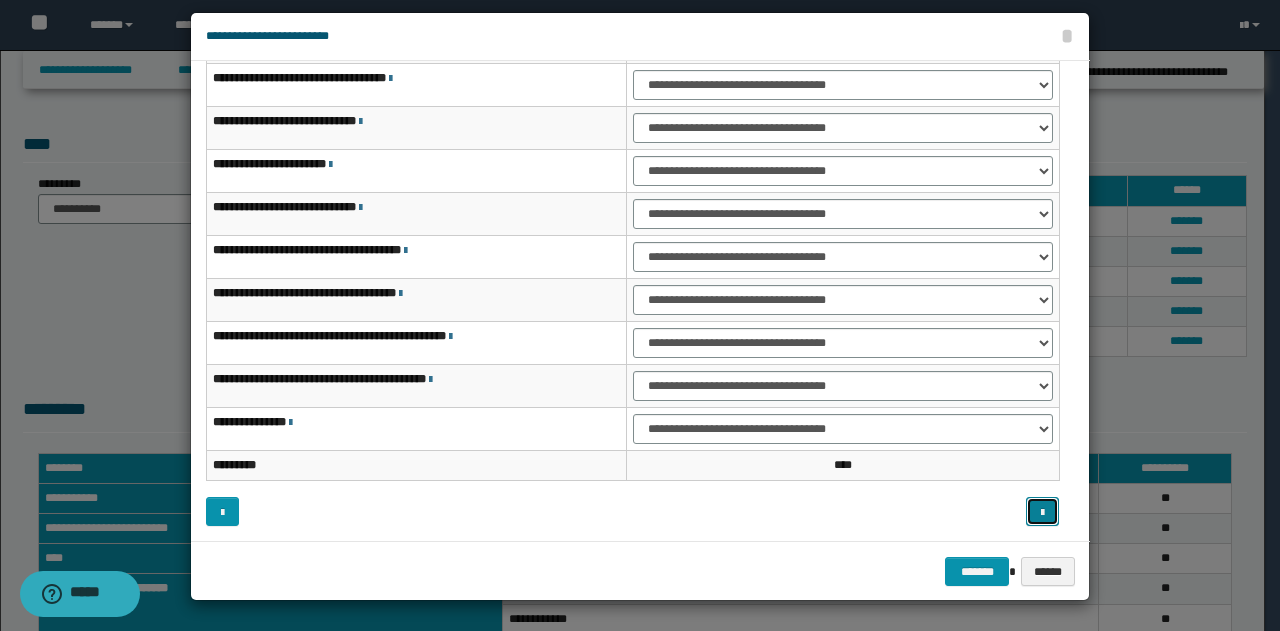 click at bounding box center (1042, 513) 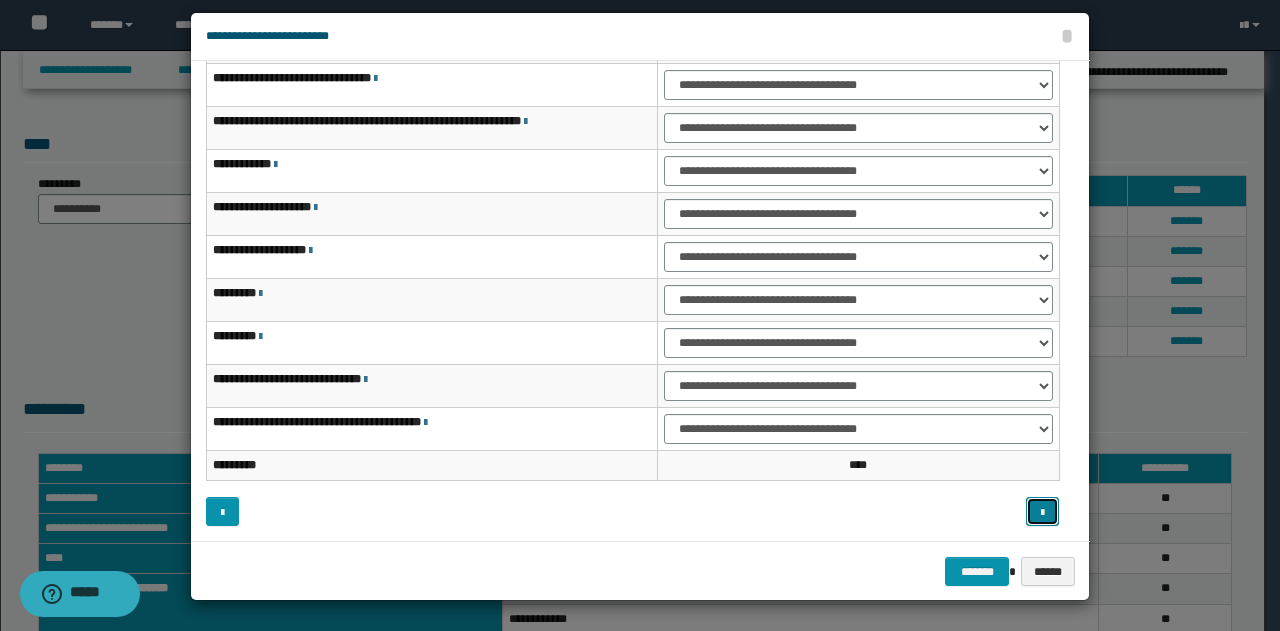click at bounding box center (1042, 513) 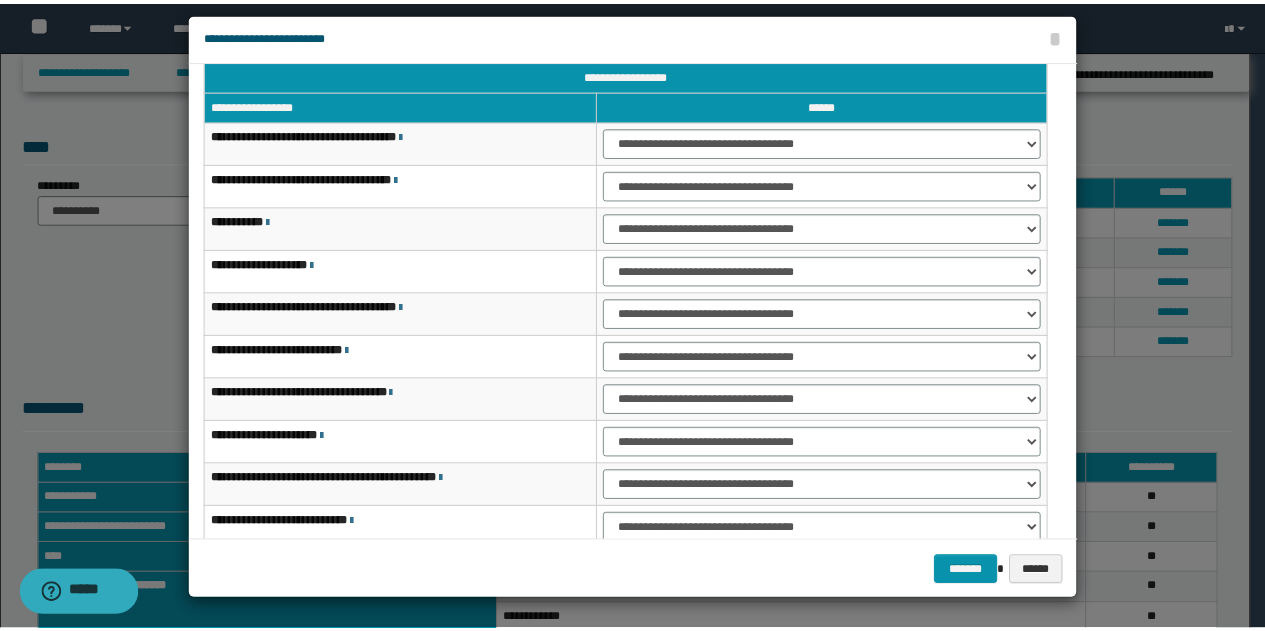 scroll, scrollTop: 116, scrollLeft: 0, axis: vertical 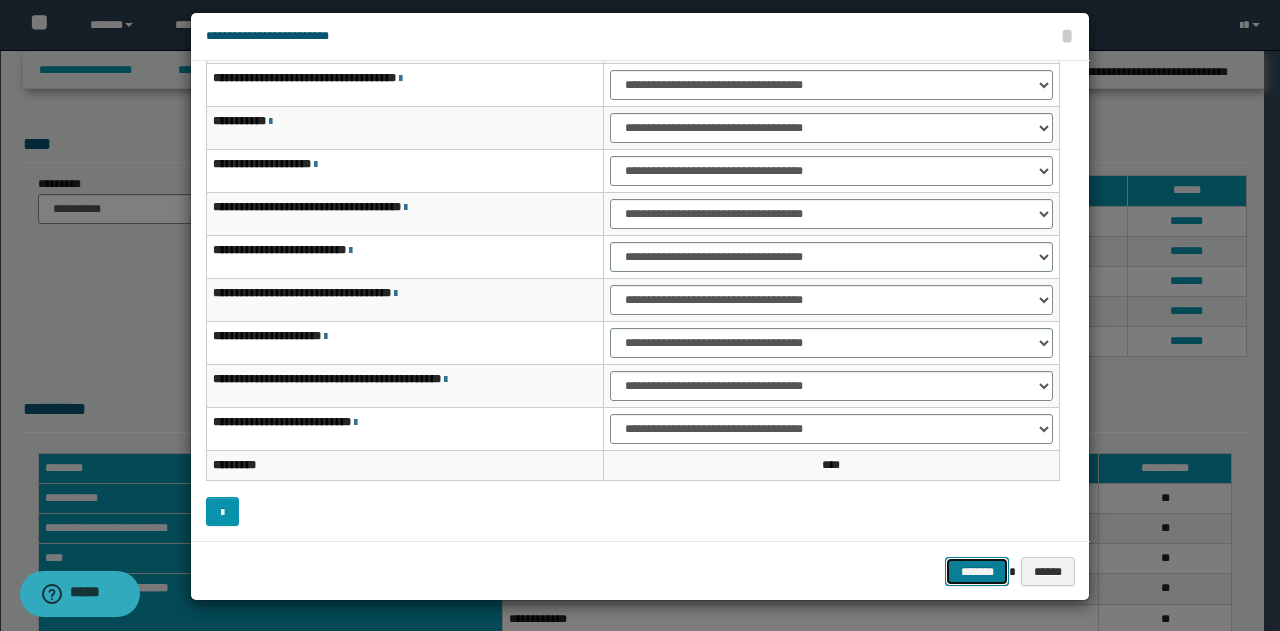 click on "*******" at bounding box center [977, 571] 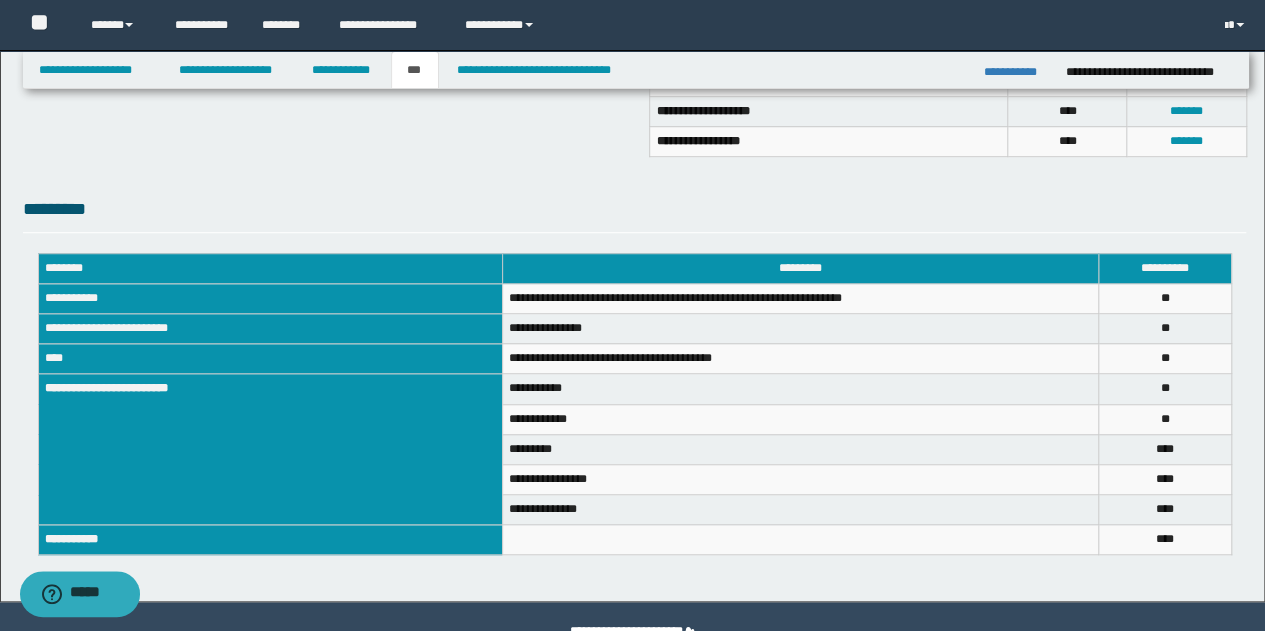 scroll, scrollTop: 300, scrollLeft: 0, axis: vertical 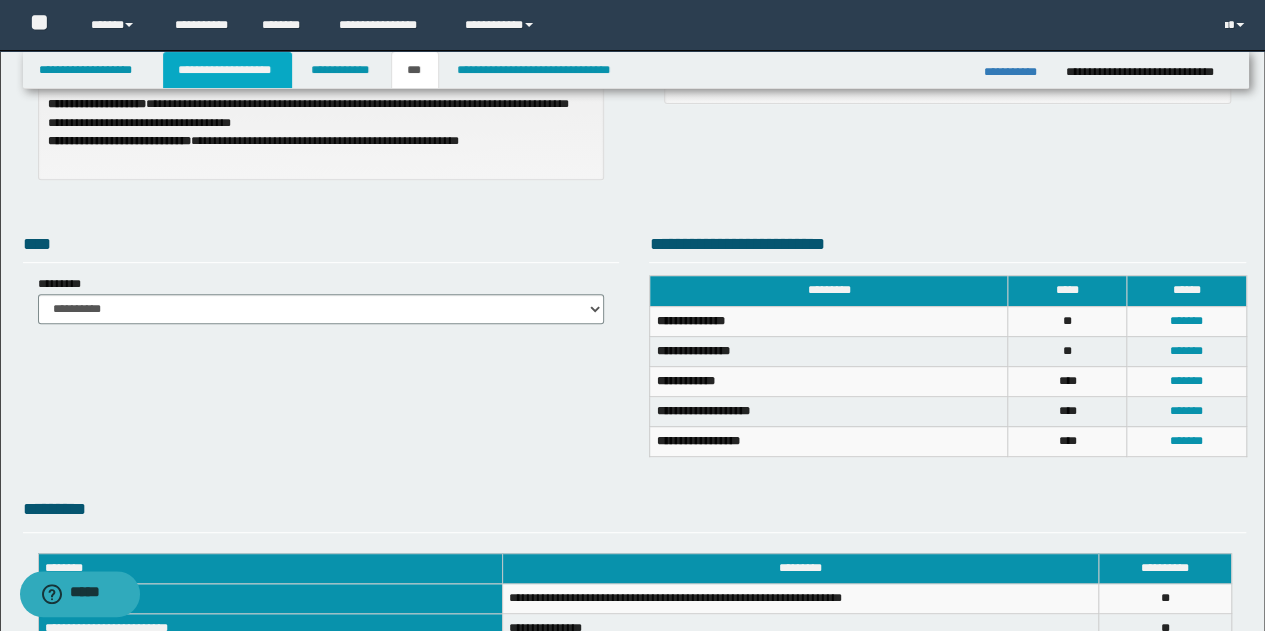 drag, startPoint x: 271, startPoint y: 75, endPoint x: 290, endPoint y: 259, distance: 184.97838 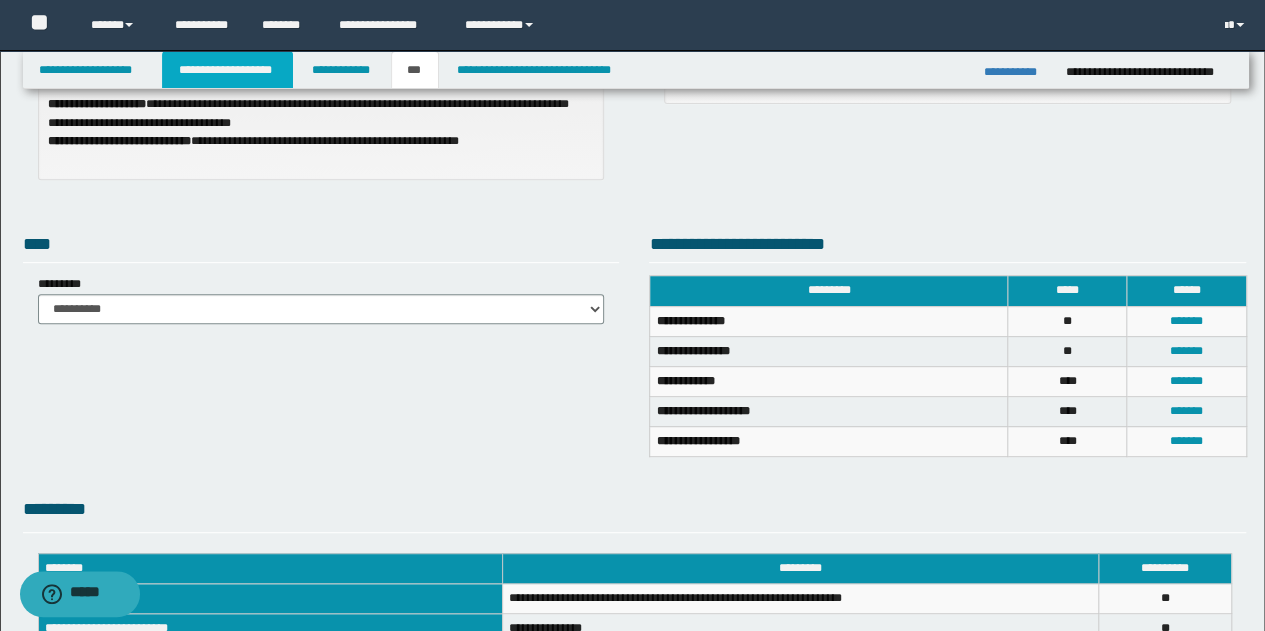 scroll, scrollTop: 330, scrollLeft: 0, axis: vertical 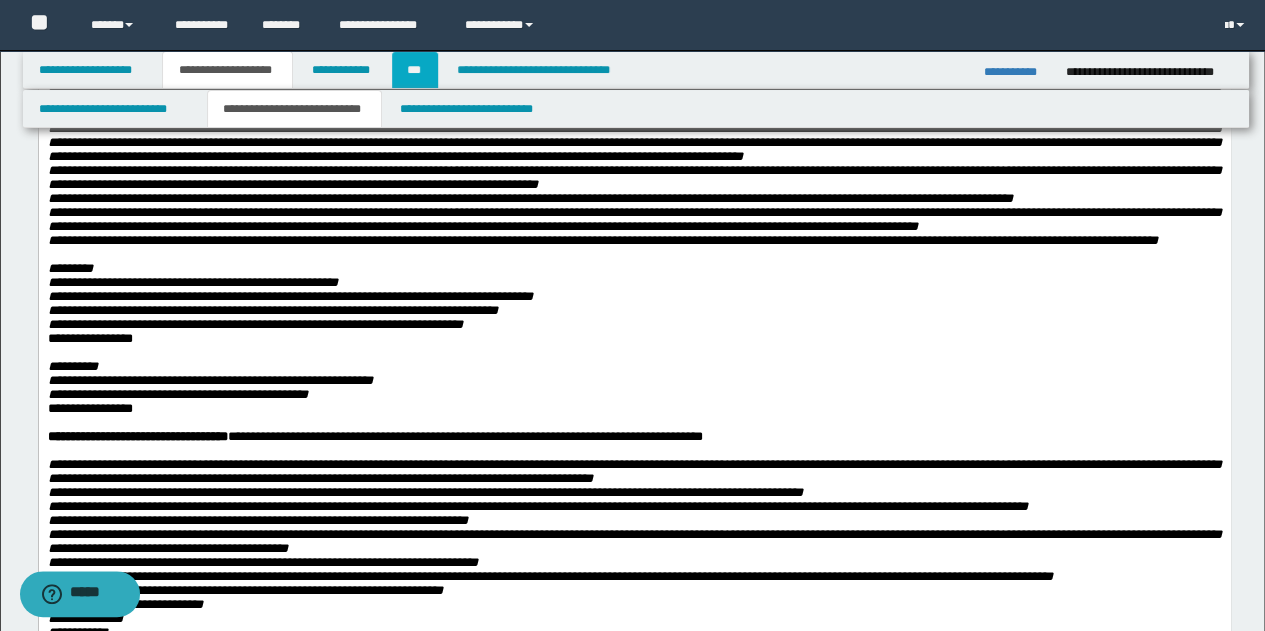click on "***" at bounding box center (415, 70) 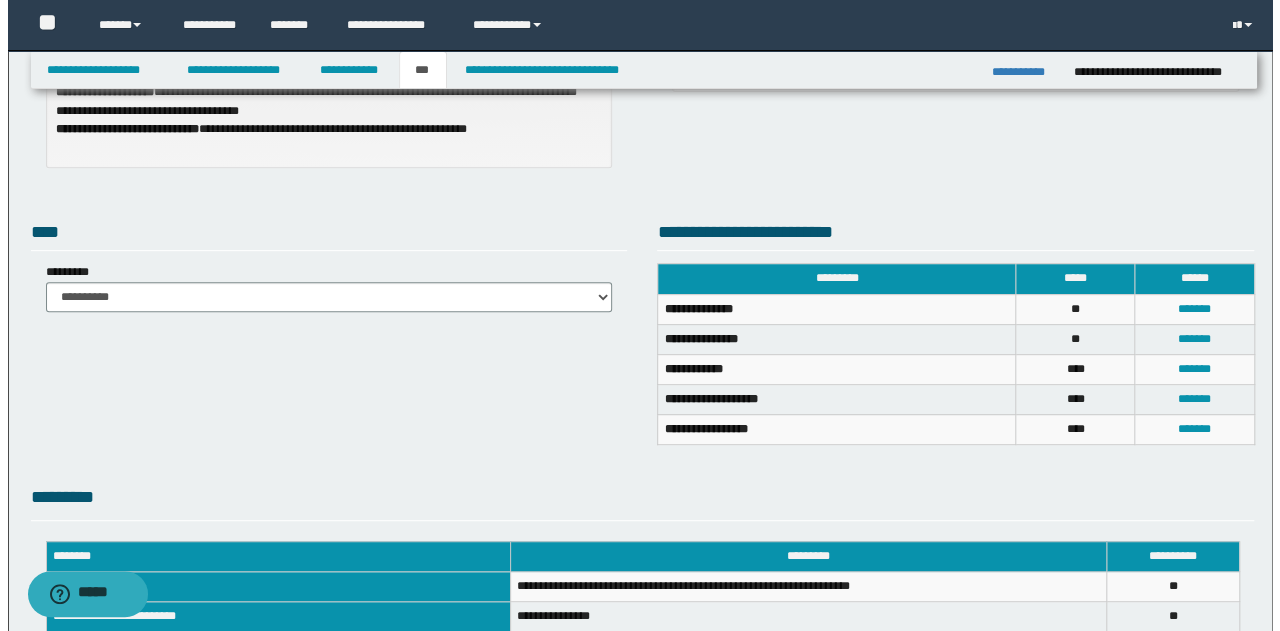 scroll, scrollTop: 300, scrollLeft: 0, axis: vertical 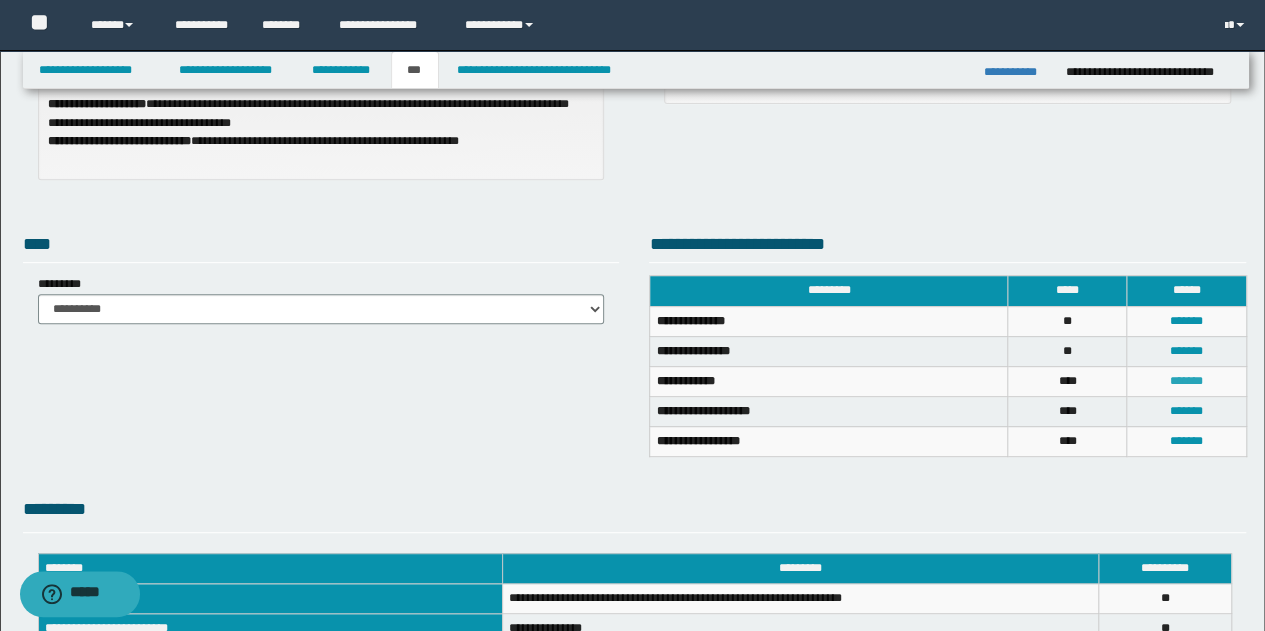 click on "*******" at bounding box center (1186, 381) 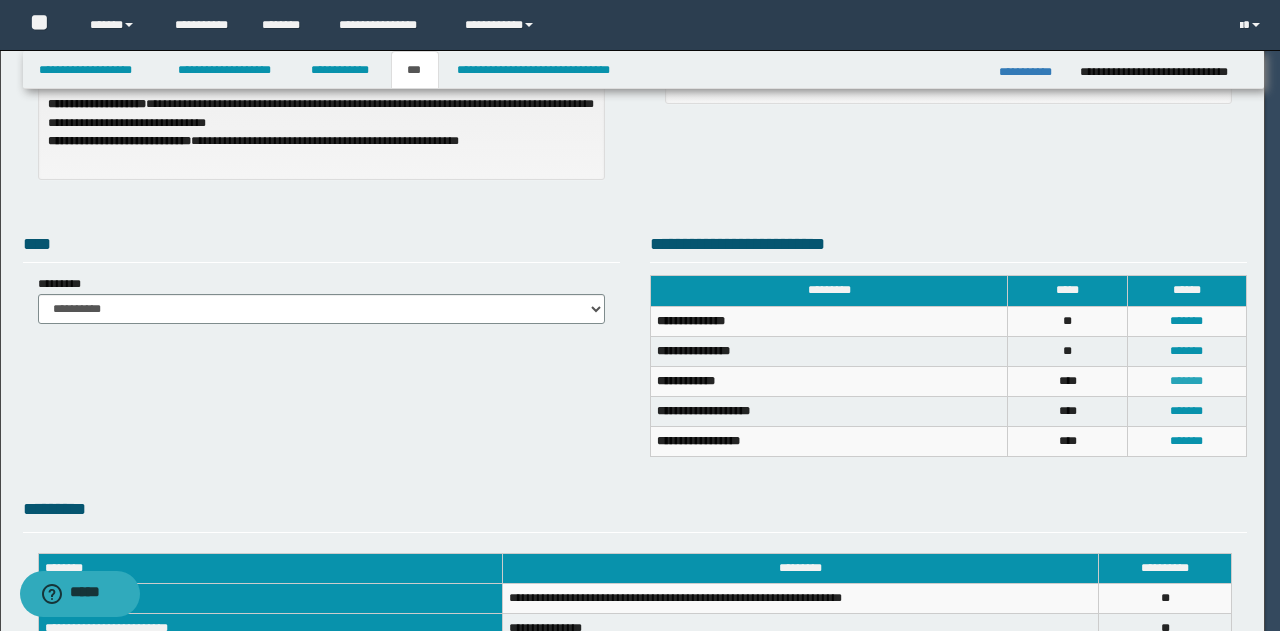 scroll, scrollTop: 0, scrollLeft: 0, axis: both 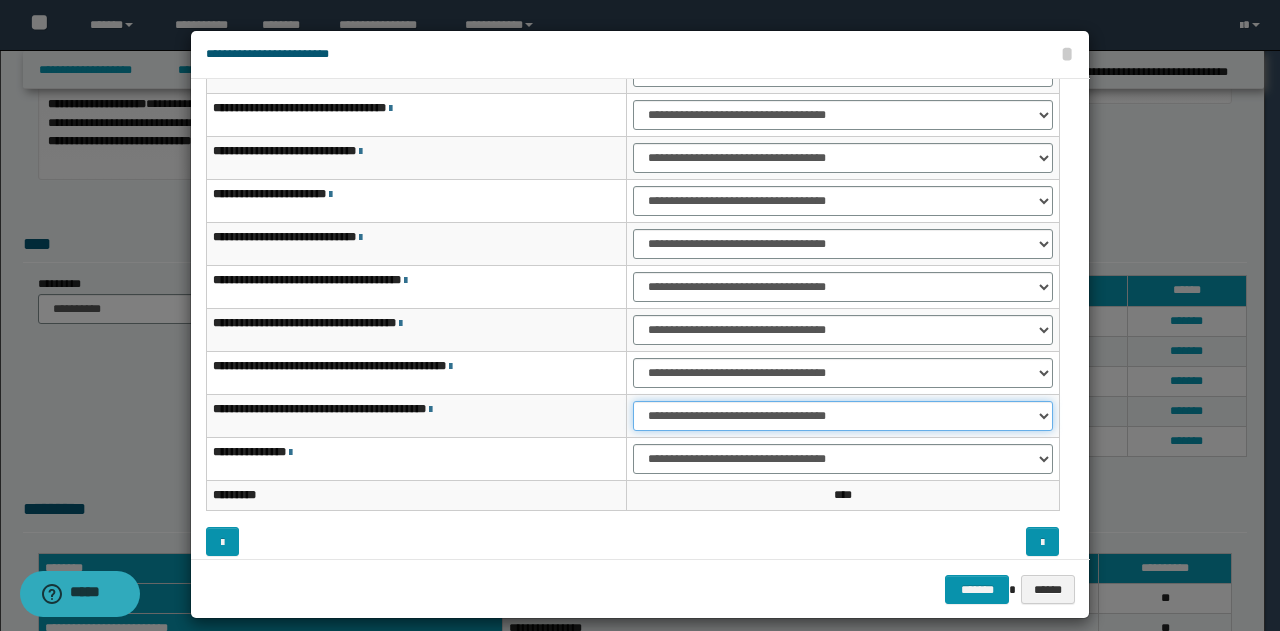 click on "**********" at bounding box center (843, 416) 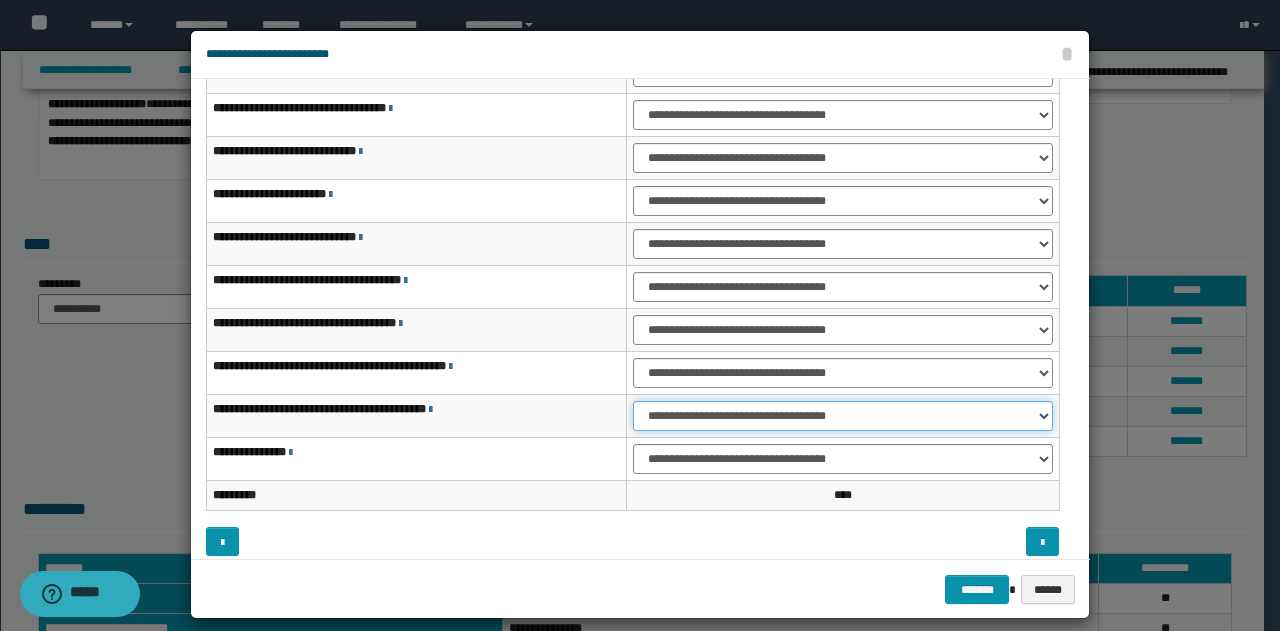 select on "***" 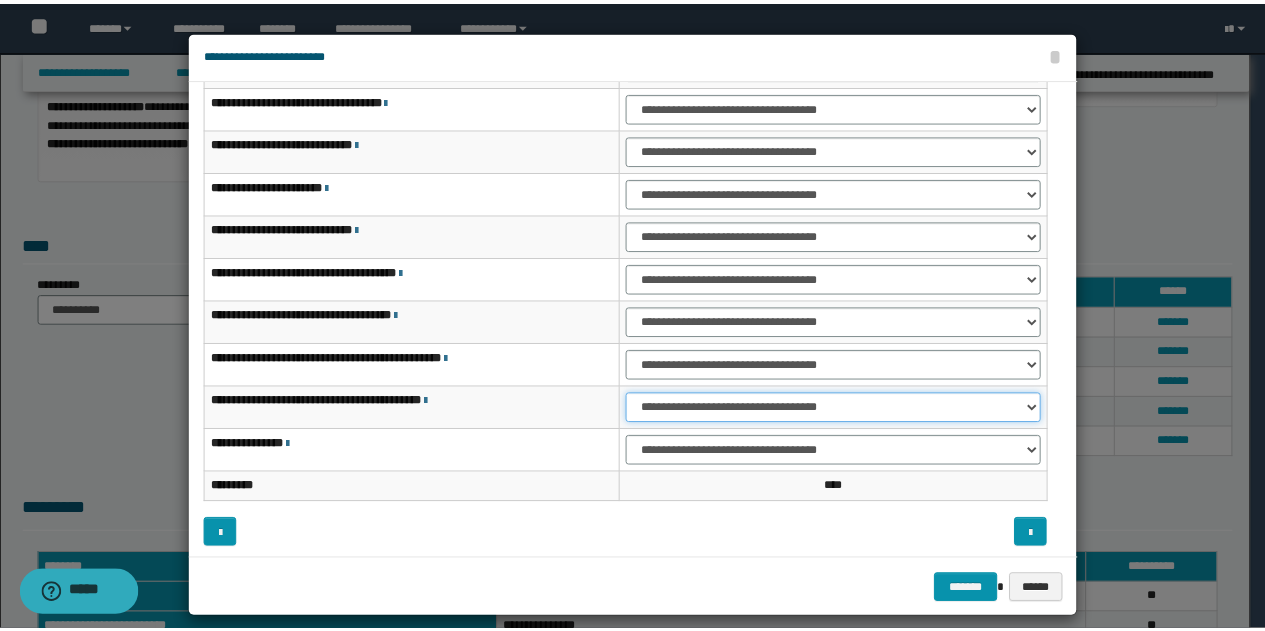 scroll, scrollTop: 116, scrollLeft: 0, axis: vertical 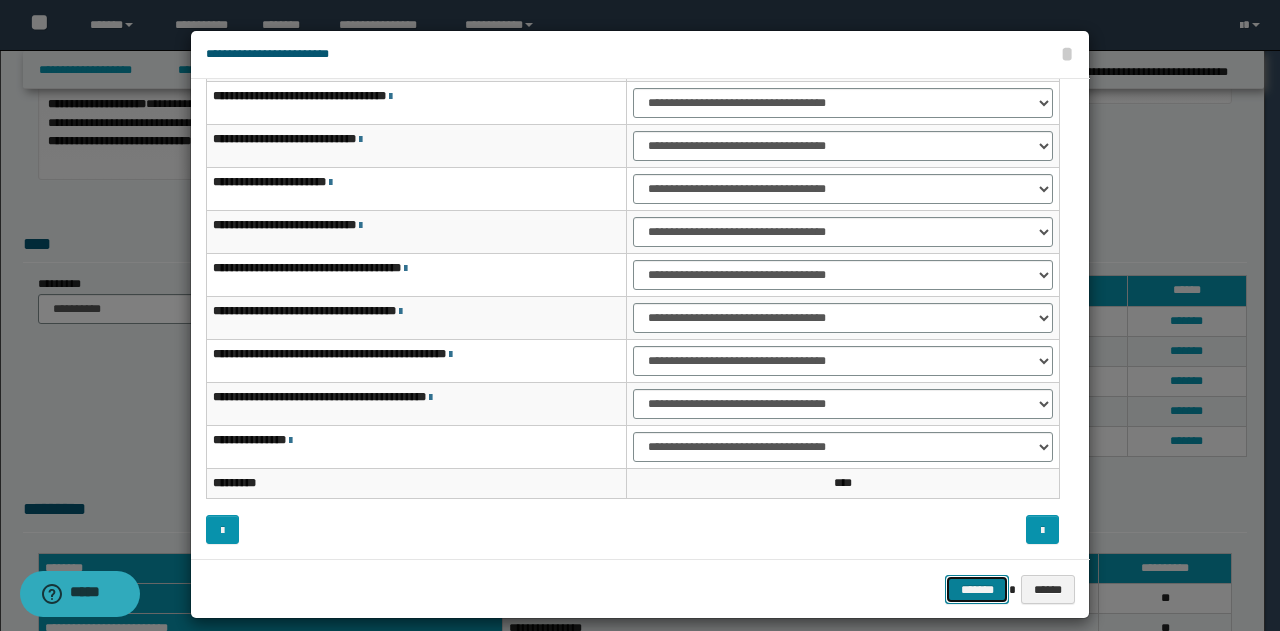 click on "*******" at bounding box center (977, 589) 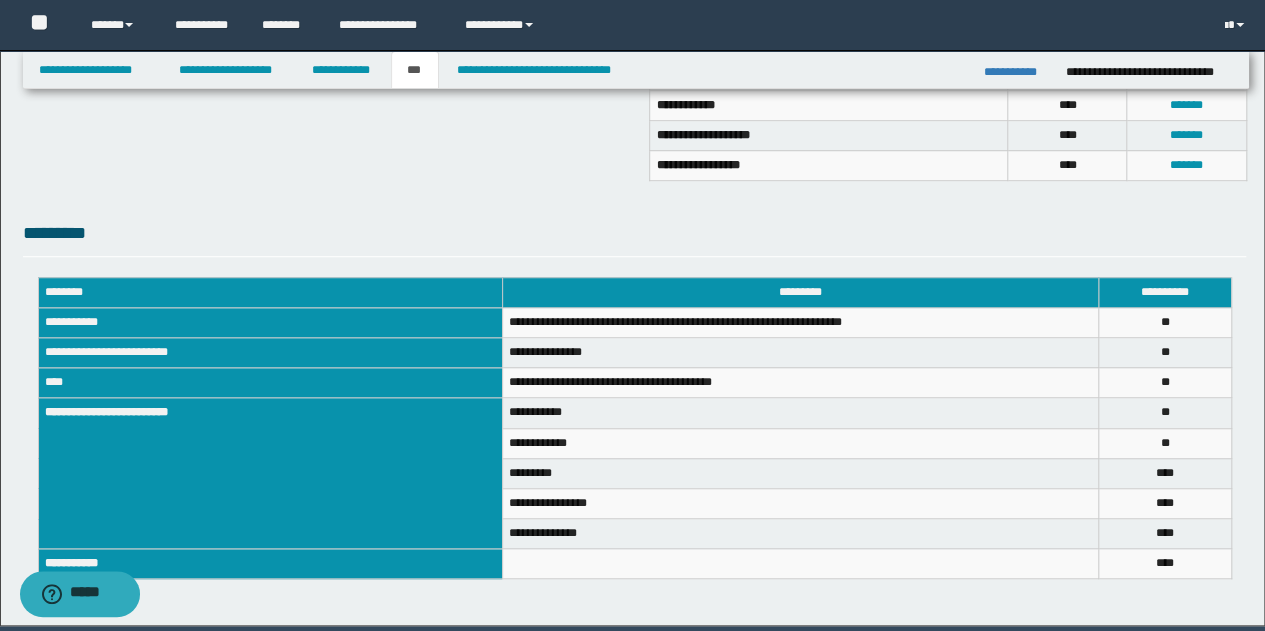 scroll, scrollTop: 648, scrollLeft: 0, axis: vertical 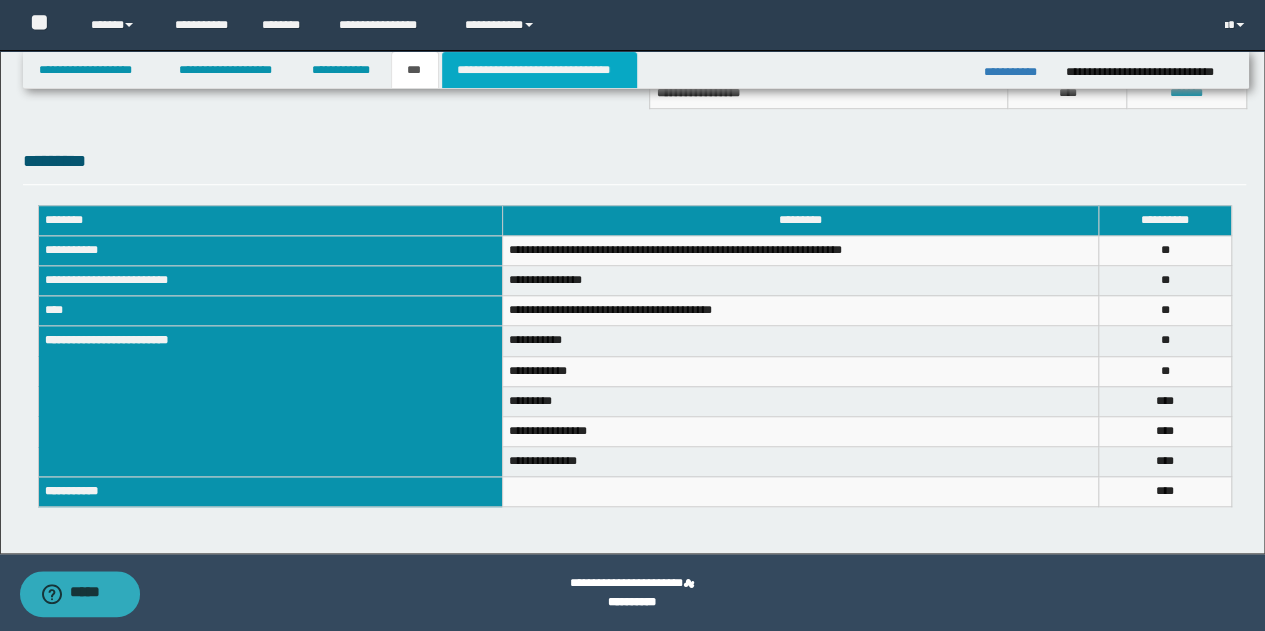 click on "**********" at bounding box center (539, 70) 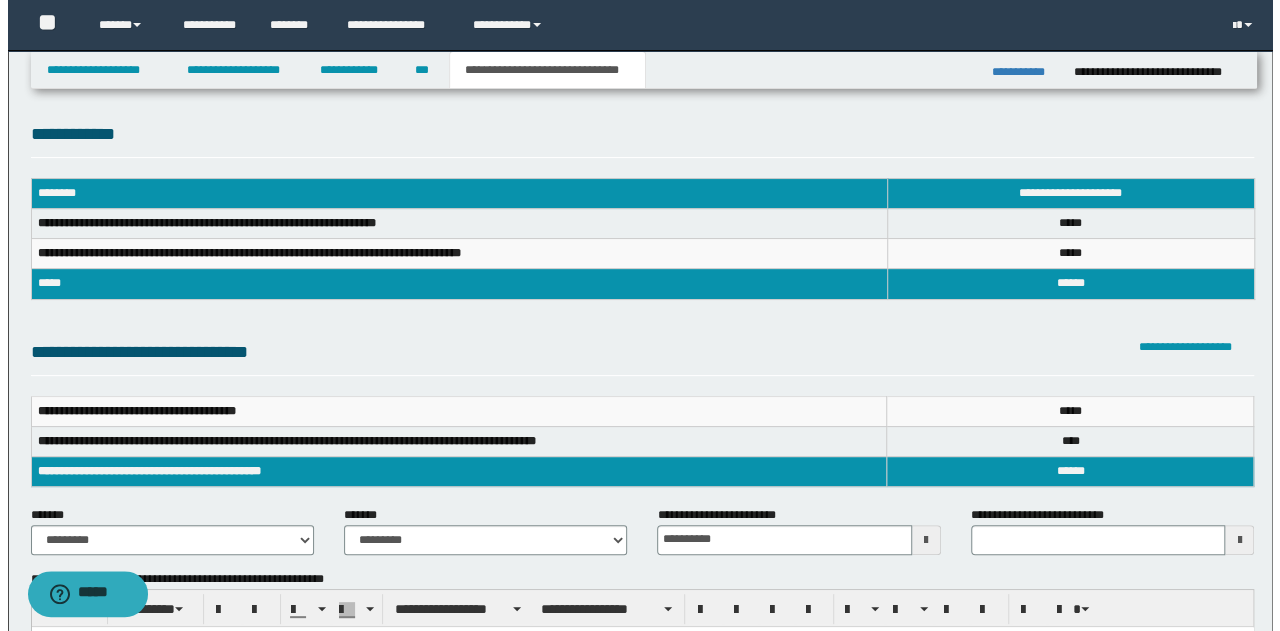 scroll, scrollTop: 0, scrollLeft: 0, axis: both 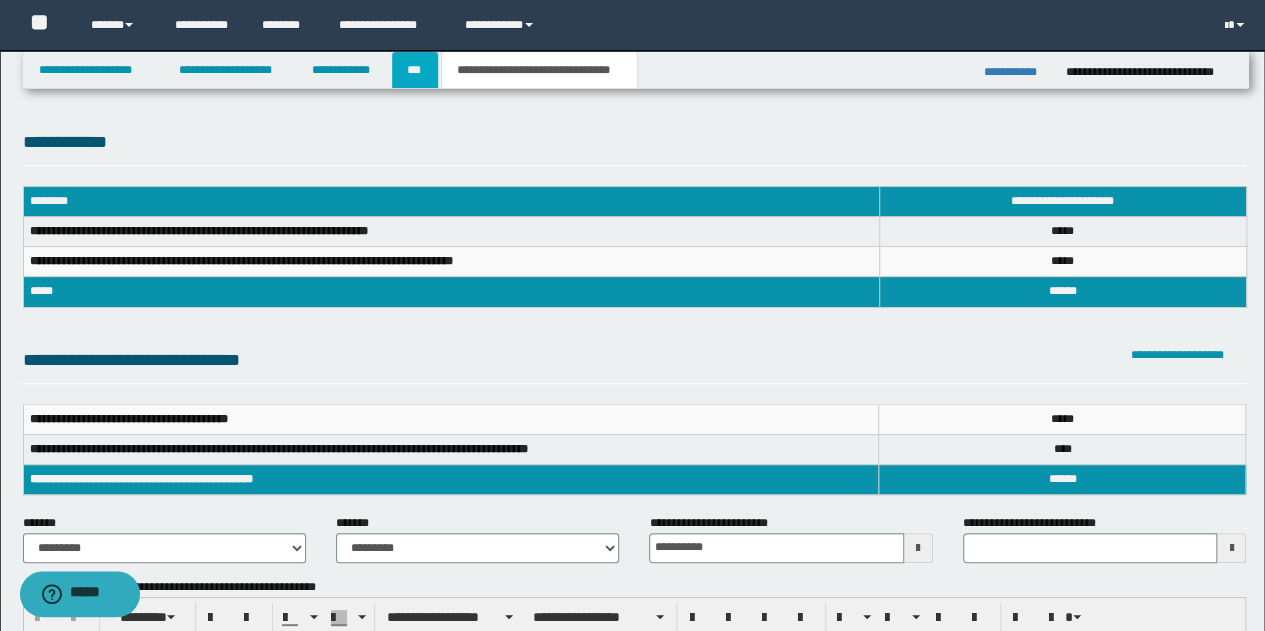 click on "***" at bounding box center (415, 70) 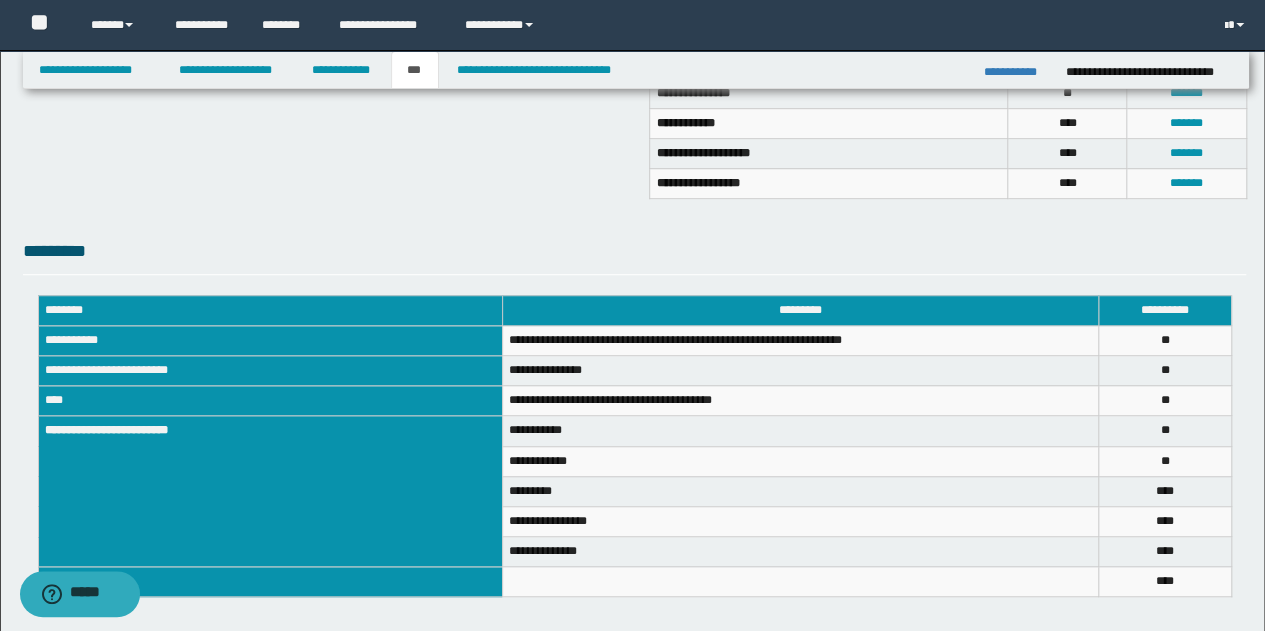 scroll, scrollTop: 648, scrollLeft: 0, axis: vertical 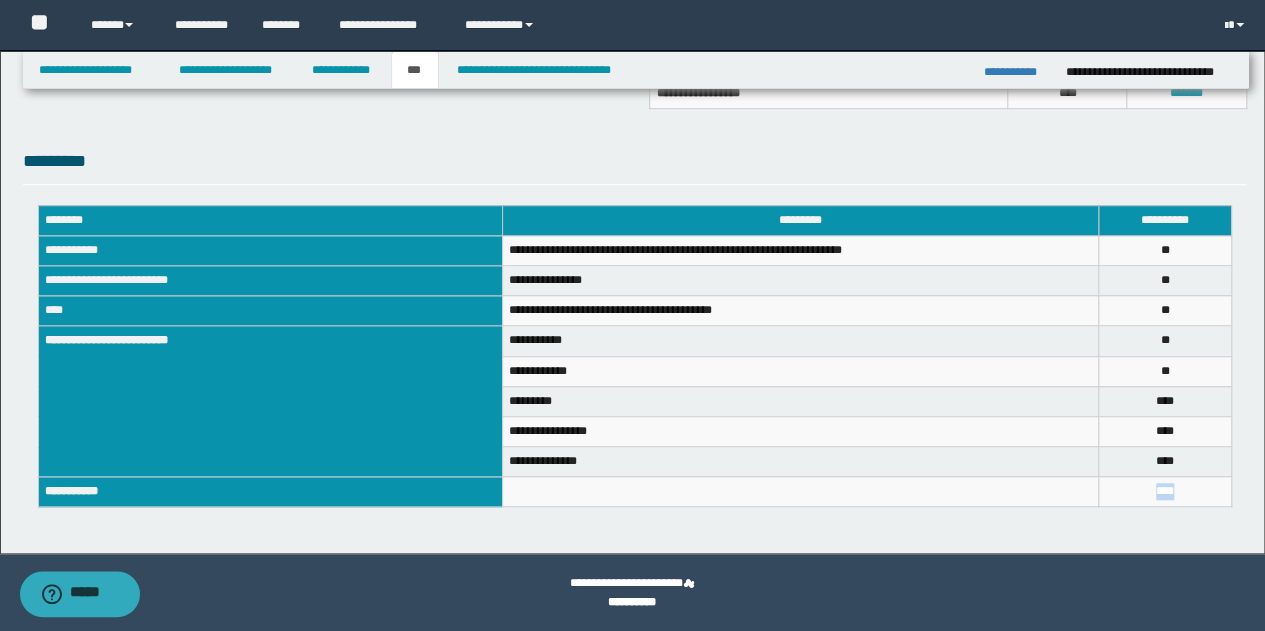 drag, startPoint x: 1195, startPoint y: 481, endPoint x: 1137, endPoint y: 493, distance: 59.22837 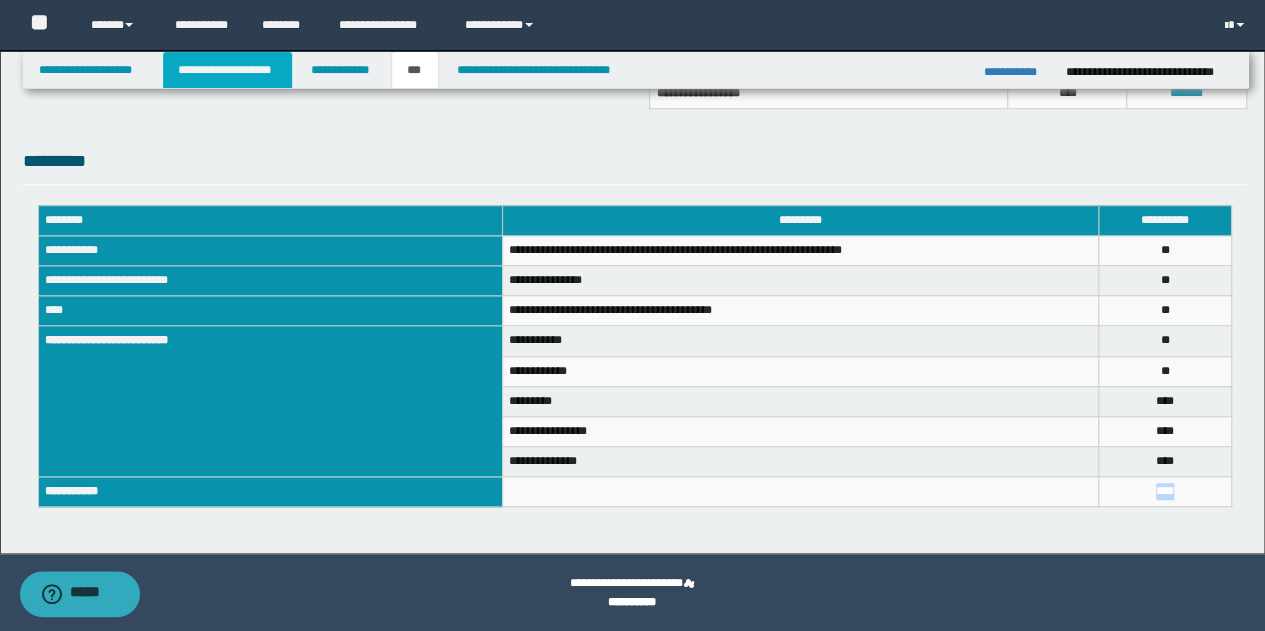 click on "**********" at bounding box center [227, 70] 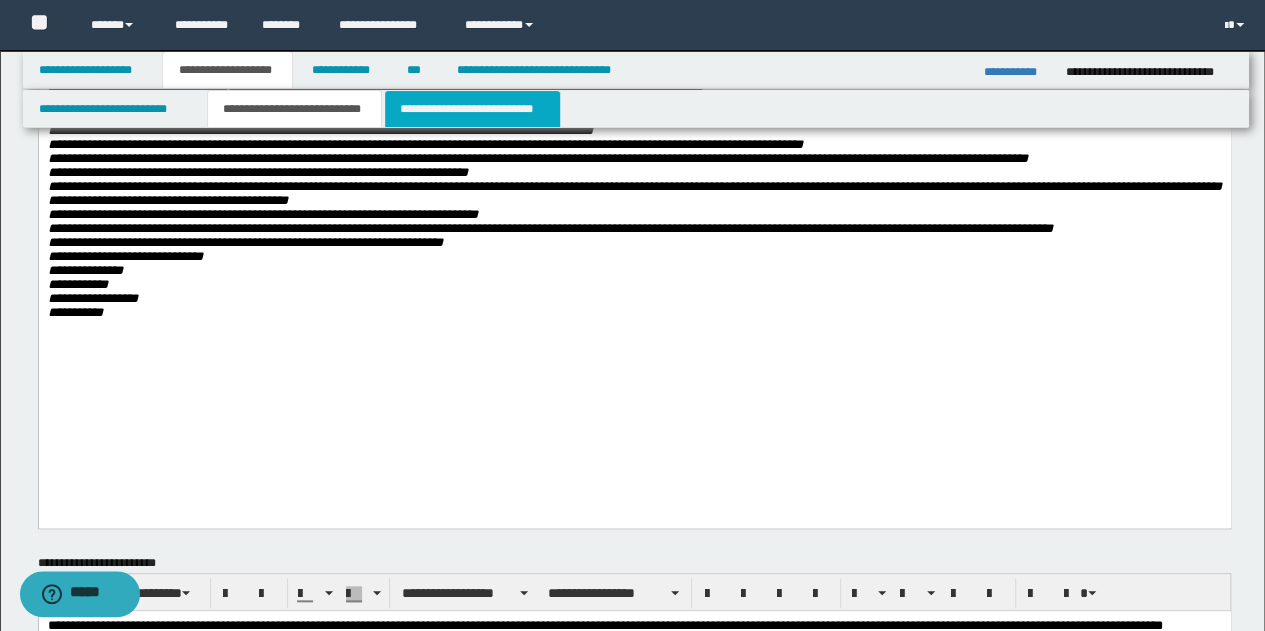 drag, startPoint x: 429, startPoint y: 109, endPoint x: 393, endPoint y: 74, distance: 50.20956 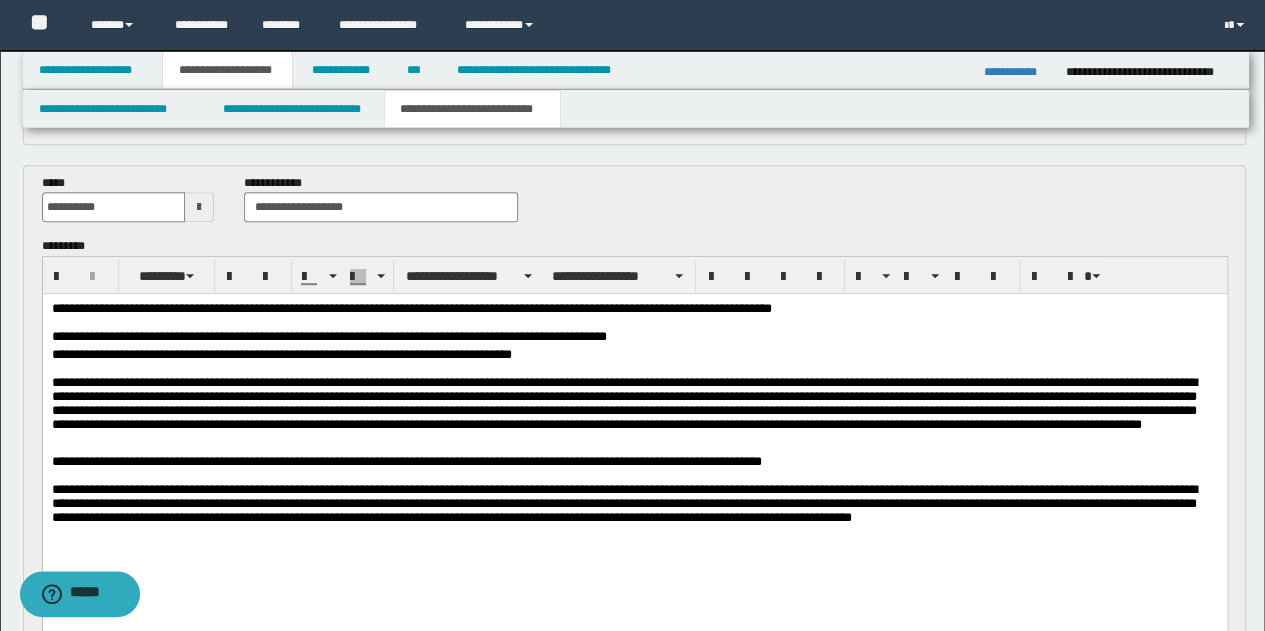 scroll, scrollTop: 478, scrollLeft: 0, axis: vertical 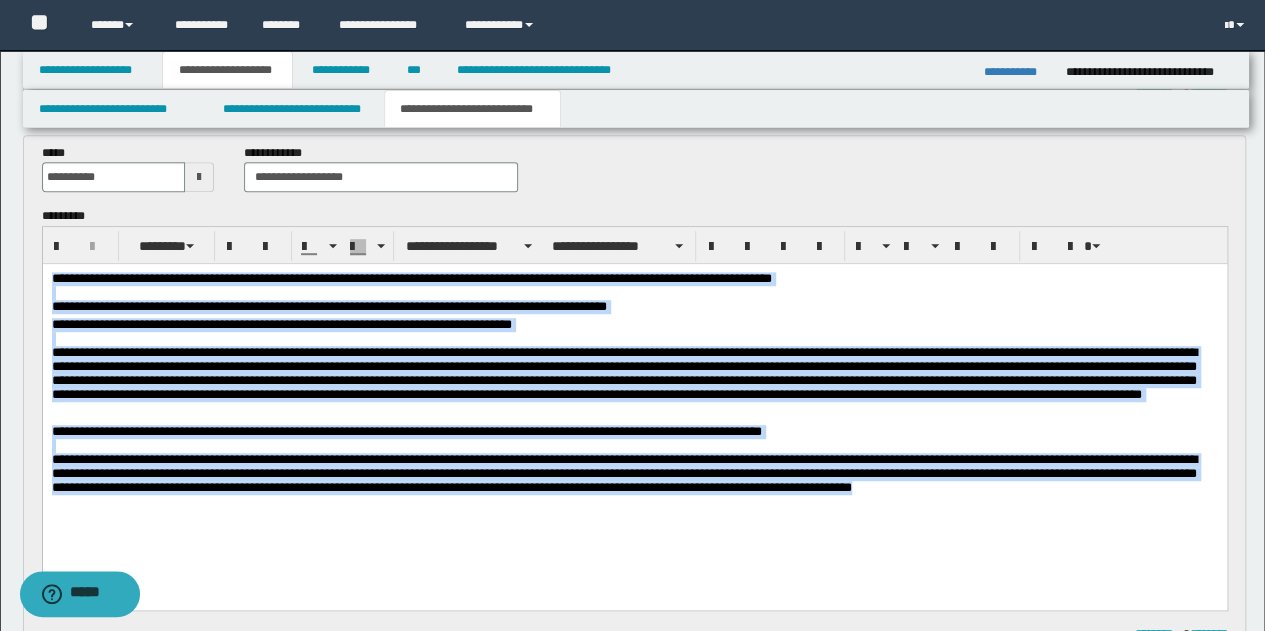 drag, startPoint x: 50, startPoint y: 276, endPoint x: 1045, endPoint y: 496, distance: 1019.03143 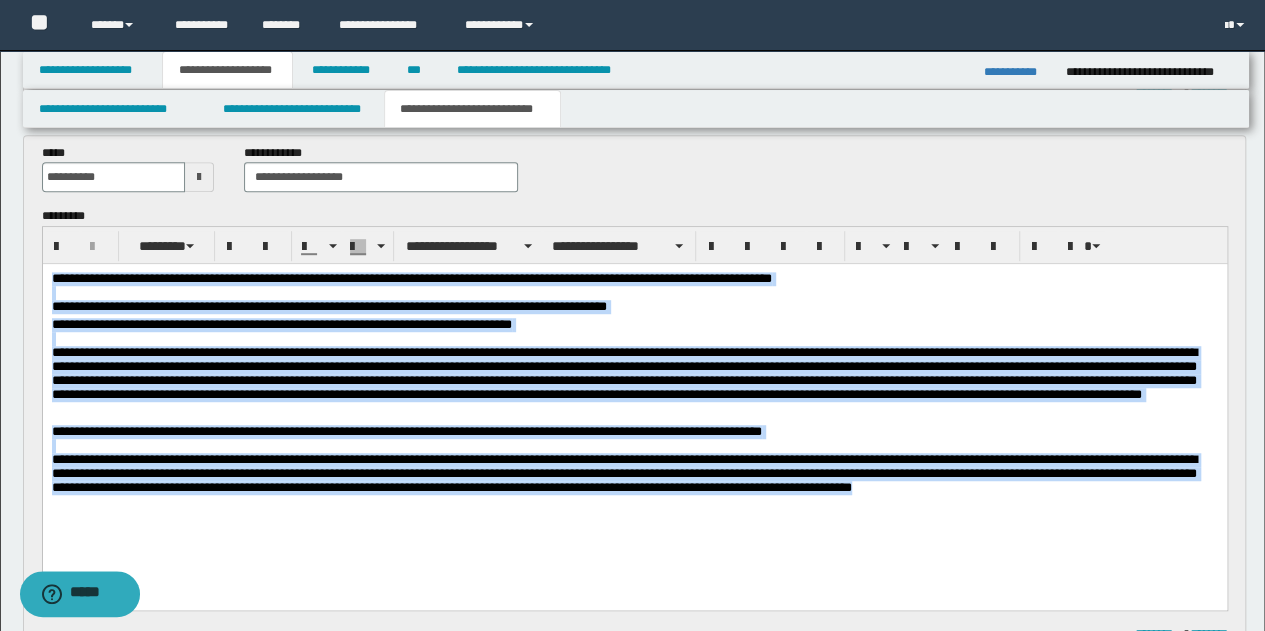 click on "**********" at bounding box center (634, 412) 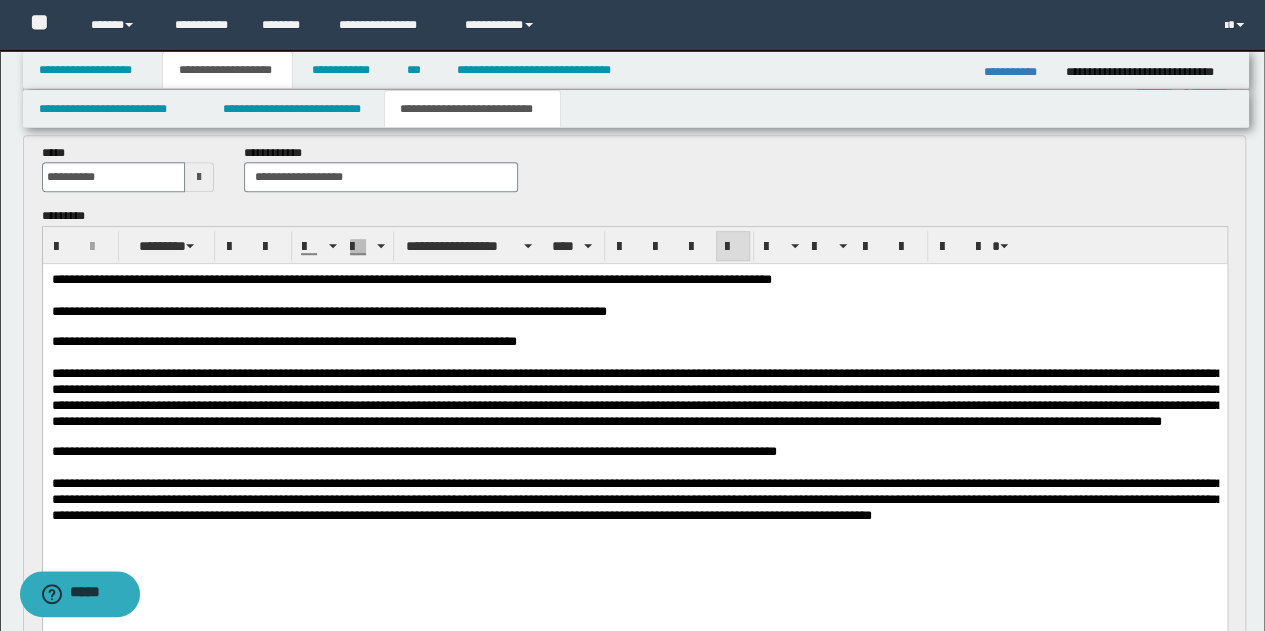 click on "**********" at bounding box center (634, 423) 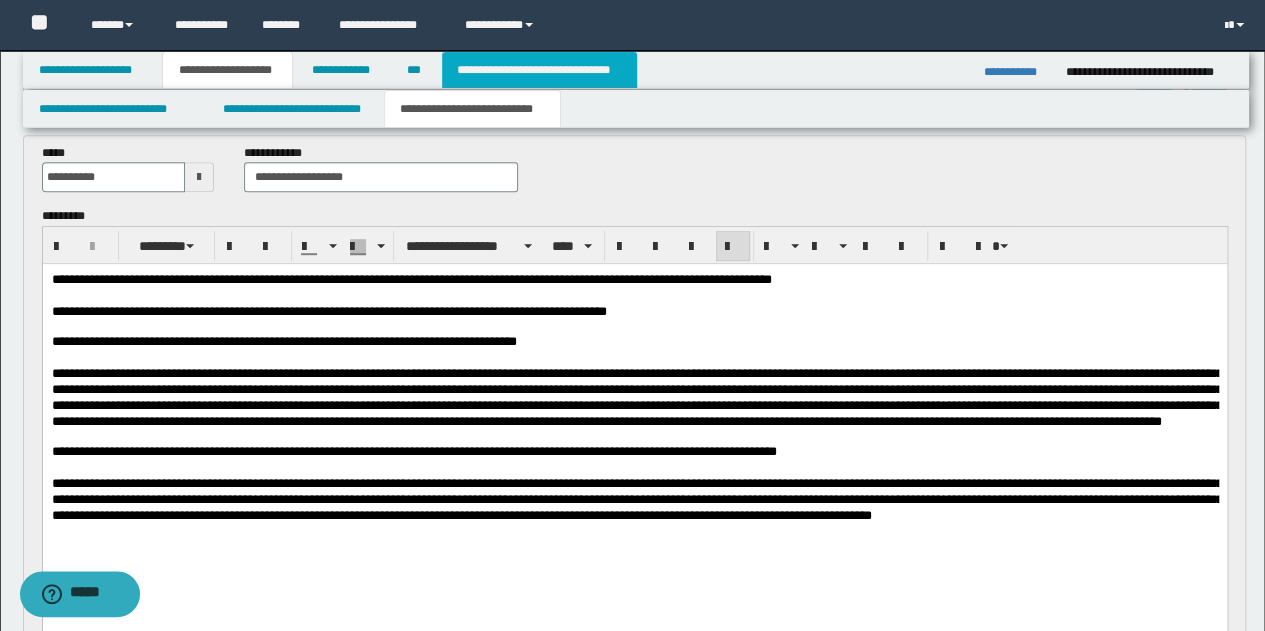 click on "**********" at bounding box center (539, 70) 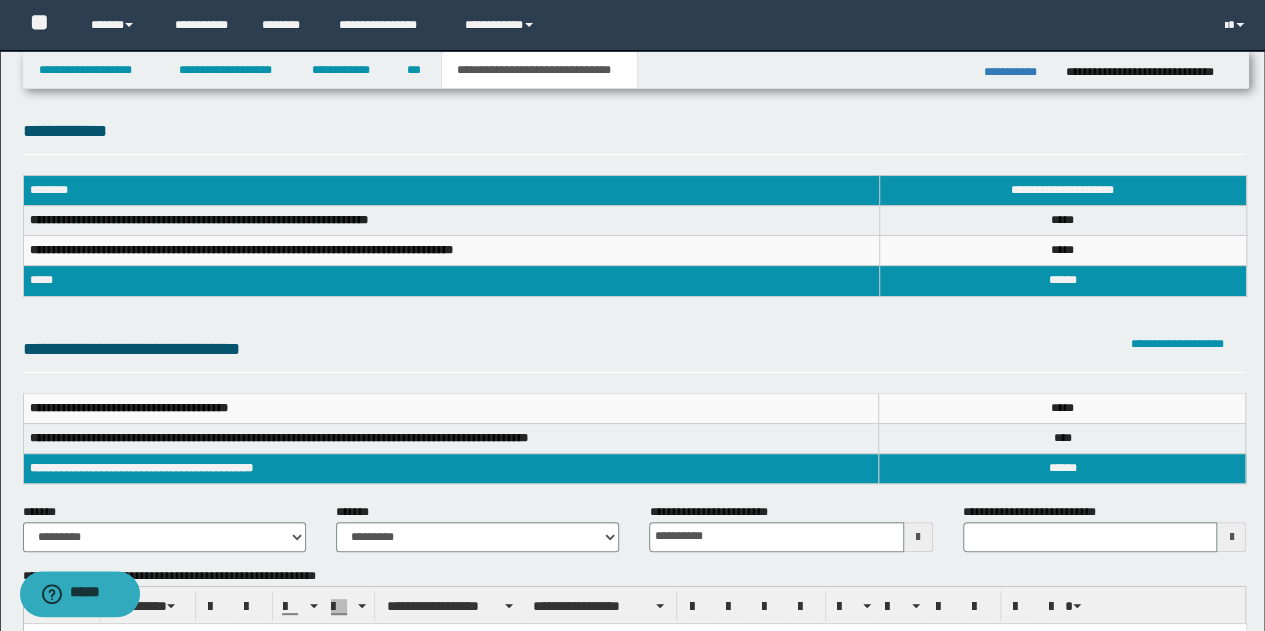scroll, scrollTop: 0, scrollLeft: 0, axis: both 